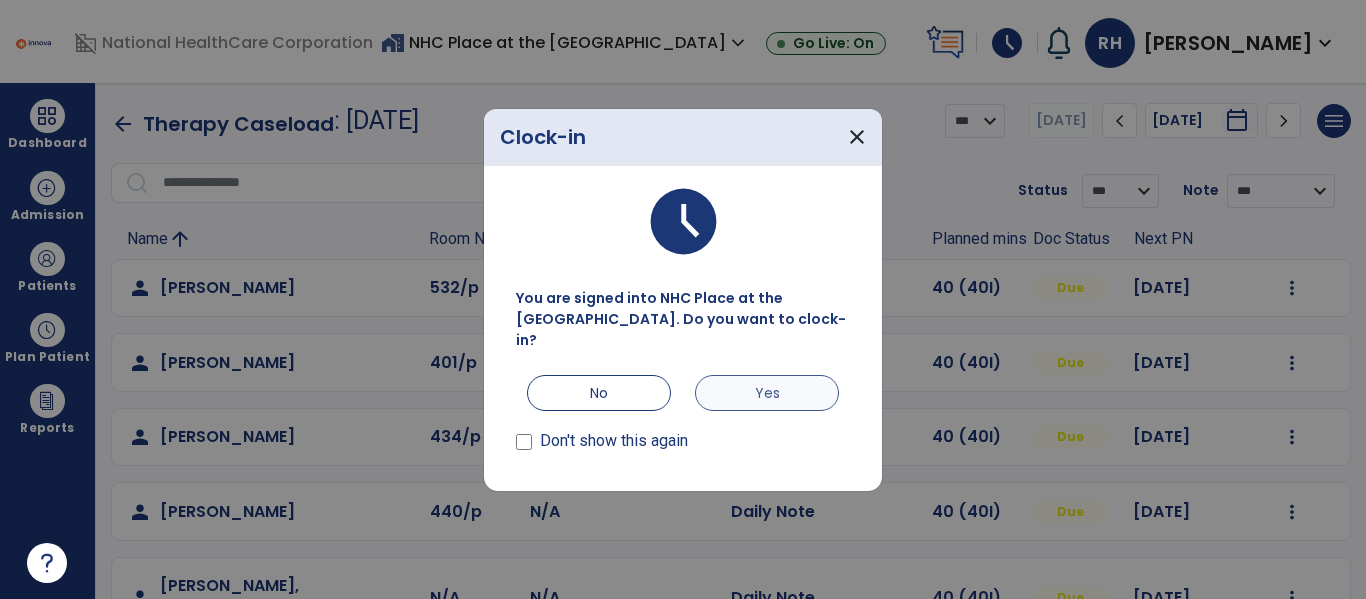 scroll, scrollTop: 0, scrollLeft: 0, axis: both 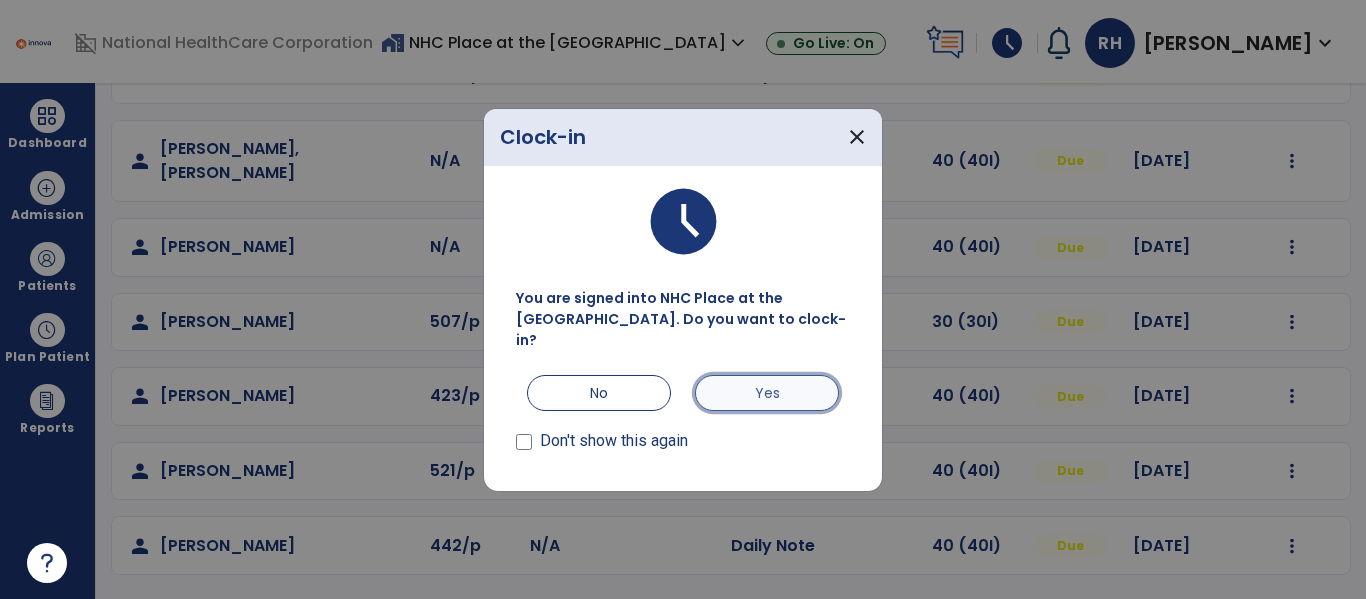 click on "Yes" at bounding box center (767, 393) 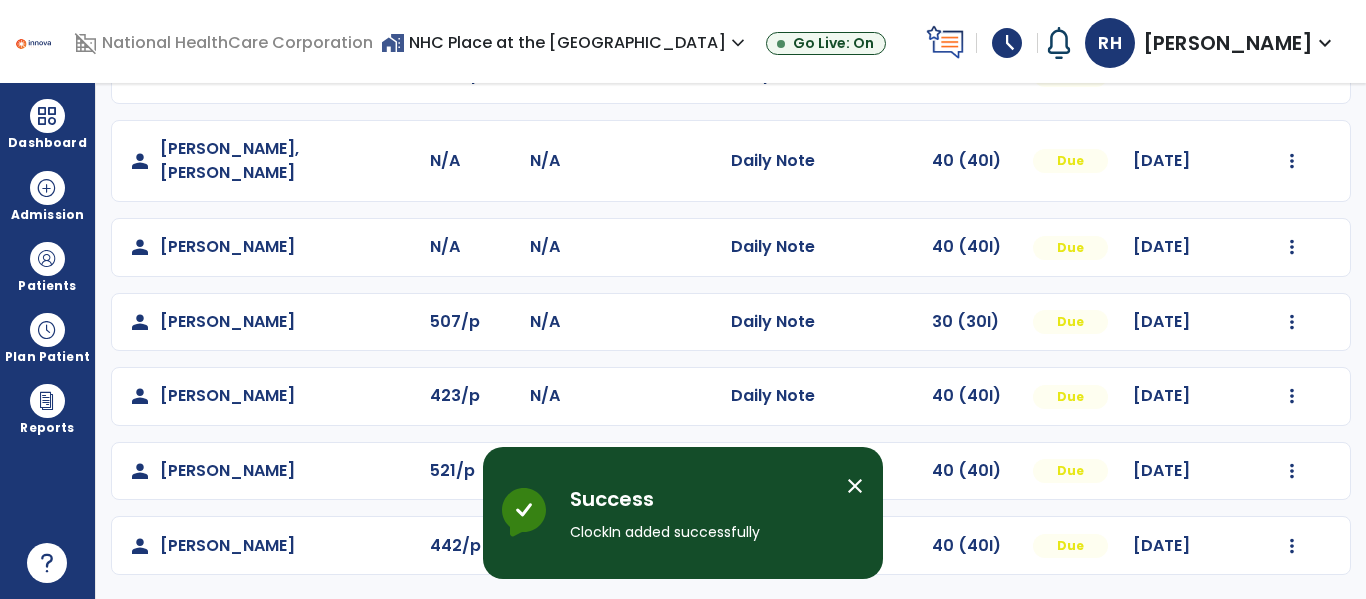 click on "close" at bounding box center (855, 486) 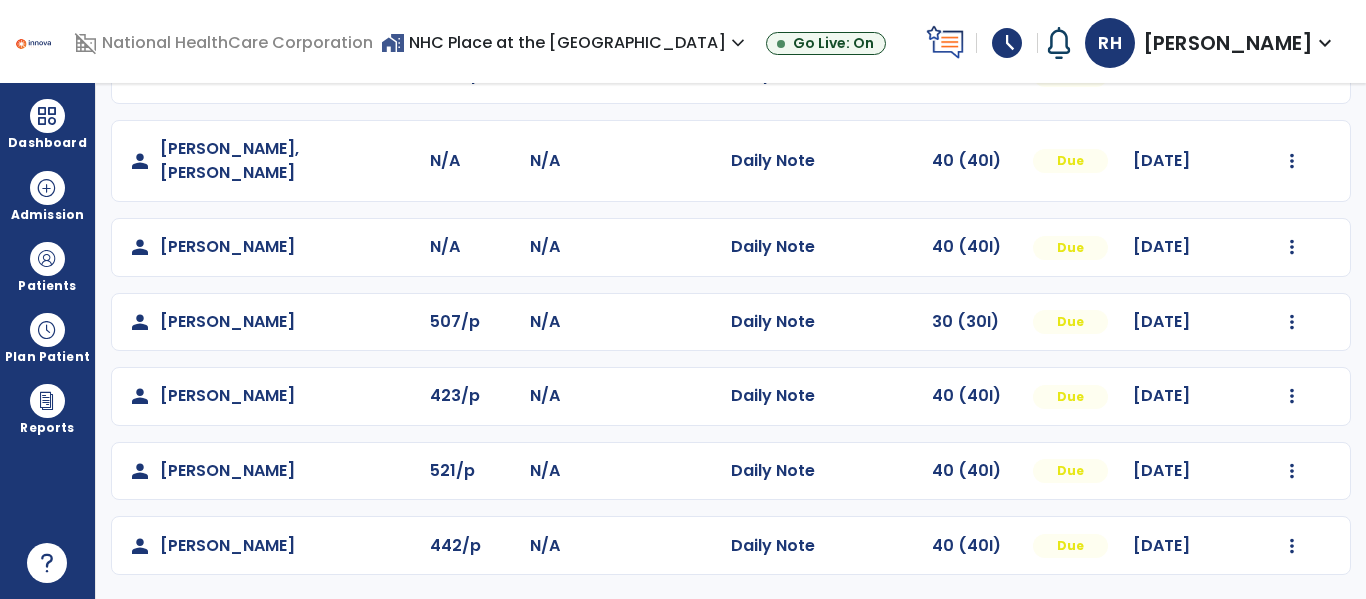 click on "schedule" at bounding box center [1007, 43] 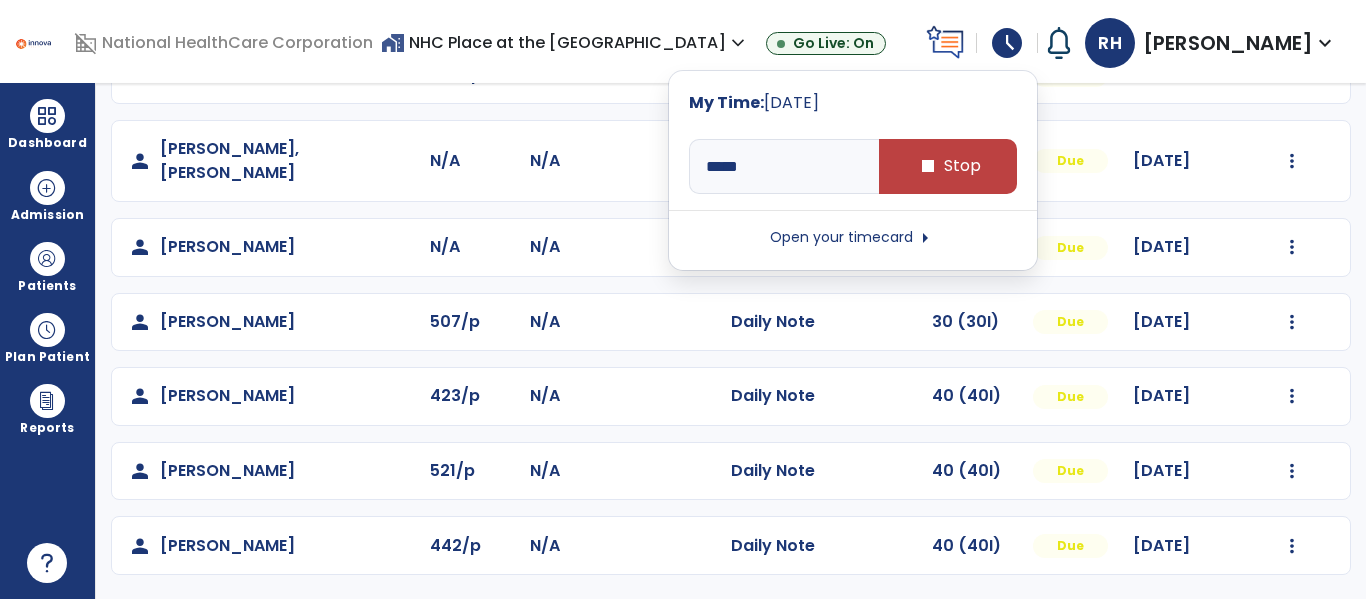 click on "person   [PERSON_NAME]  440/p N/A  Daily Note   40 (40I)  Due [DATE]  Mark Visit As Complete   Reset Note   Open Document   G + C Mins" 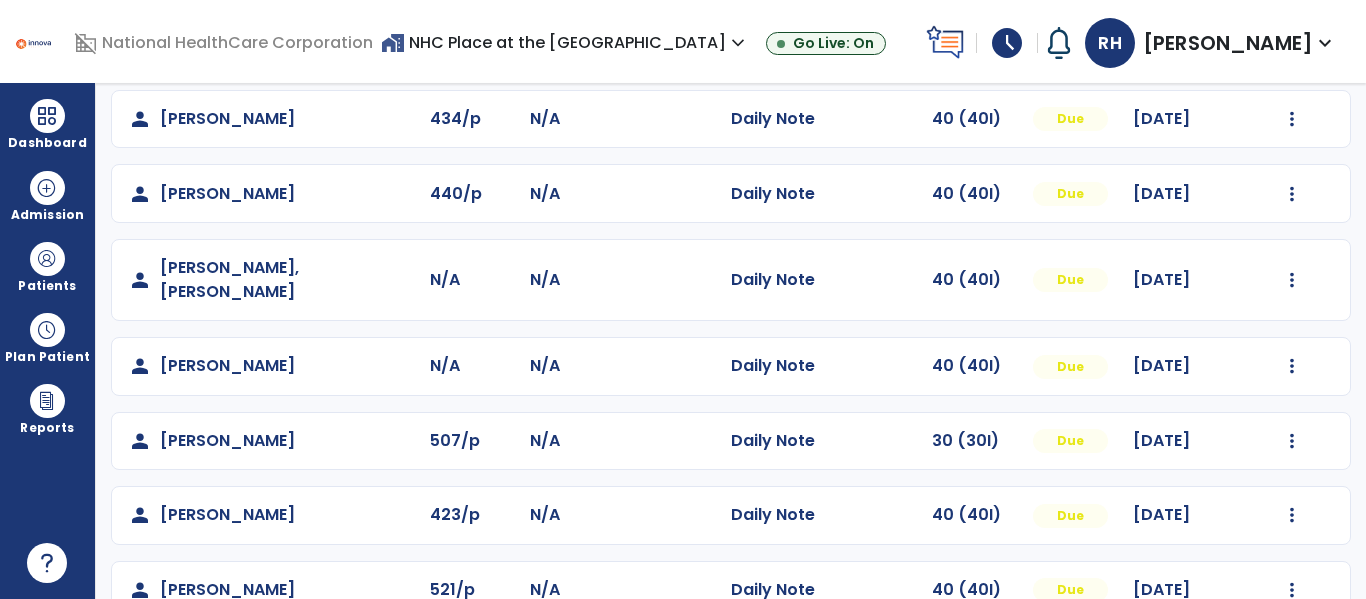 scroll, scrollTop: 437, scrollLeft: 0, axis: vertical 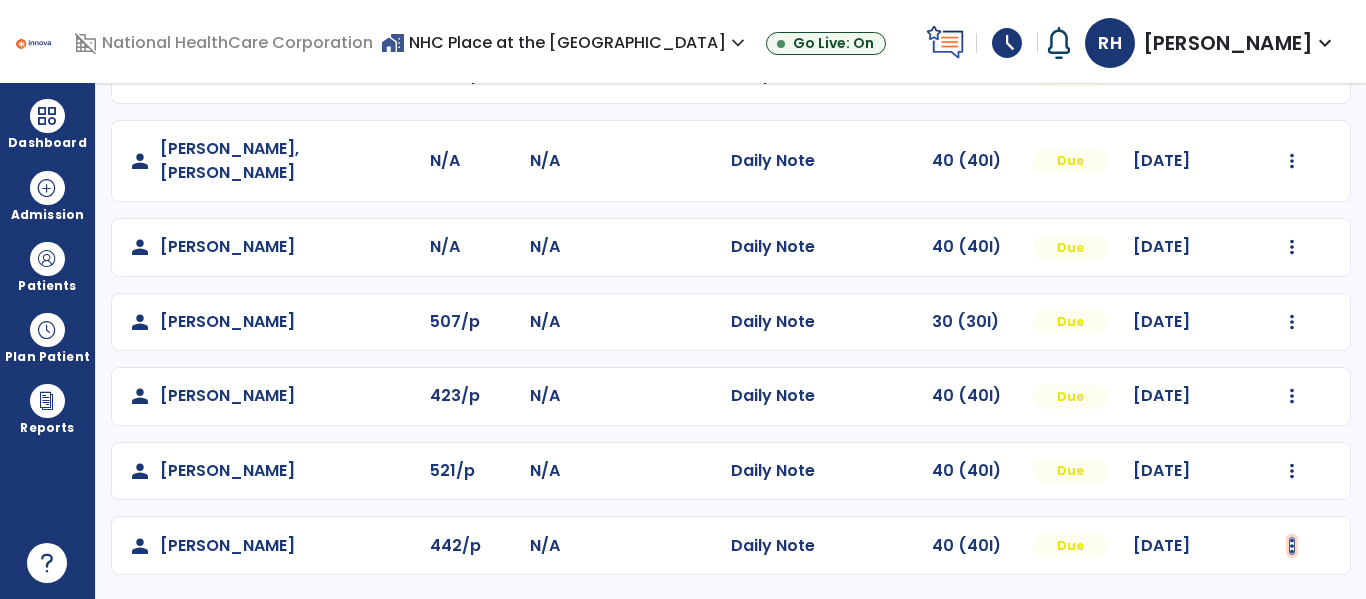 click at bounding box center [1292, -149] 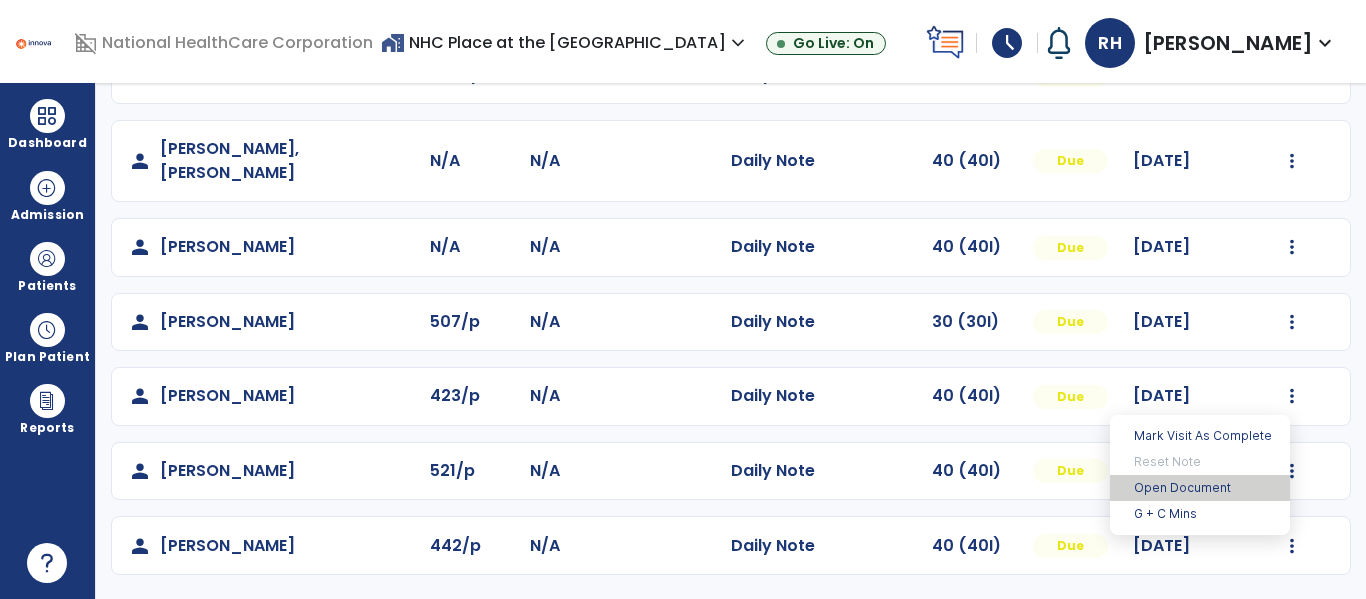 click on "Open Document" at bounding box center [1200, 488] 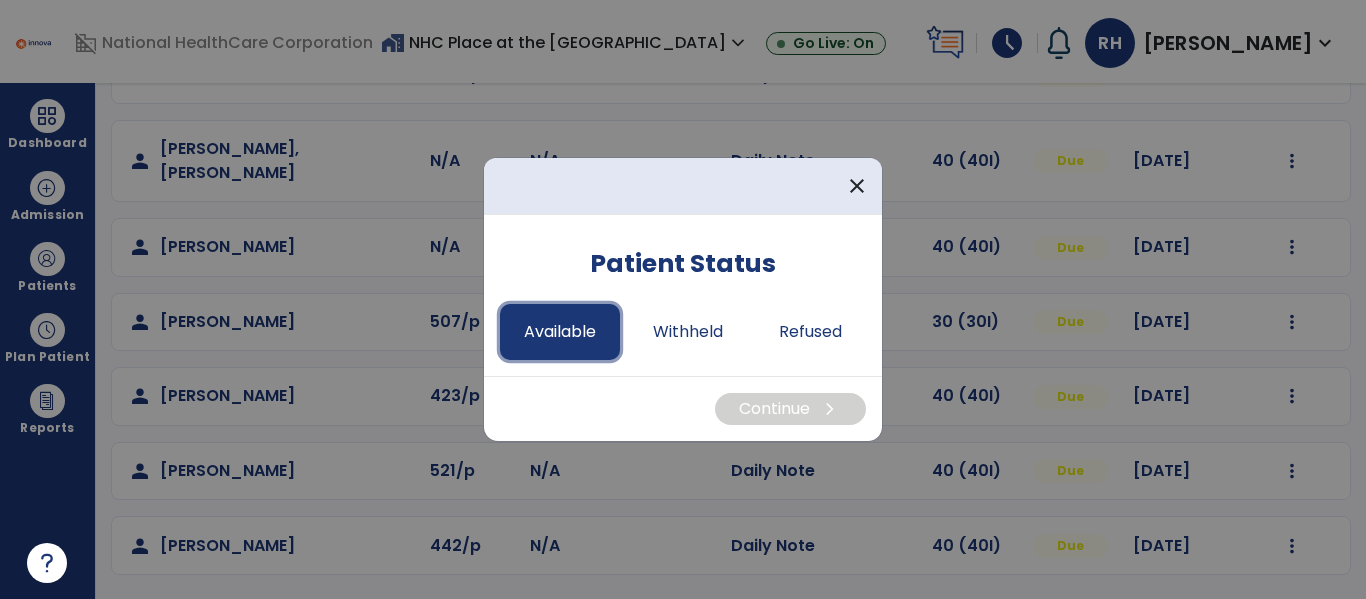 click on "Available" at bounding box center [560, 332] 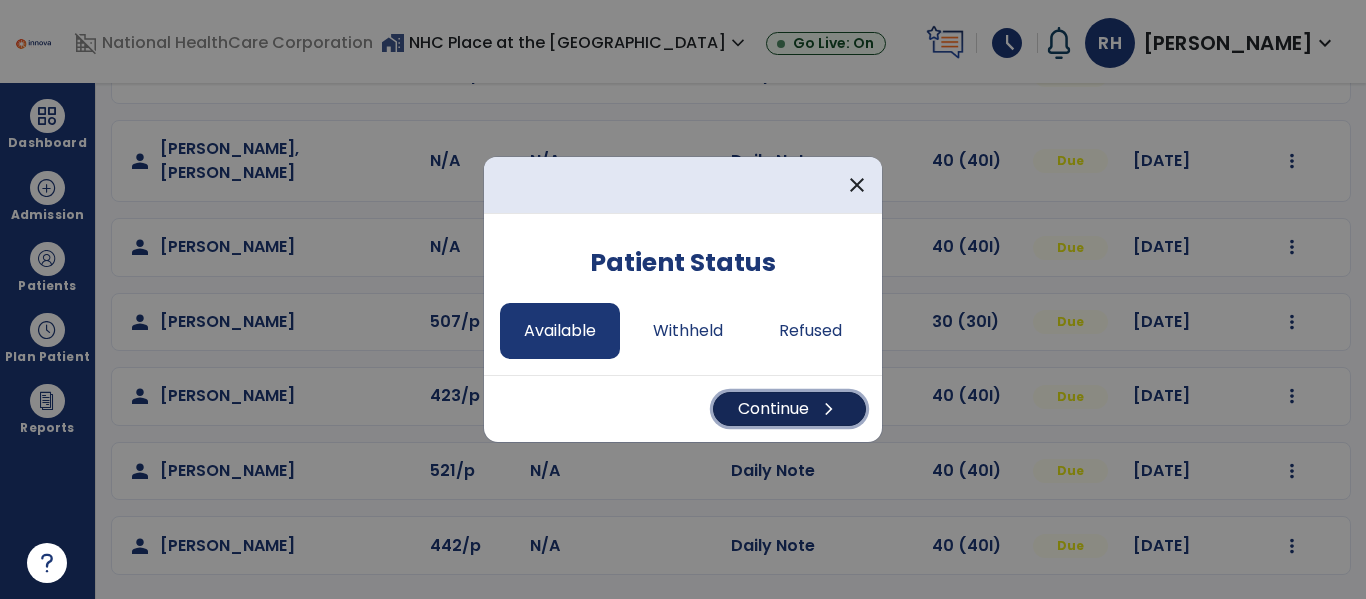 click on "chevron_right" at bounding box center (829, 409) 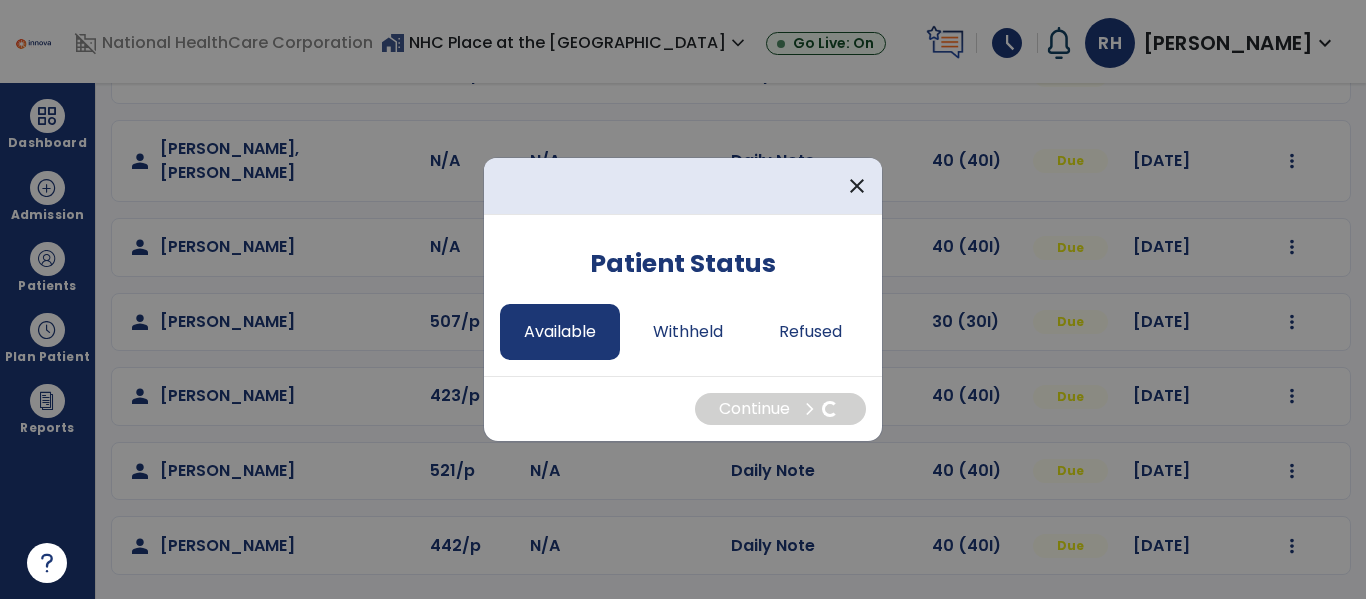 select on "*" 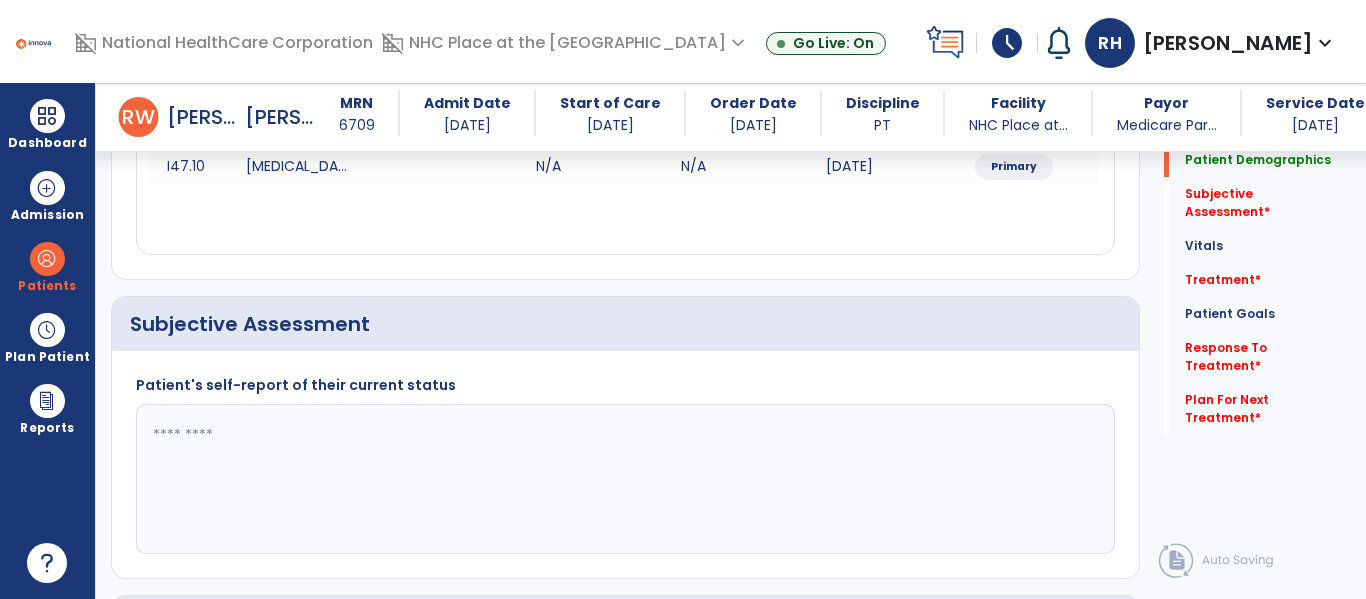 scroll, scrollTop: 400, scrollLeft: 0, axis: vertical 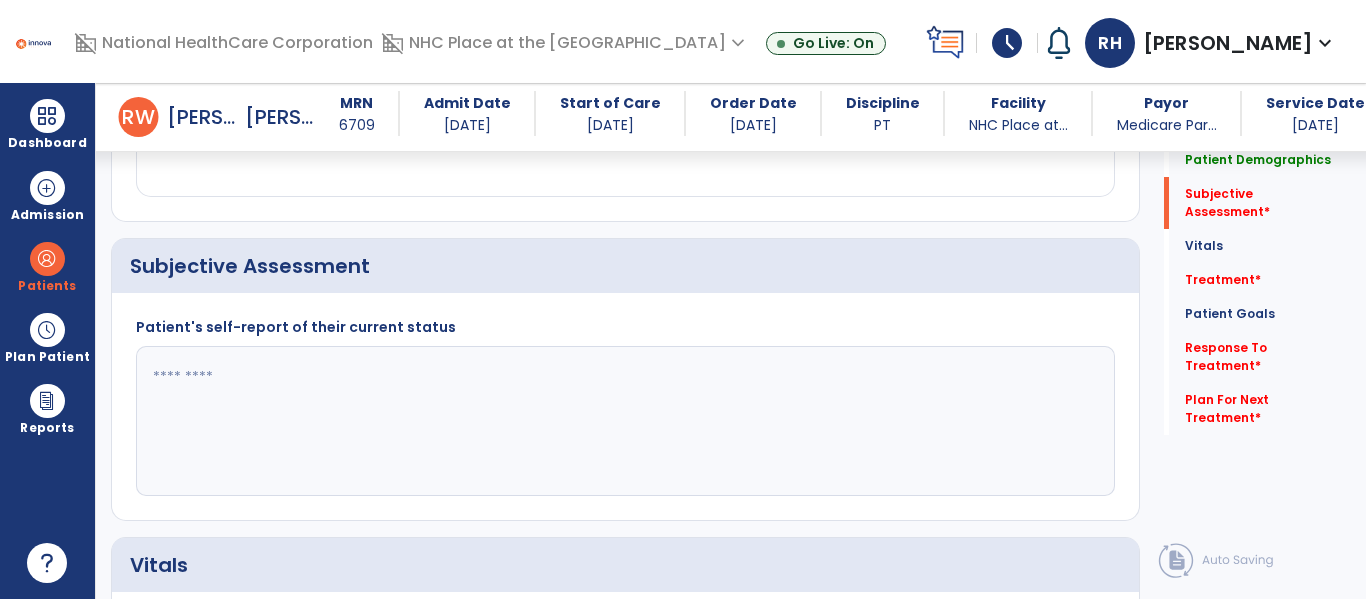 click 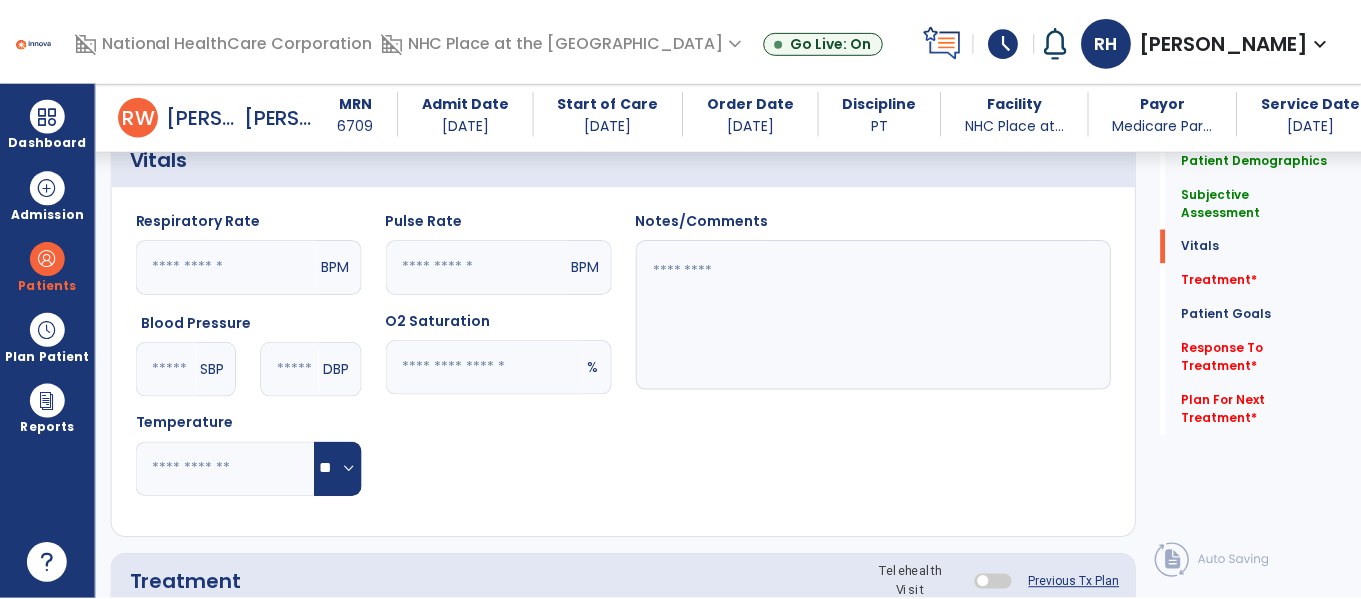 scroll, scrollTop: 1000, scrollLeft: 0, axis: vertical 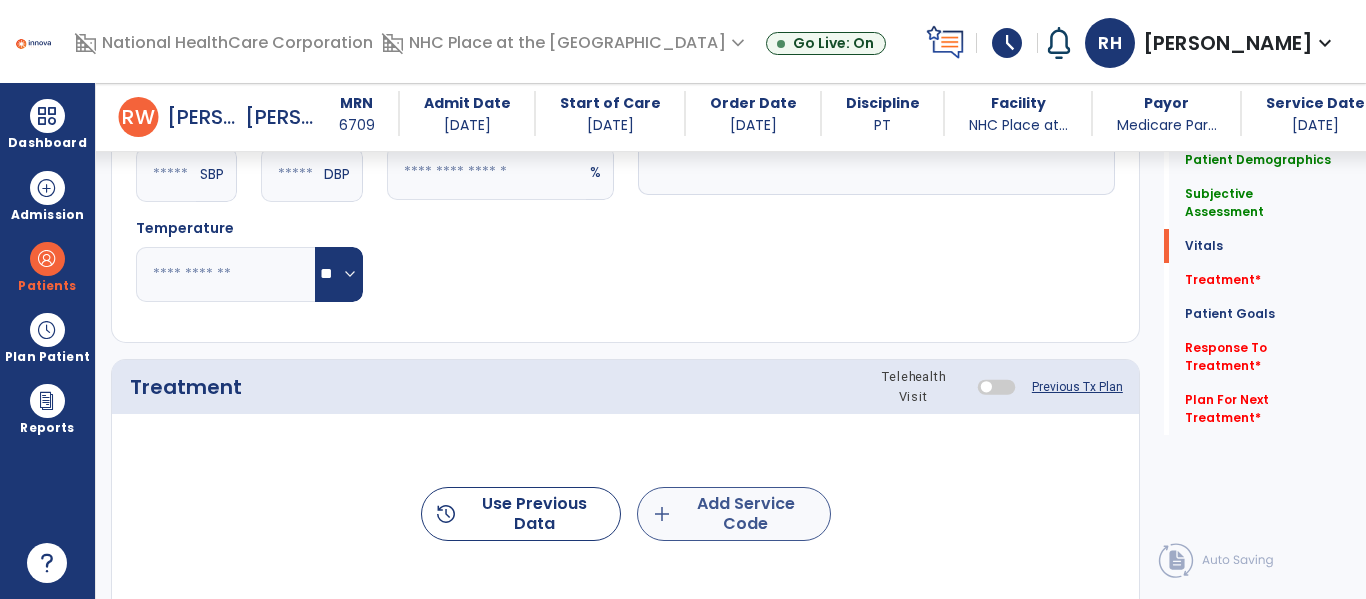 type on "**********" 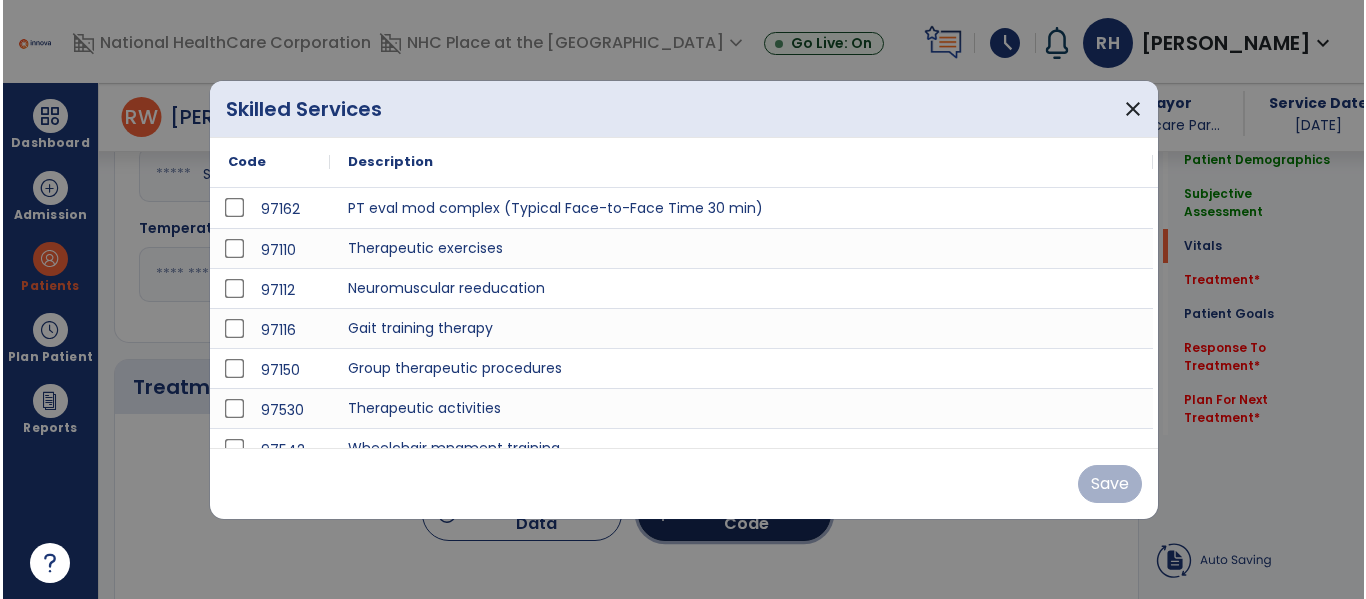 scroll, scrollTop: 1000, scrollLeft: 0, axis: vertical 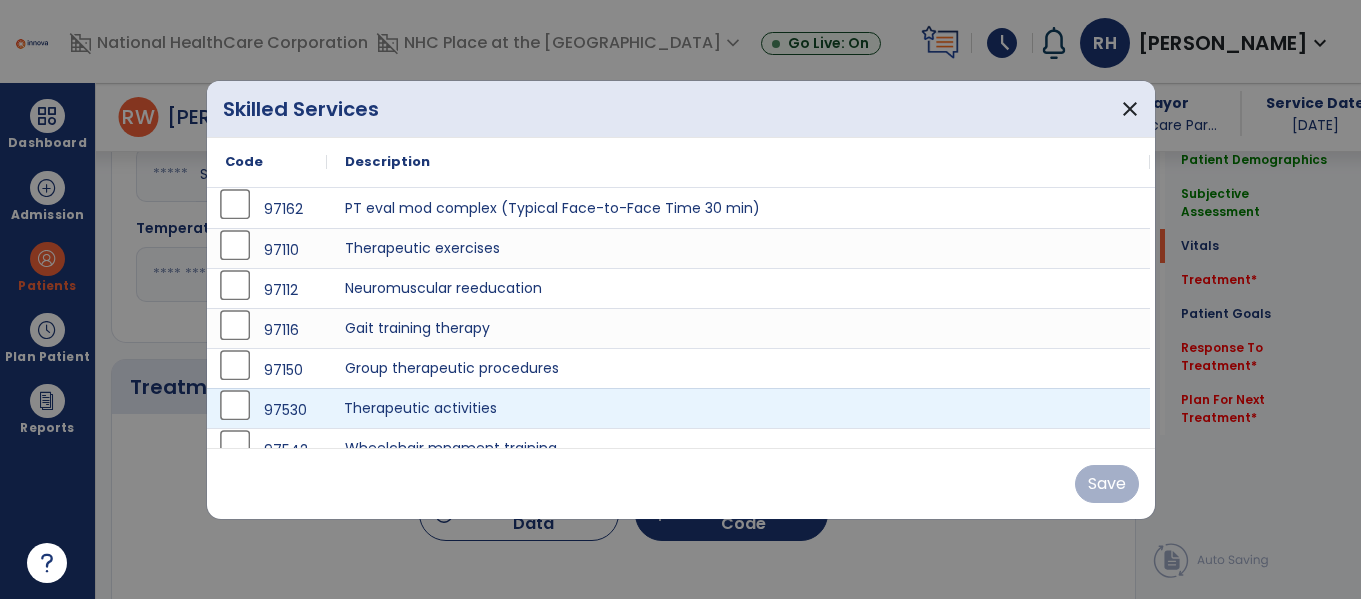 click on "Therapeutic activities" at bounding box center (738, 408) 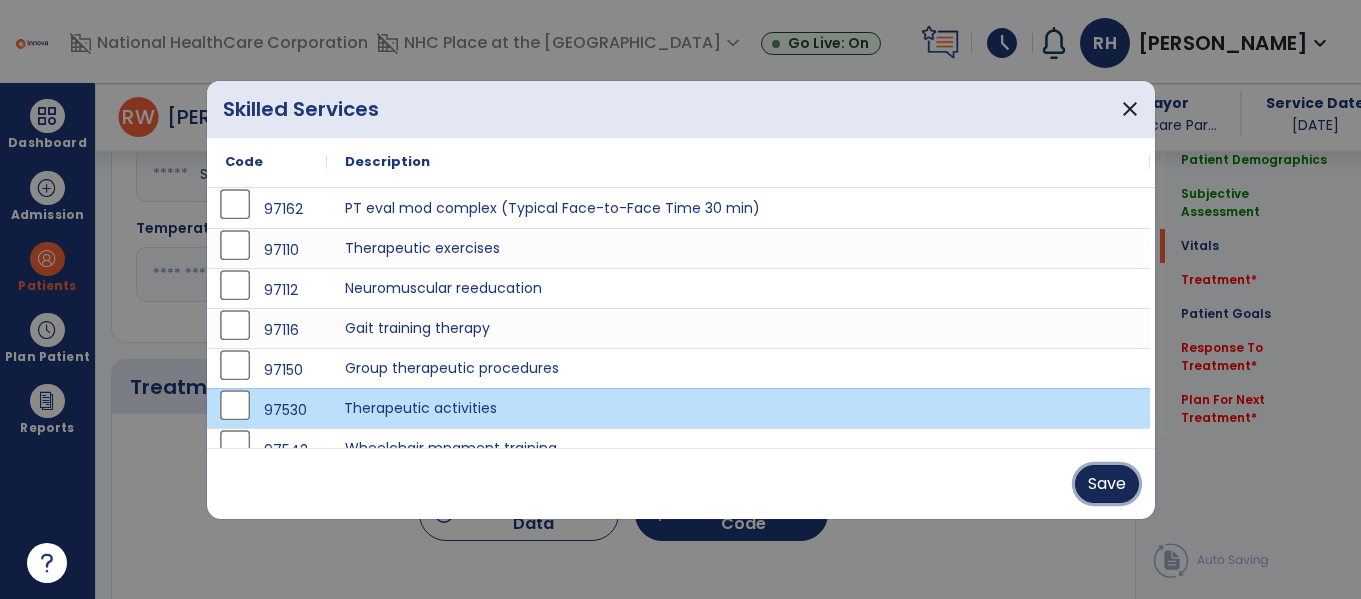 click on "Save" at bounding box center (1107, 484) 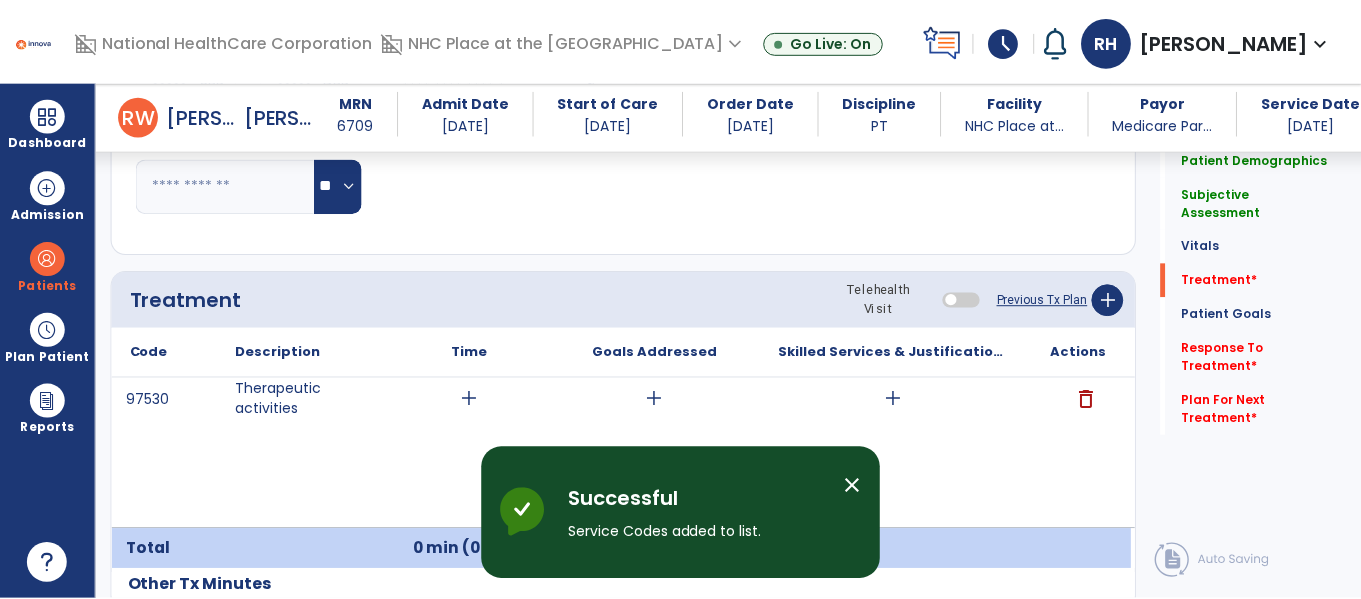 scroll, scrollTop: 1200, scrollLeft: 0, axis: vertical 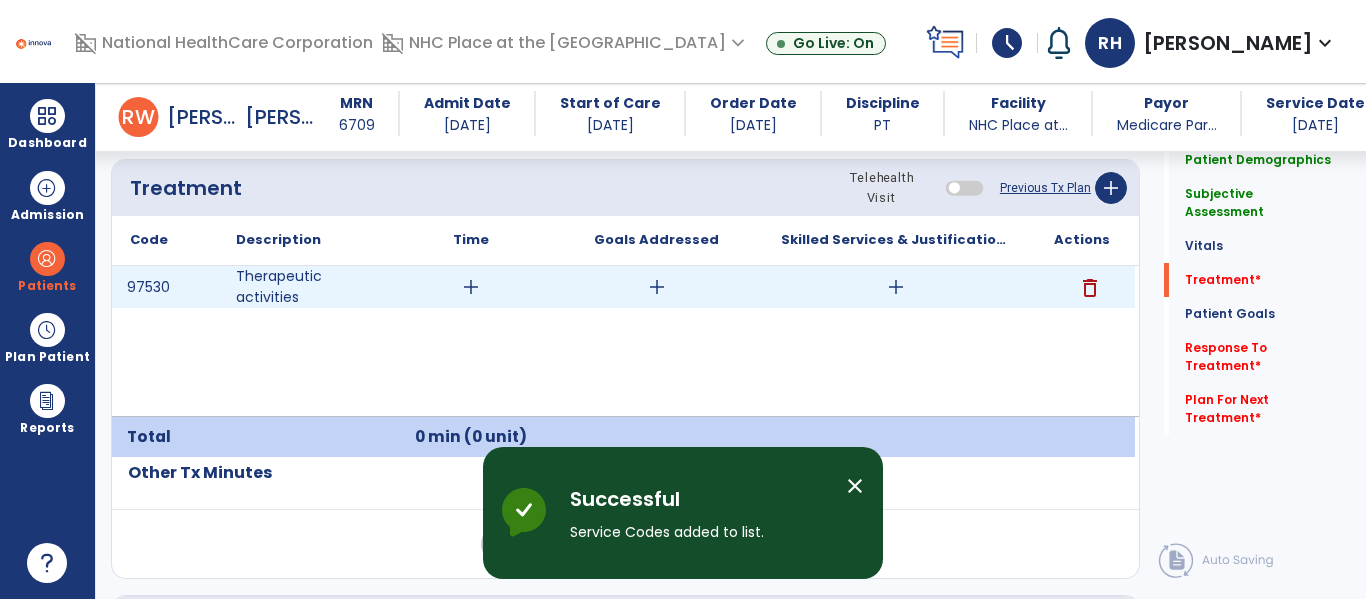 click on "add" at bounding box center [471, 287] 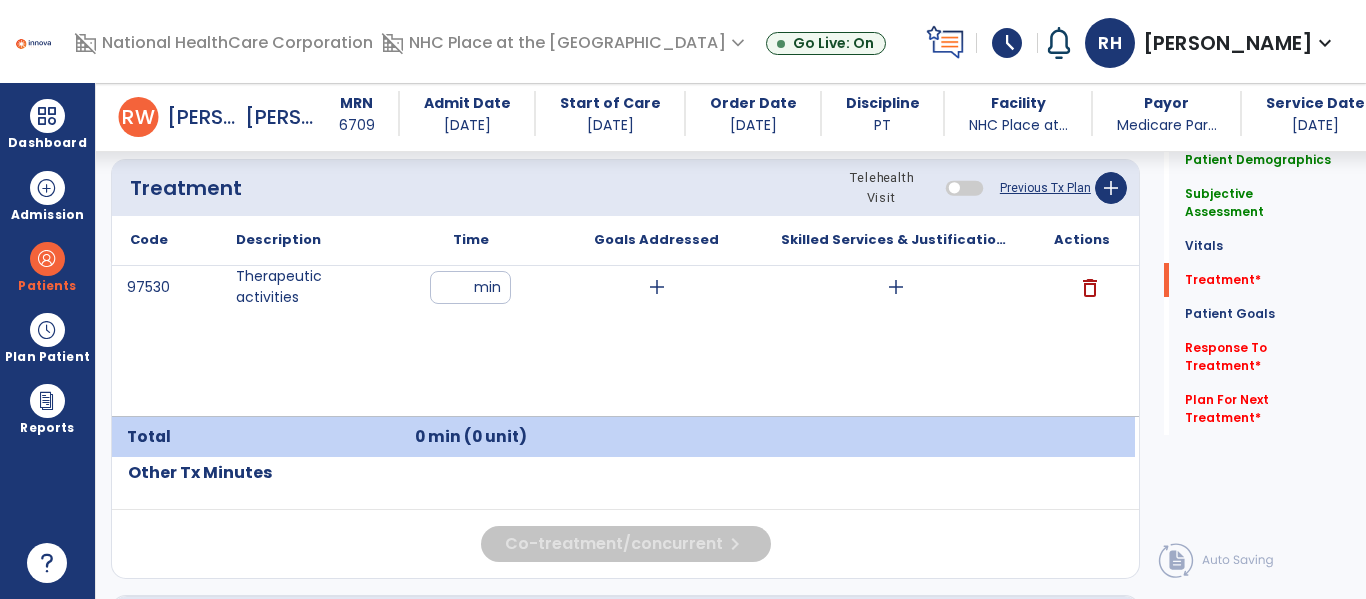 type on "**" 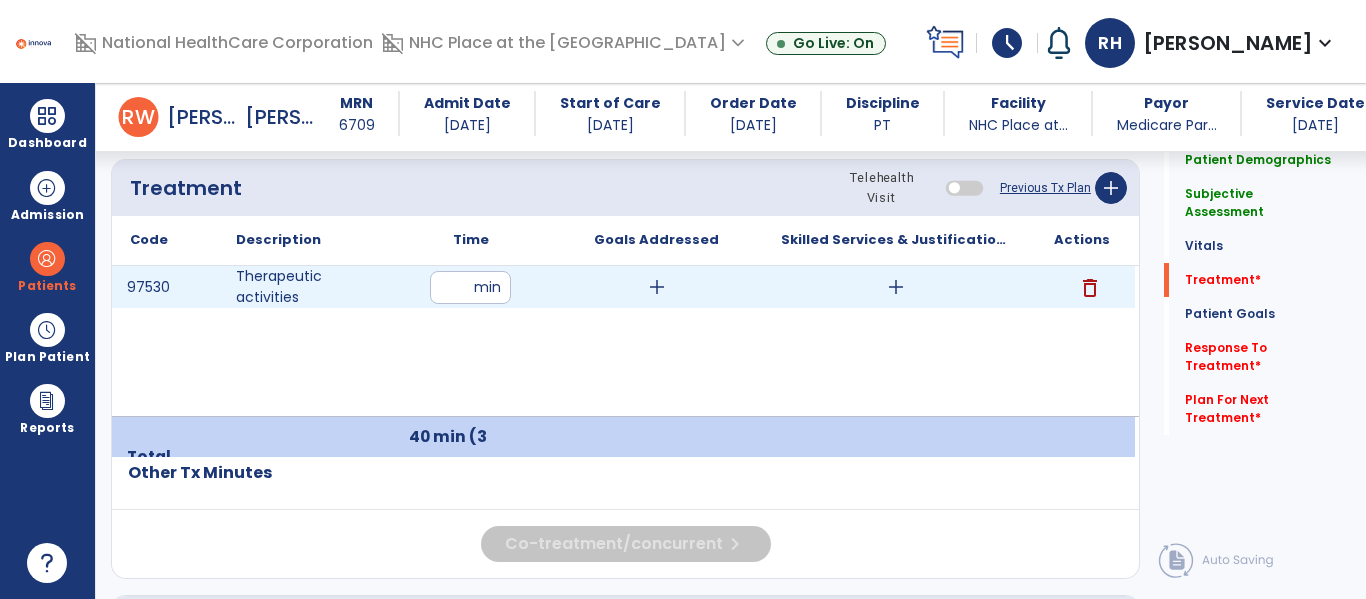 click on "add" at bounding box center [657, 287] 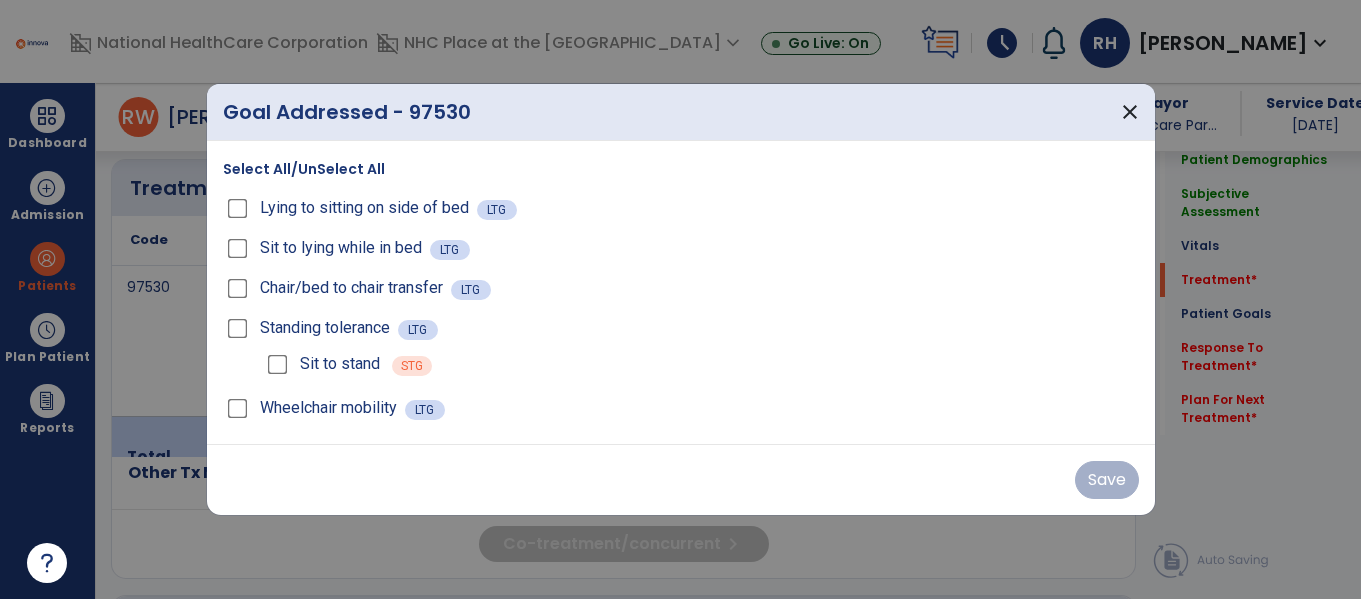scroll, scrollTop: 1200, scrollLeft: 0, axis: vertical 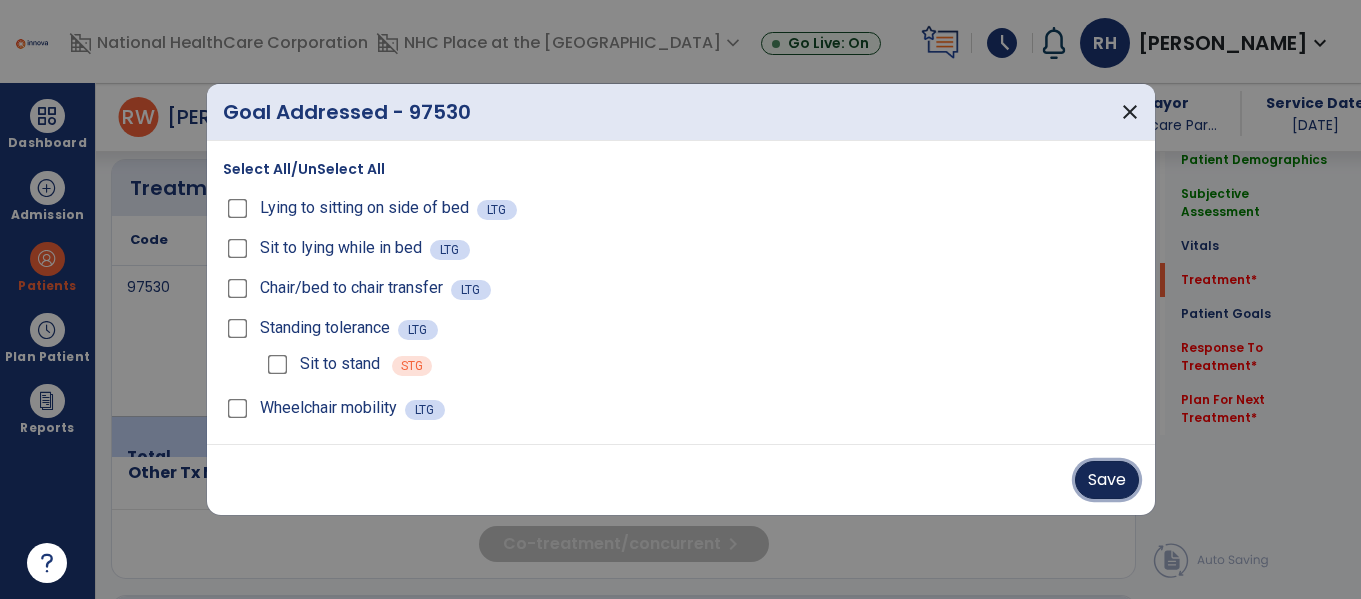 click on "Save" at bounding box center (1107, 480) 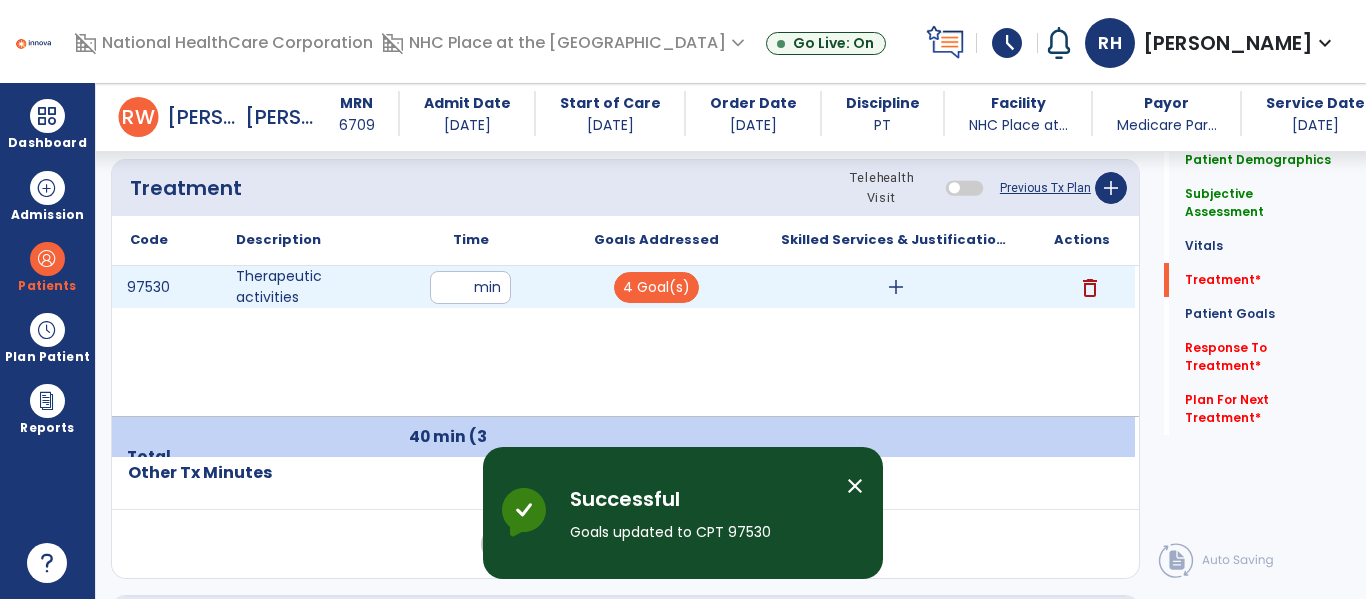 click on "add" at bounding box center [896, 287] 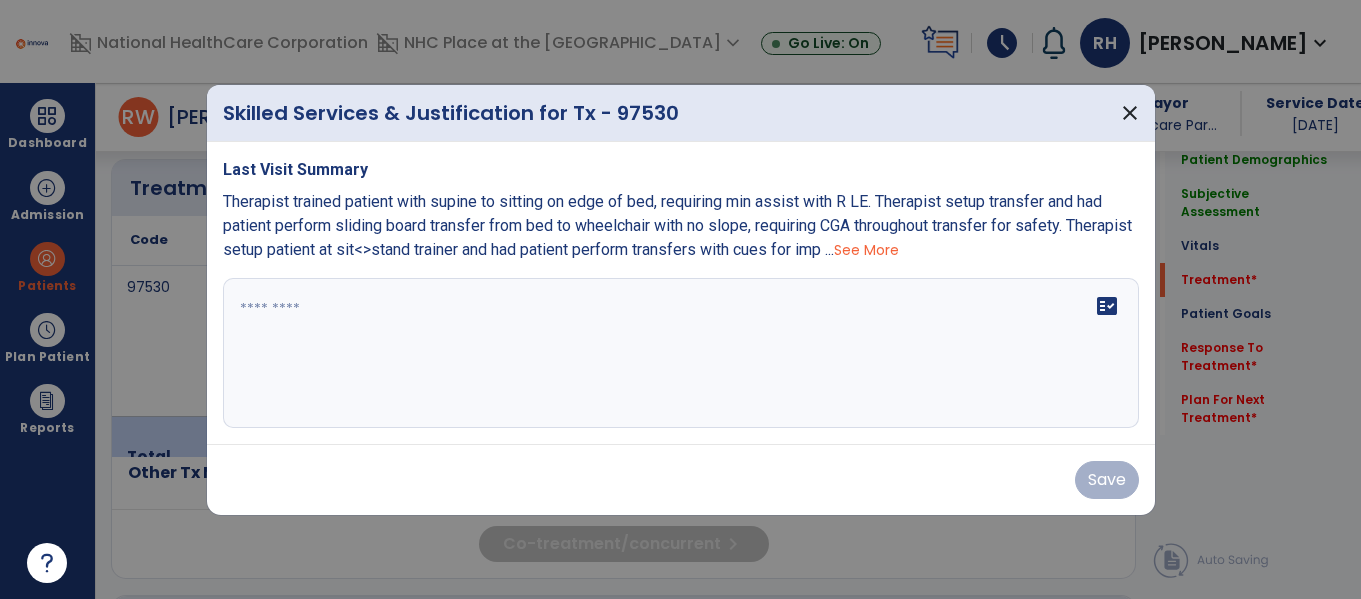 scroll, scrollTop: 1200, scrollLeft: 0, axis: vertical 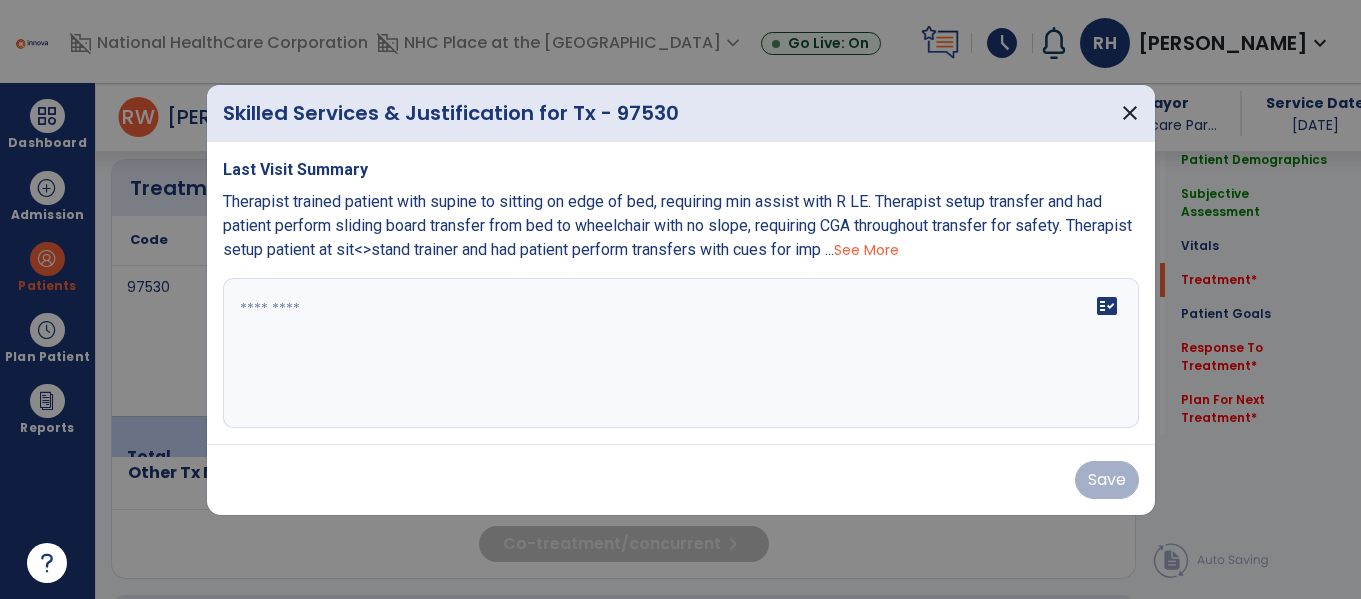 click on "See More" at bounding box center [866, 250] 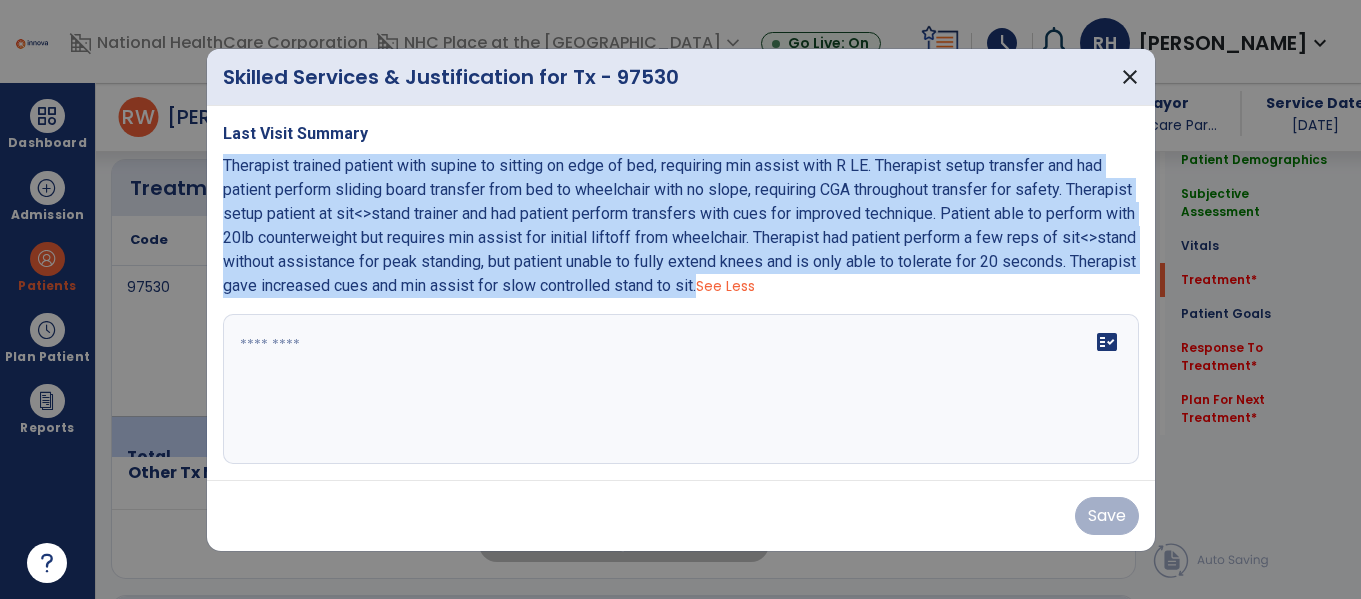 drag, startPoint x: 223, startPoint y: 164, endPoint x: 847, endPoint y: 290, distance: 636.59406 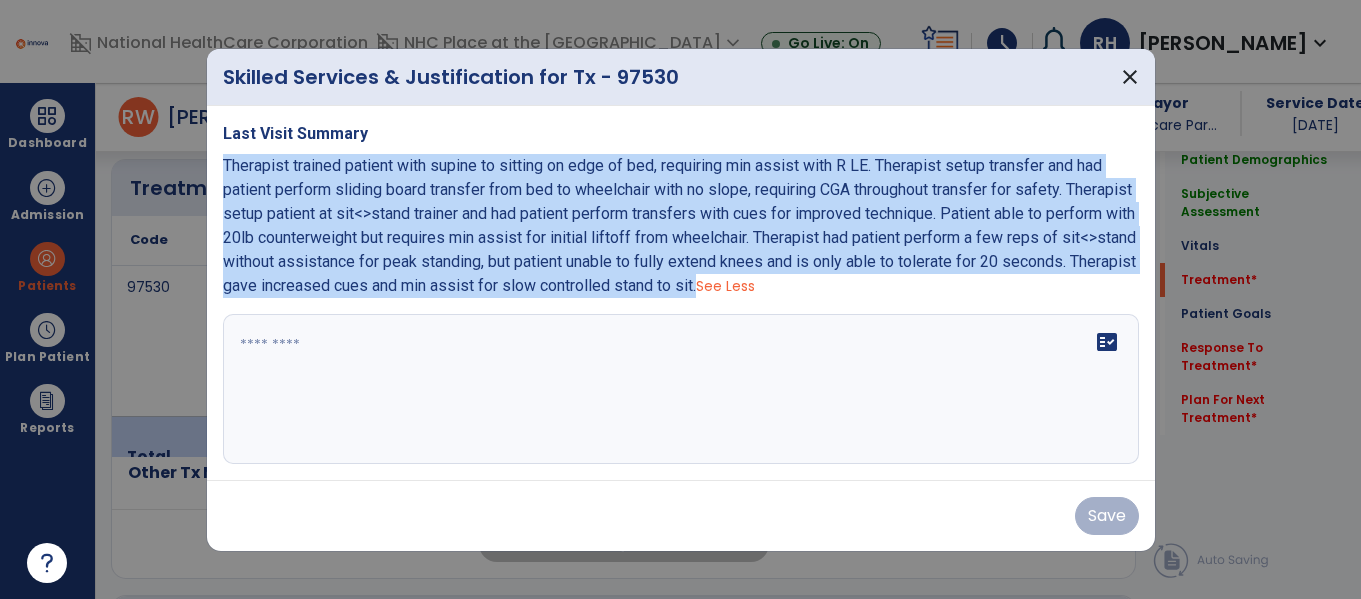 click on "Therapist trained patient with supine to sitting on edge of bed, requiring min assist with R LE. Therapist setup transfer and had patient perform sliding board transfer from bed to wheelchair with no slope, requiring CGA throughout transfer for safety. Therapist setup patient at sit<>stand trainer and had patient perform transfers with cues for improved technique. Patient able to perform with 20lb counterweight but requires min assist for initial liftoff from wheelchair. Therapist had patient perform a few reps of sit<>stand  without assistance for peak standing, but patient unable to fully extend knees and is only able to tolerate for 20 seconds. Therapist gave increased cues and min assist for slow controlled stand to sit.  See Less" at bounding box center (681, 226) 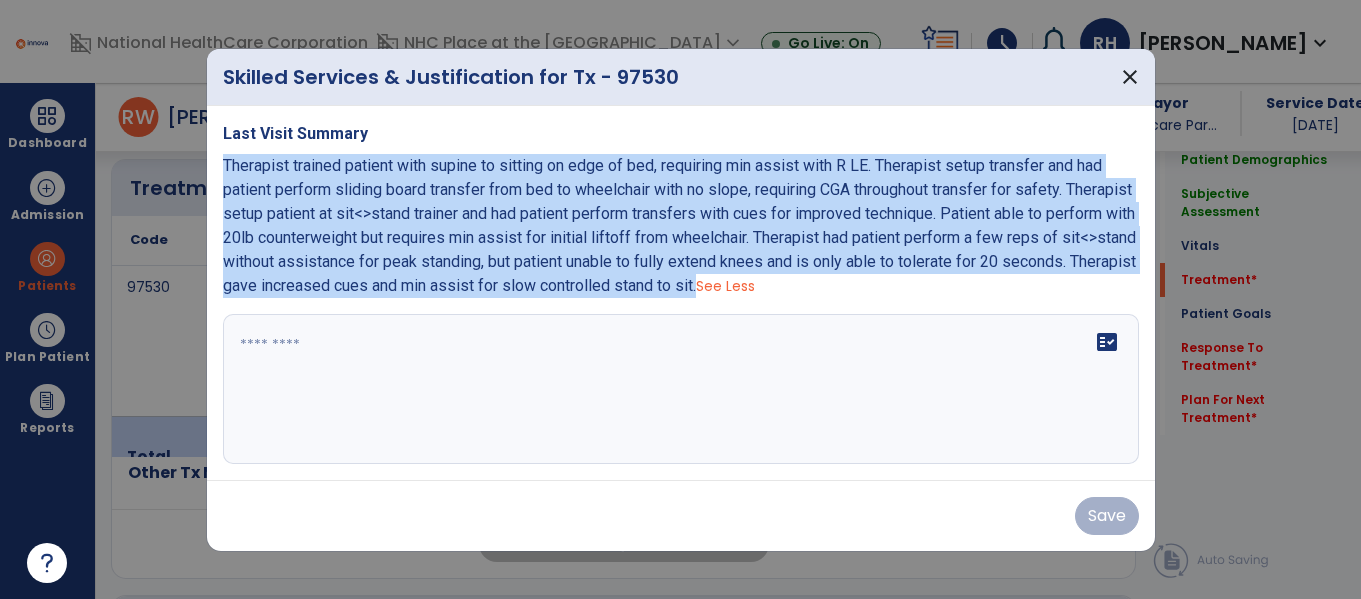 copy on "Therapist trained patient with supine to sitting on edge of bed, requiring min assist with R LE. Therapist setup transfer and had patient perform sliding board transfer from bed to wheelchair with no slope, requiring CGA throughout transfer for safety. Therapist setup patient at sit<>stand trainer and had patient perform transfers with cues for improved technique. Patient able to perform with 20lb counterweight but requires min assist for initial liftoff from wheelchair. Therapist had patient perform a few reps of sit<>stand  without assistance for peak standing, but patient unable to fully extend knees and is only able to tolerate for 20 seconds. Therapist gave increased cues and min assist for slow controlled stand to sit." 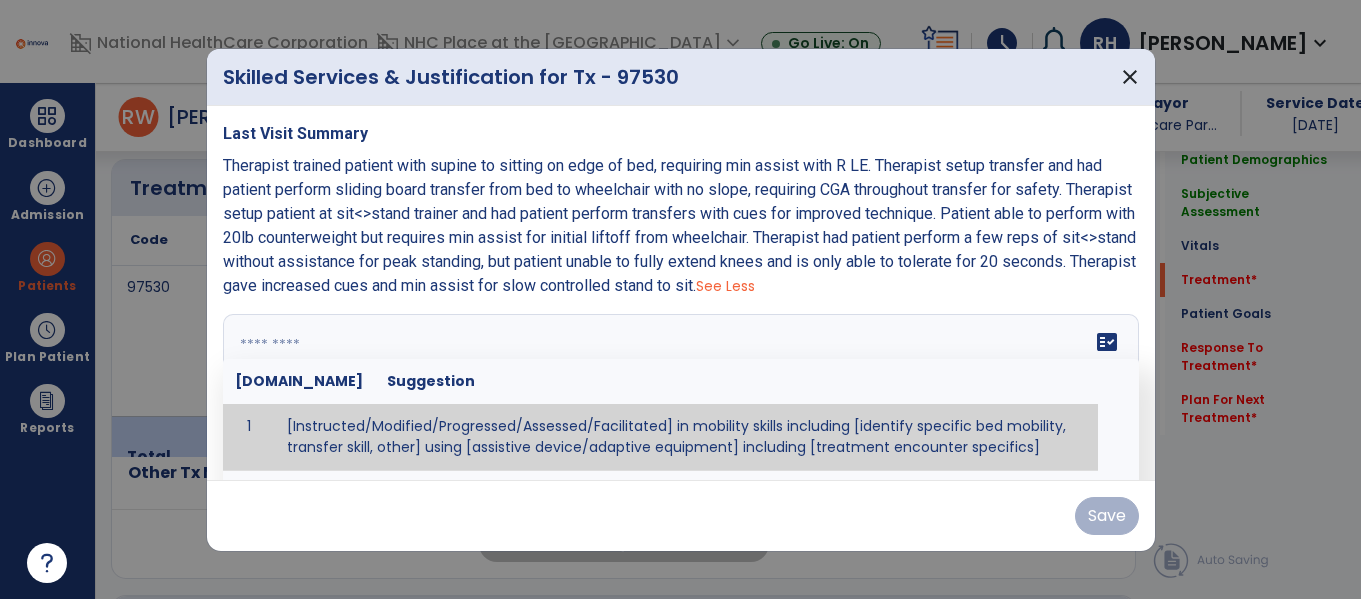 click on "fact_check  [DOMAIN_NAME] Suggestion 1 [Instructed/Modified/Progressed/Assessed/Facilitated] in mobility skills including [identify specific bed mobility, transfer skill, other] using [assistive device/adaptive equipment] including [treatment encounter specifics]" at bounding box center [681, 389] 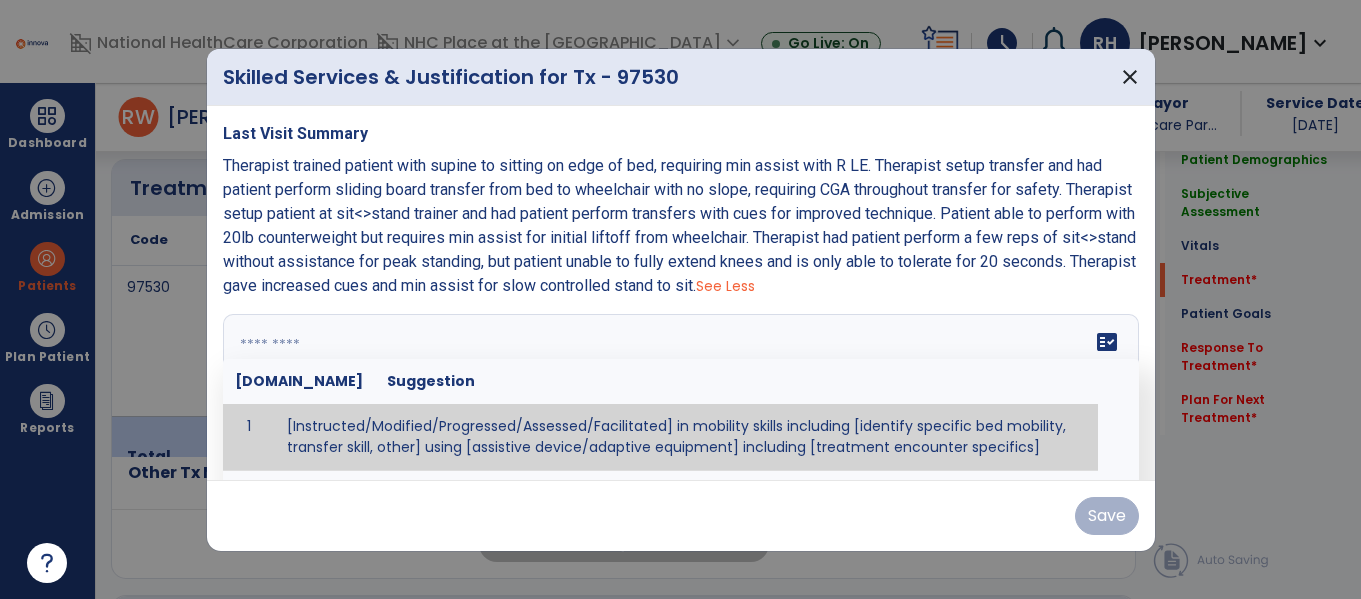 paste on "**********" 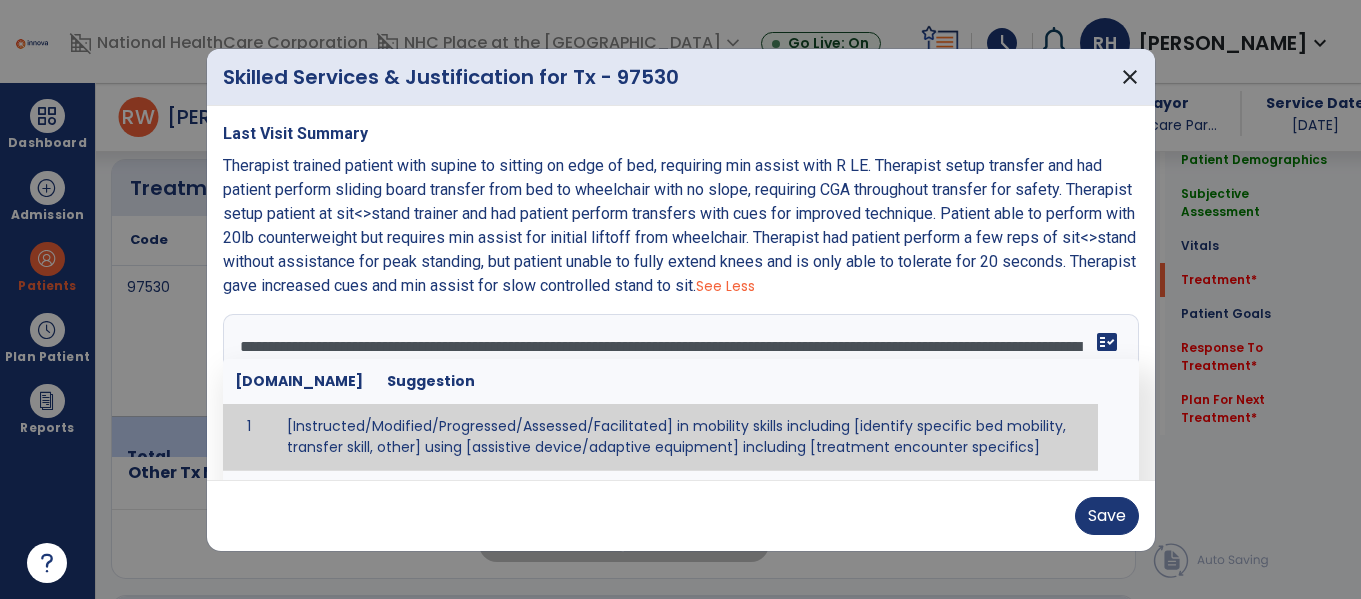 scroll, scrollTop: 48, scrollLeft: 0, axis: vertical 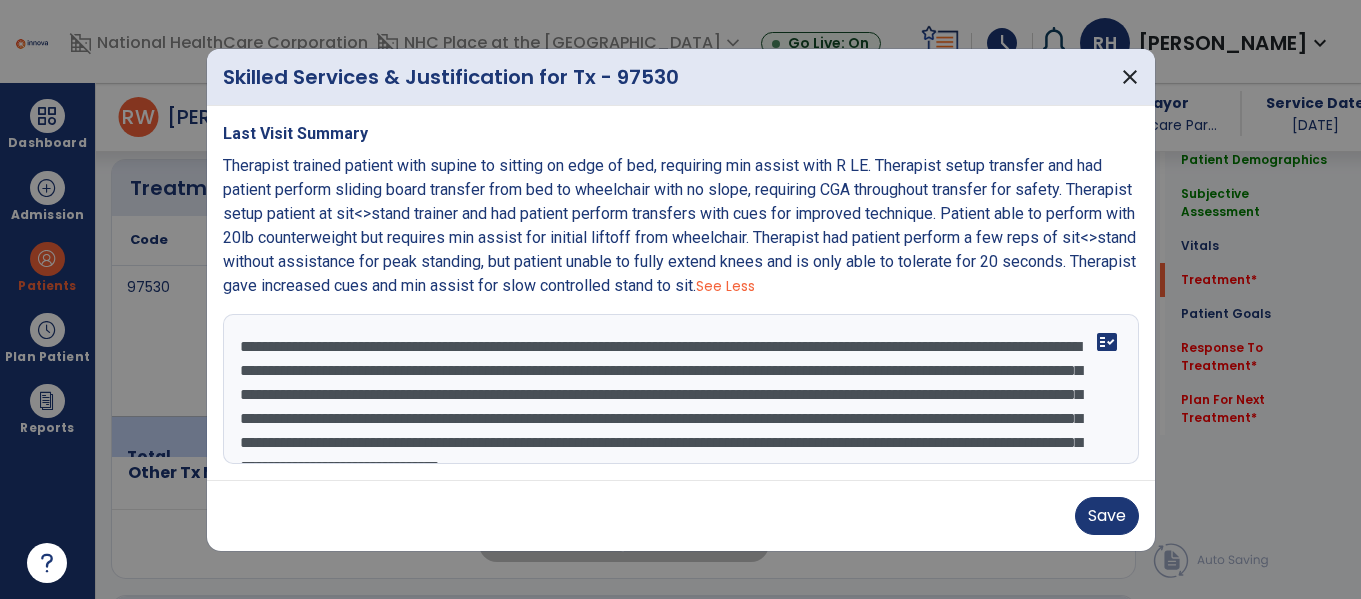 drag, startPoint x: 613, startPoint y: 343, endPoint x: 965, endPoint y: 335, distance: 352.0909 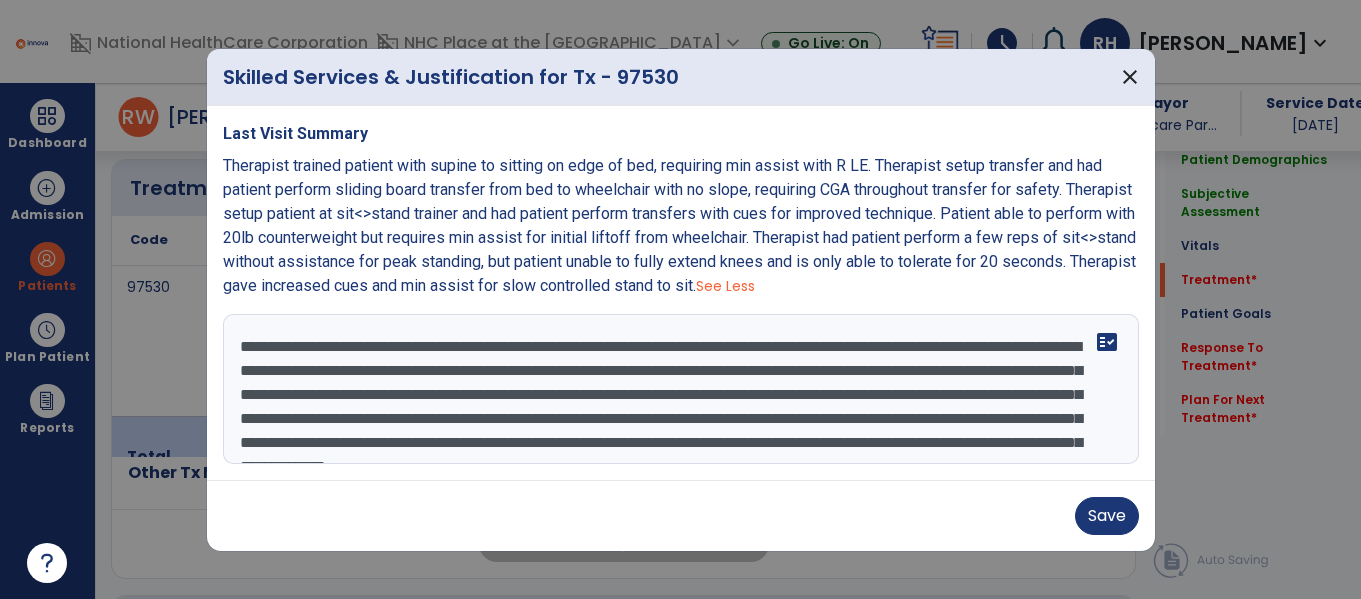 click on "**********" at bounding box center [681, 389] 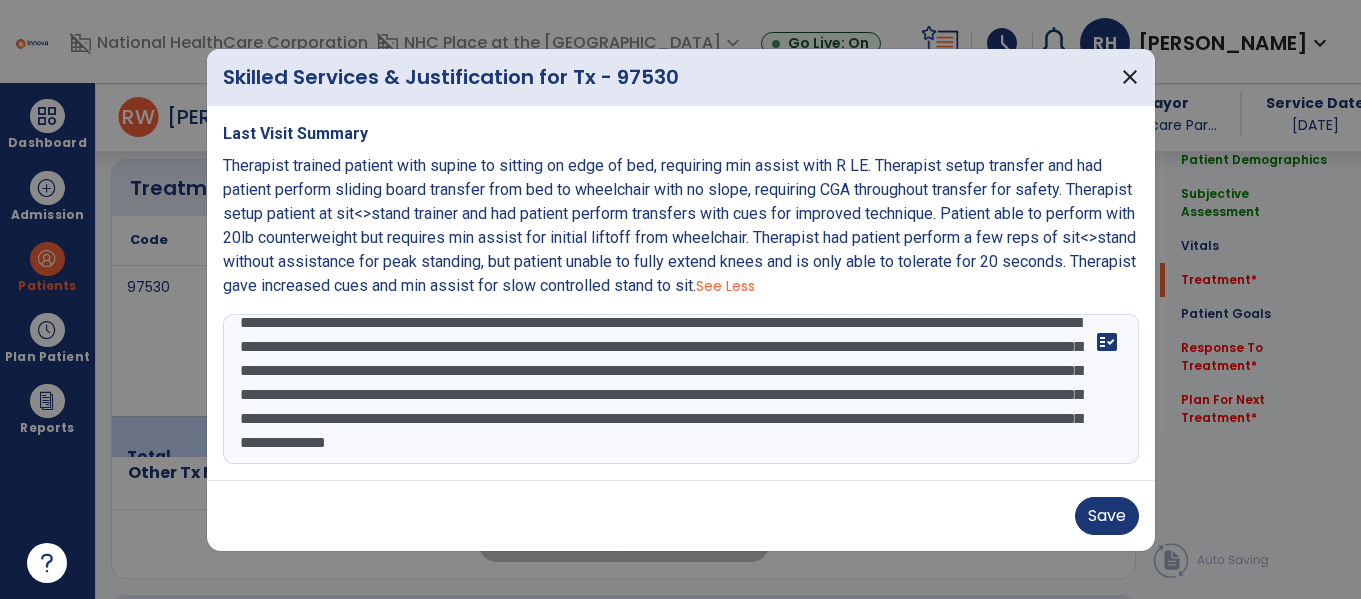 scroll, scrollTop: 48, scrollLeft: 0, axis: vertical 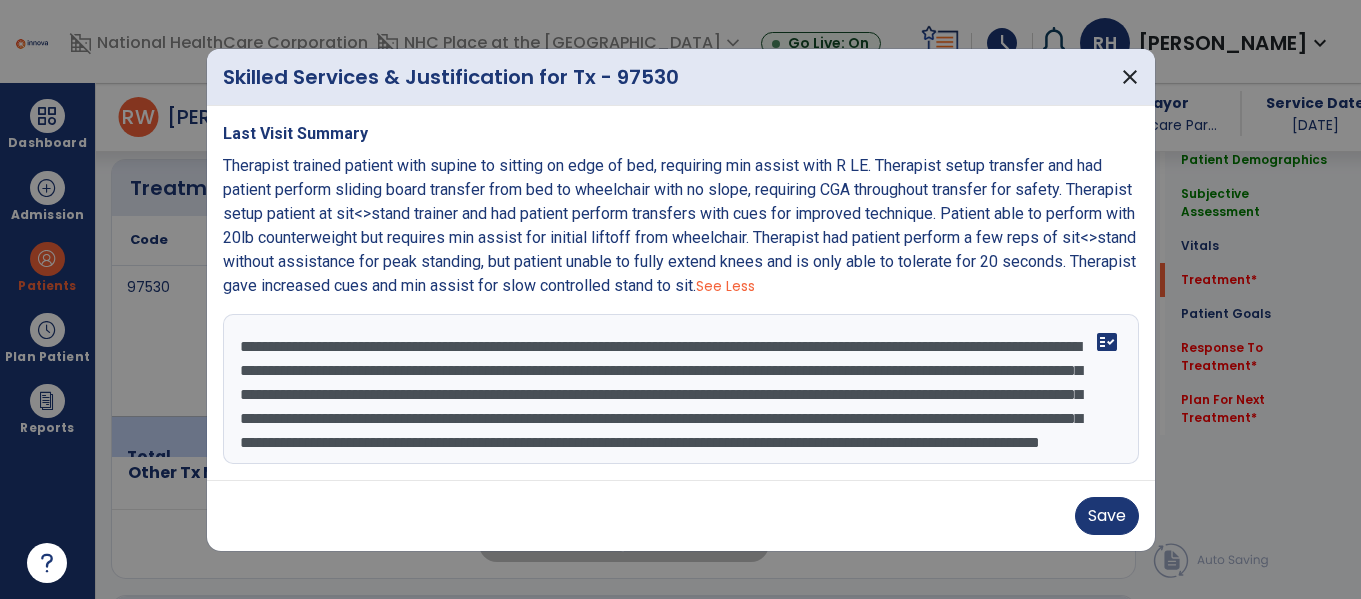 click on "**********" at bounding box center [681, 389] 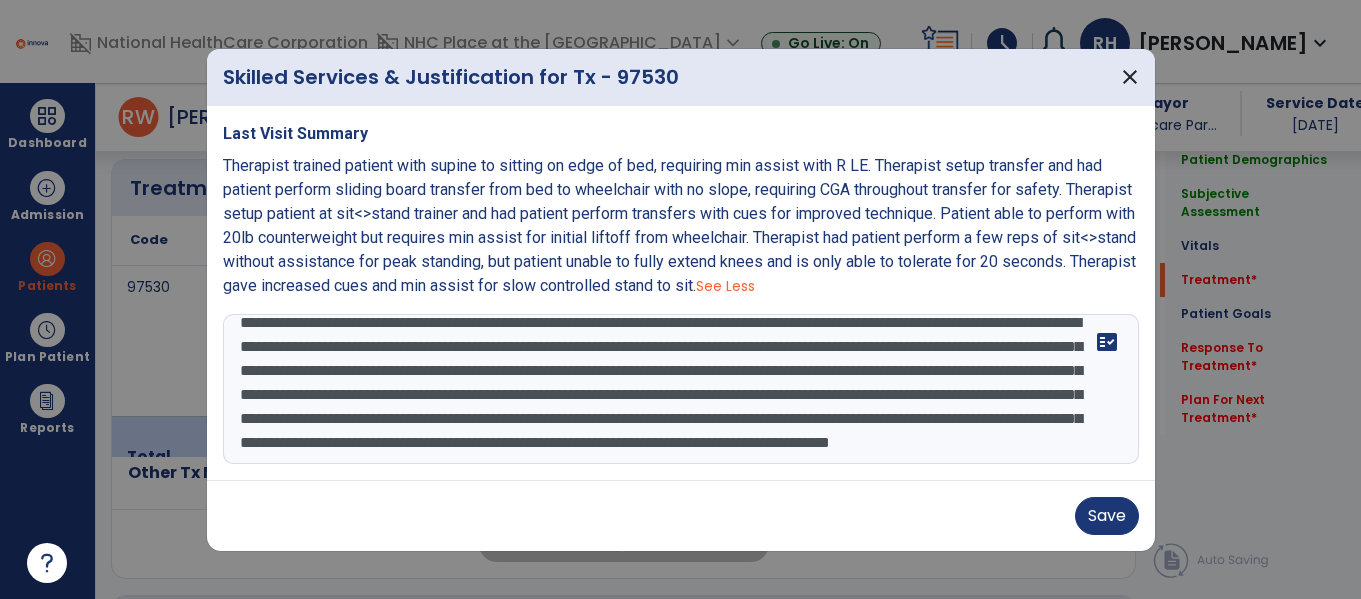 scroll, scrollTop: 72, scrollLeft: 0, axis: vertical 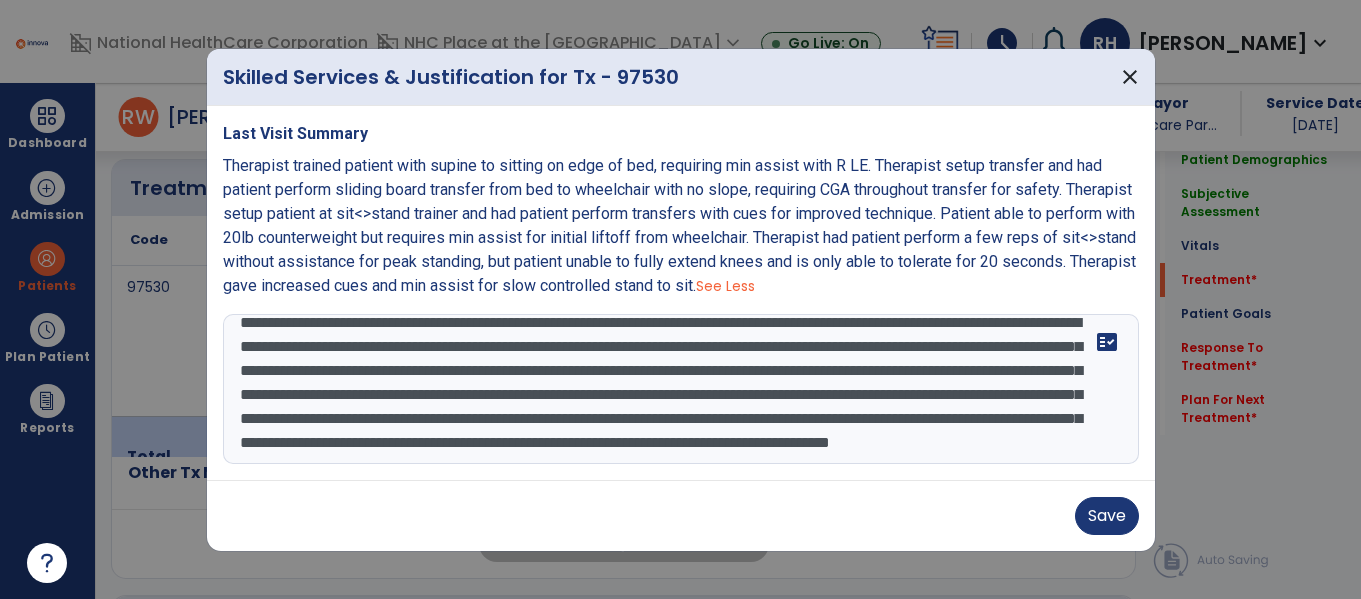 click on "**********" at bounding box center (681, 389) 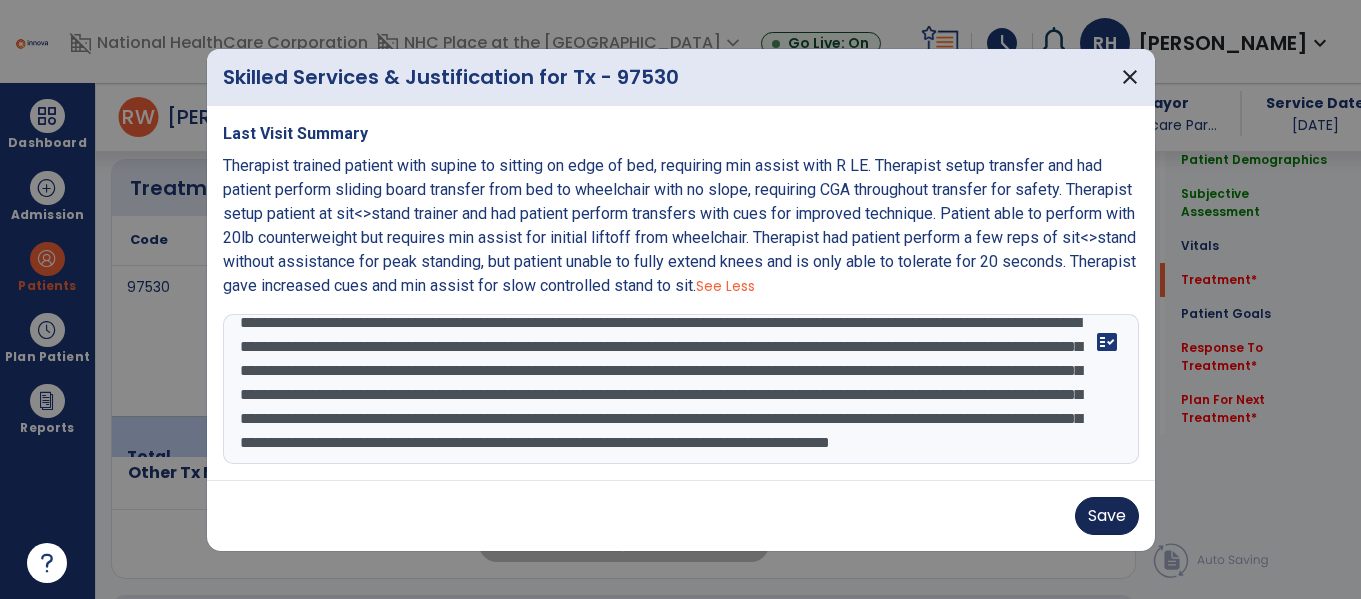 type on "**********" 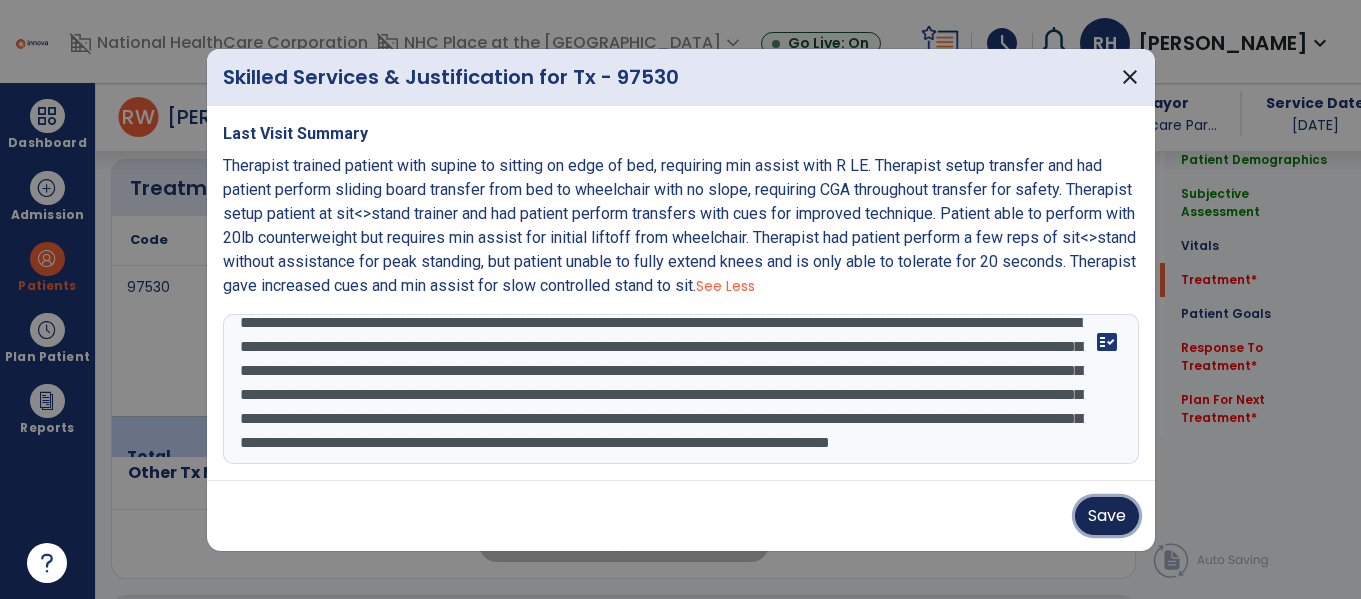 click on "Save" at bounding box center (1107, 516) 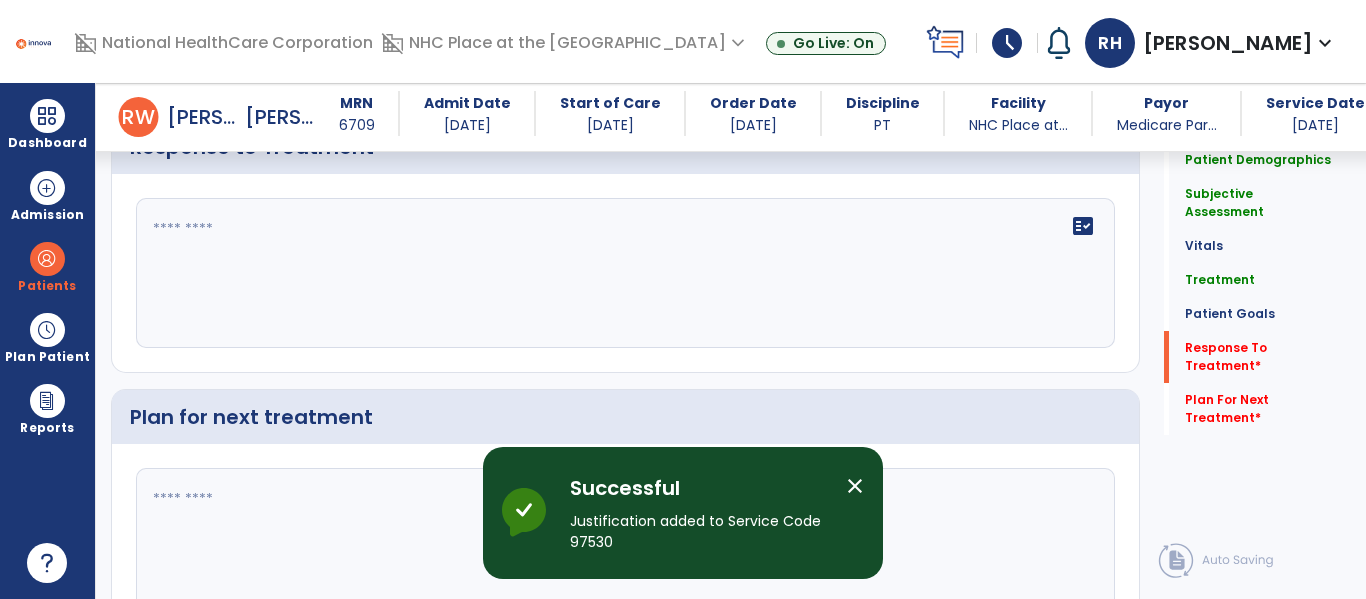 scroll, scrollTop: 2904, scrollLeft: 0, axis: vertical 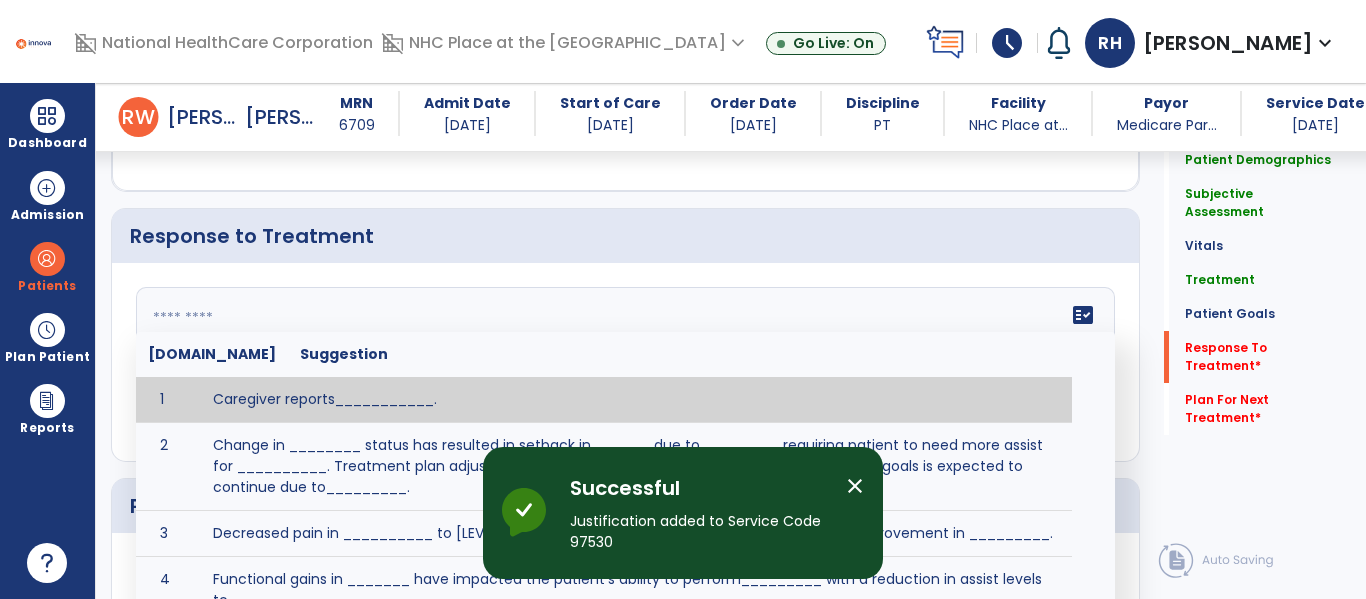 click on "fact_check  [DOMAIN_NAME] Suggestion 1 Caregiver reports___________. 2 Change in ________ status has resulted in setback in_______due to ________, requiring patient to need more assist for __________.   Treatment plan adjustments to be made include________.  Progress towards goals is expected to continue due to_________. 3 Decreased pain in __________ to [LEVEL] in response to [MODALITY/TREATMENT] allows for improvement in _________. 4 Functional gains in _______ have impacted the patient's ability to perform_________ with a reduction in assist levels to_________. 5 Functional progress this week has been significant due to__________. 6 Gains in ________ have improved the patient's ability to perform ______with decreased levels of assist to___________. 7 Improvement in ________allows patient to tolerate higher levels of challenges in_________. 8 Pain in [AREA] has decreased to [LEVEL] in response to [TREATMENT/MODALITY], allowing fore ease in completing__________. 9 10 11 12 13 14 15 16 17 18 19 20 21" 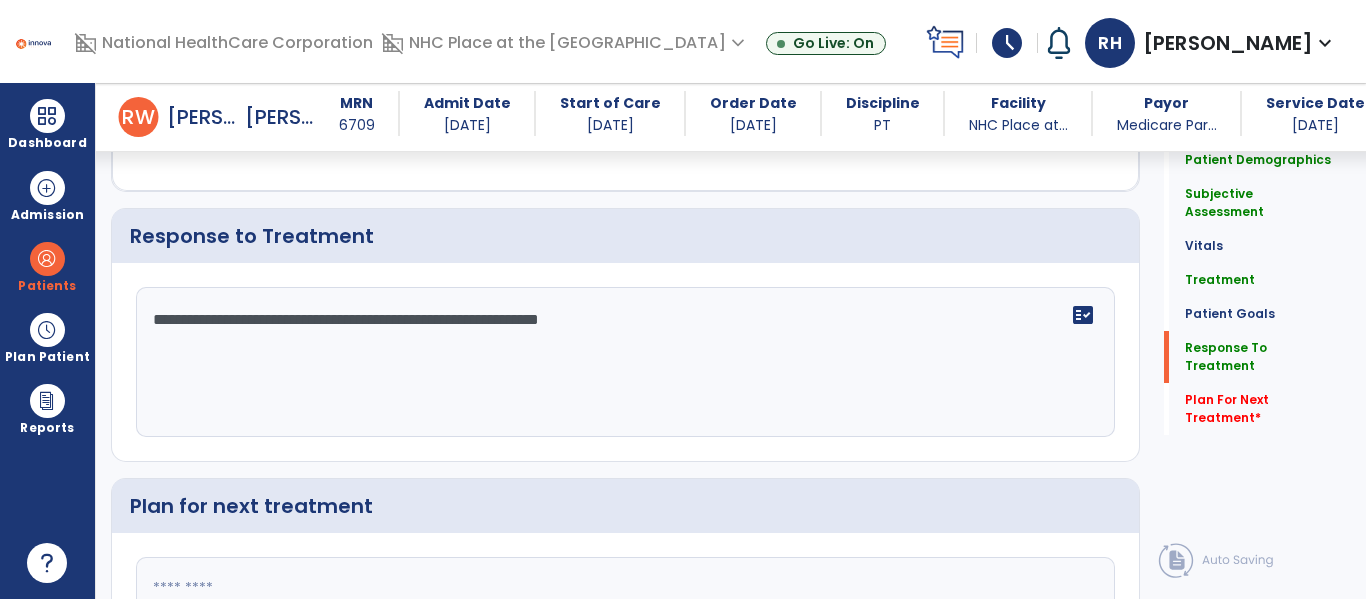click on "**********" 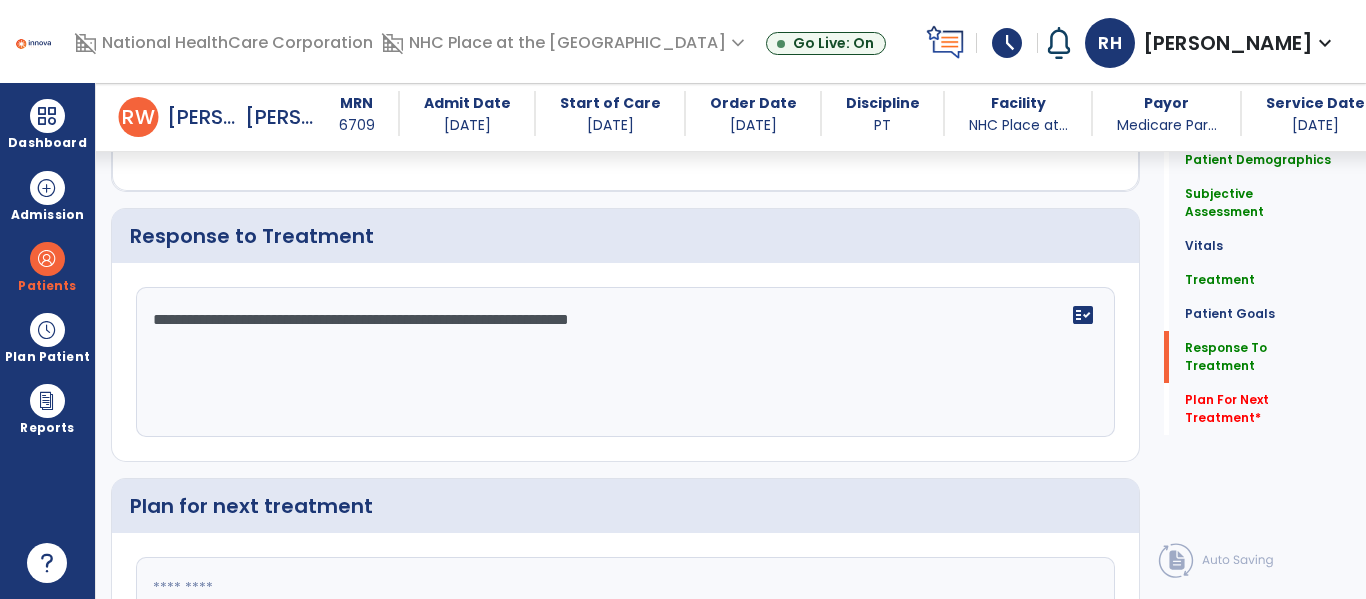 scroll, scrollTop: 3104, scrollLeft: 0, axis: vertical 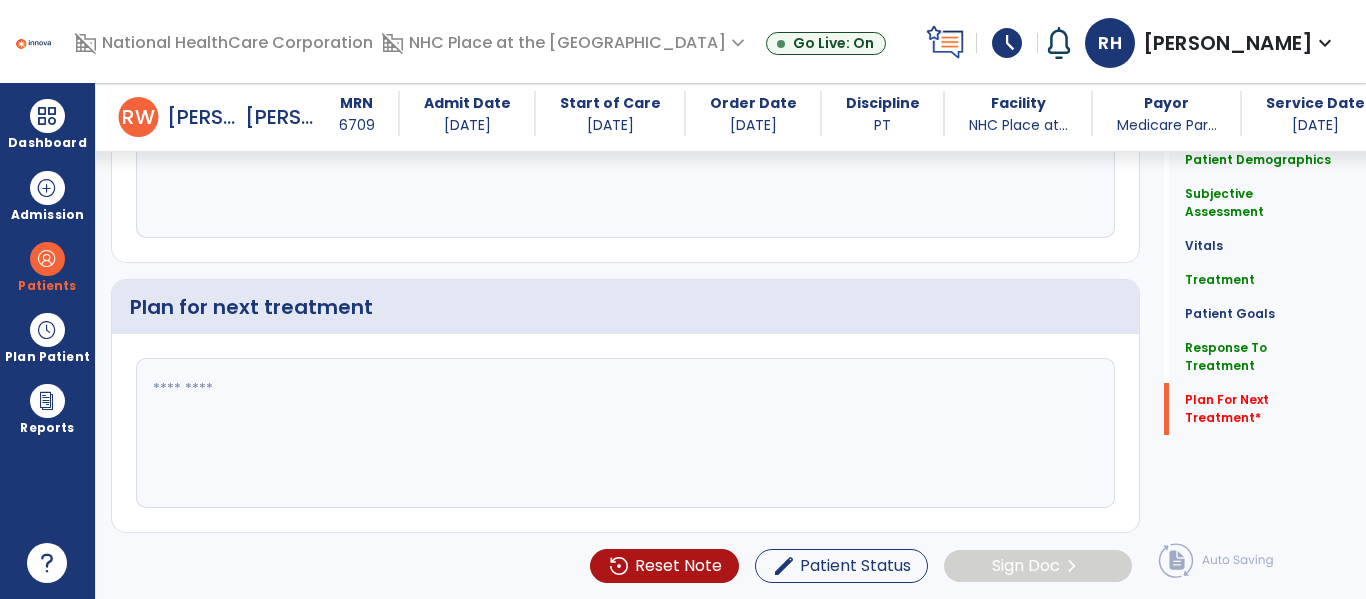type on "**********" 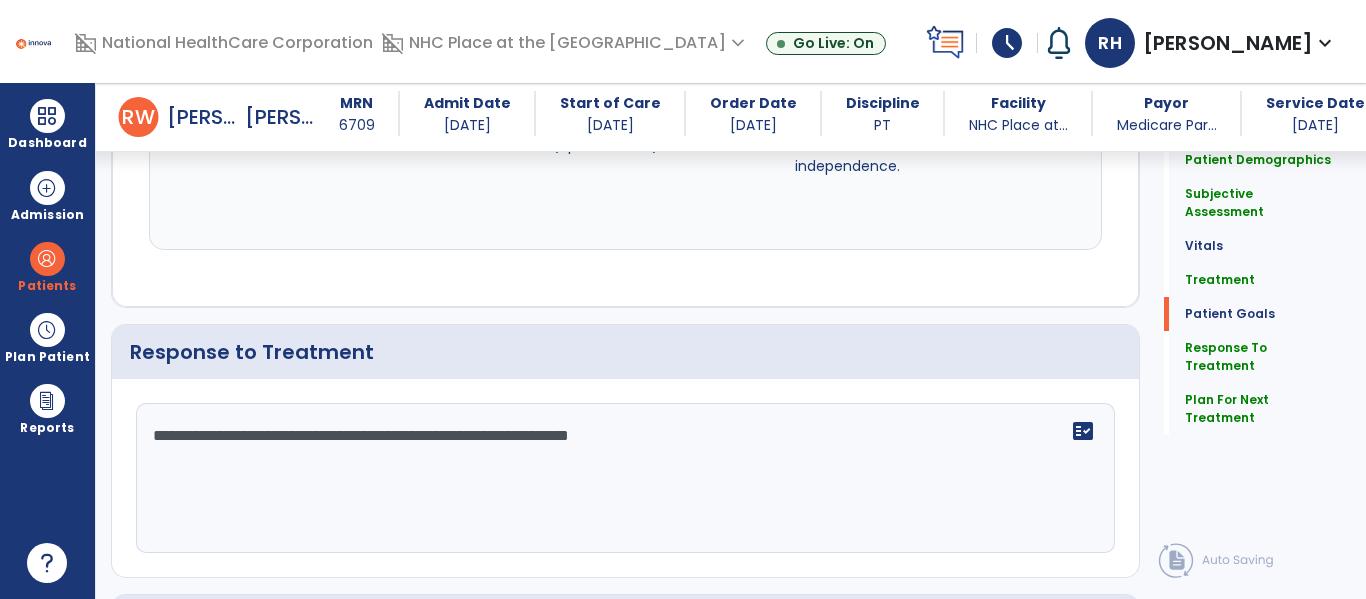scroll, scrollTop: 2804, scrollLeft: 0, axis: vertical 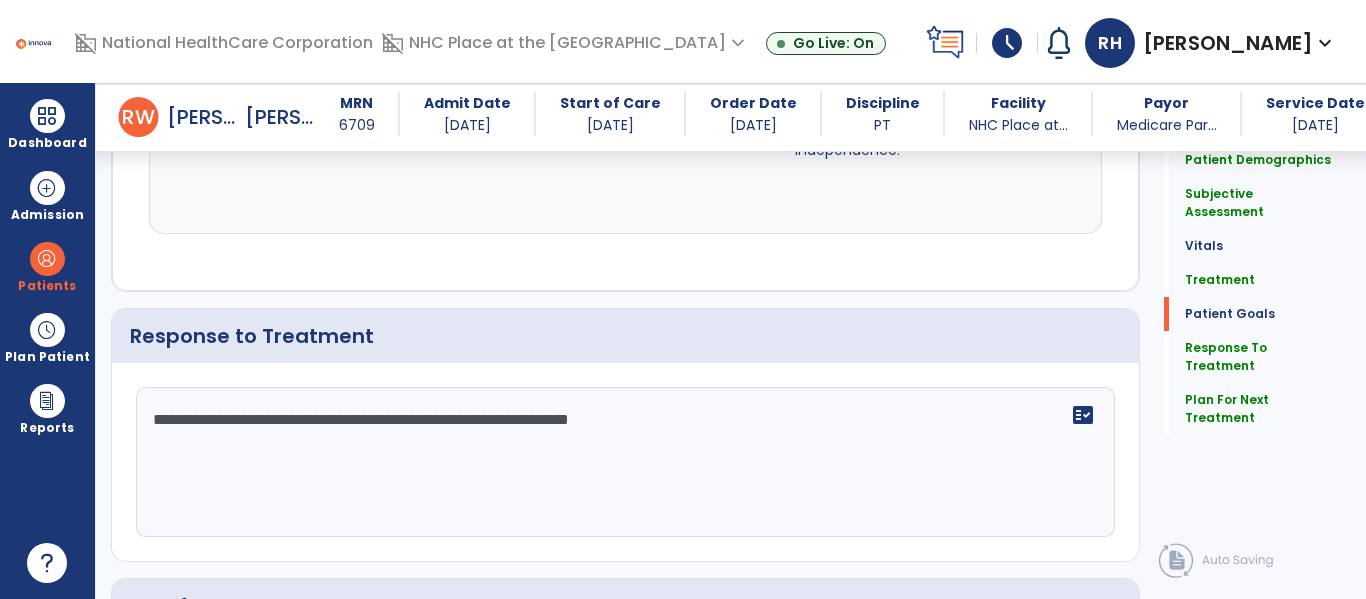 type on "**********" 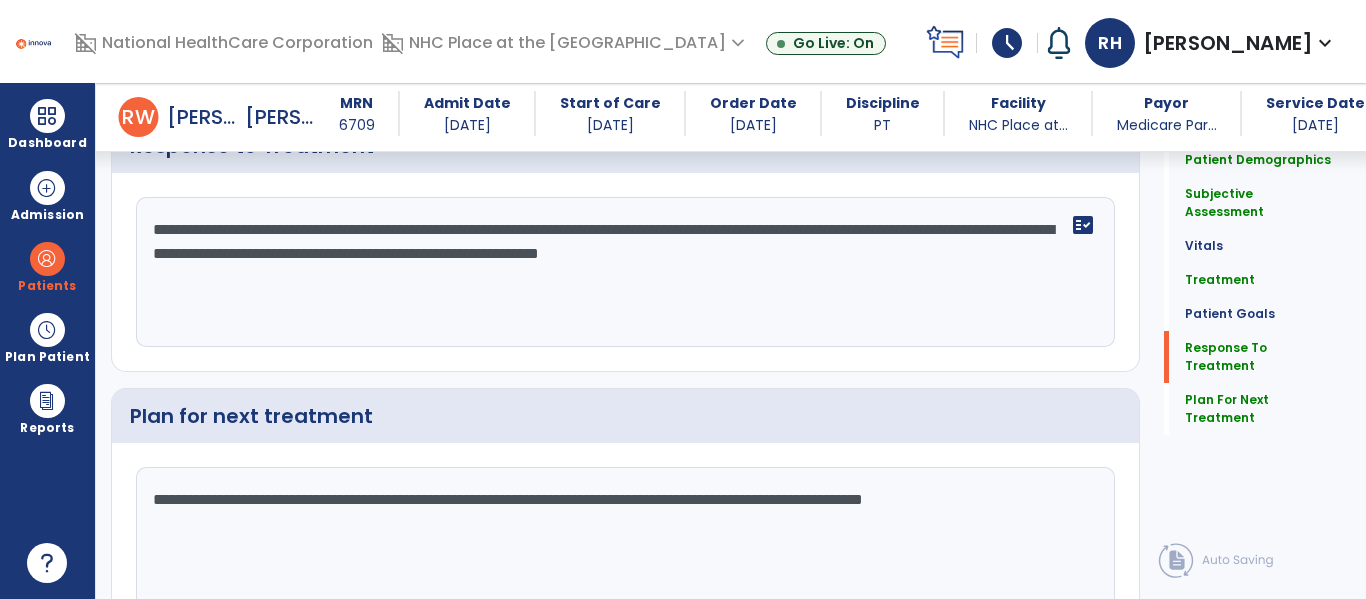 scroll, scrollTop: 3104, scrollLeft: 0, axis: vertical 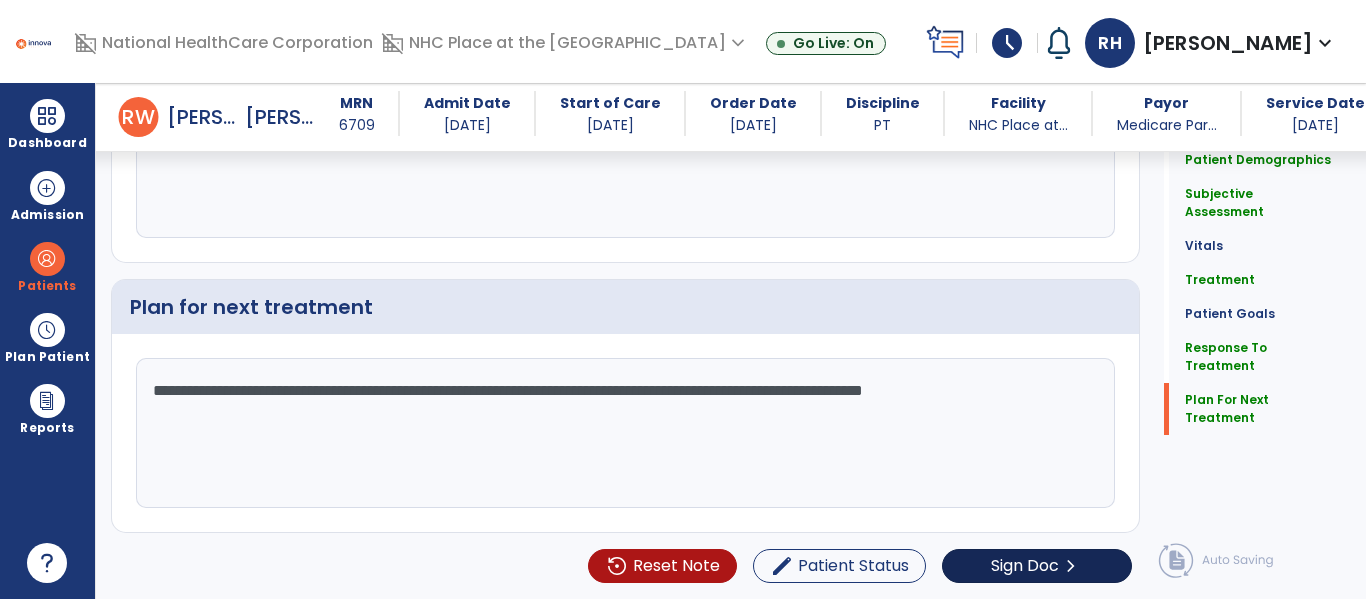 type on "**********" 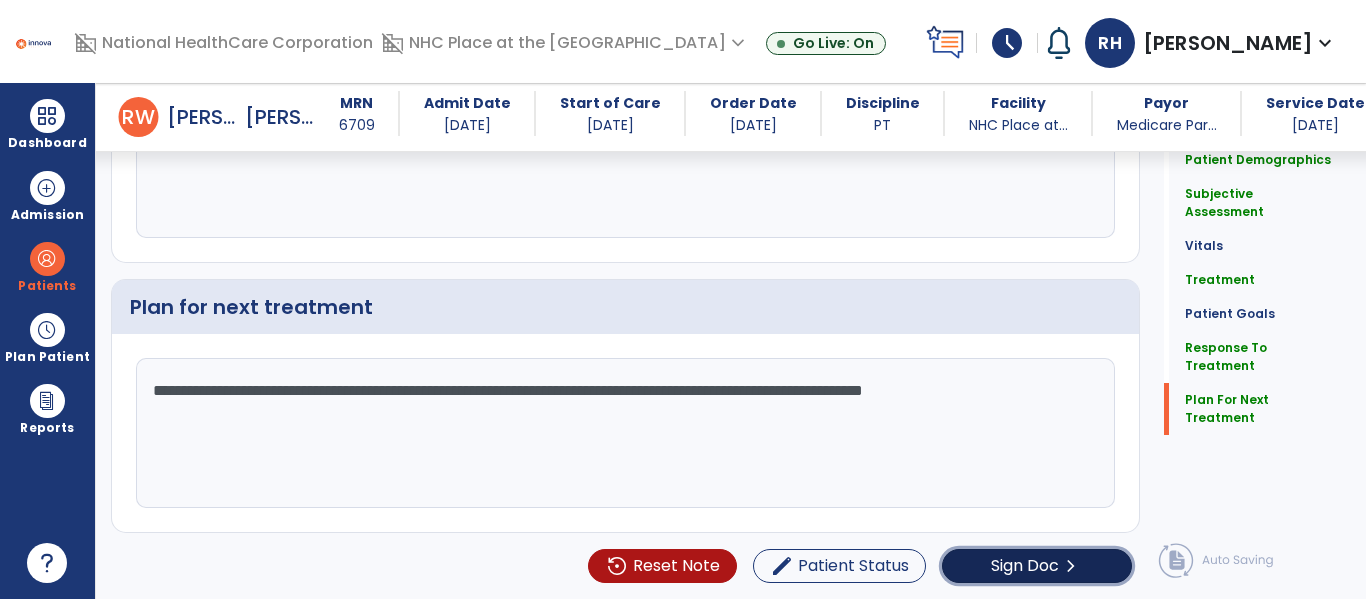 click on "chevron_right" 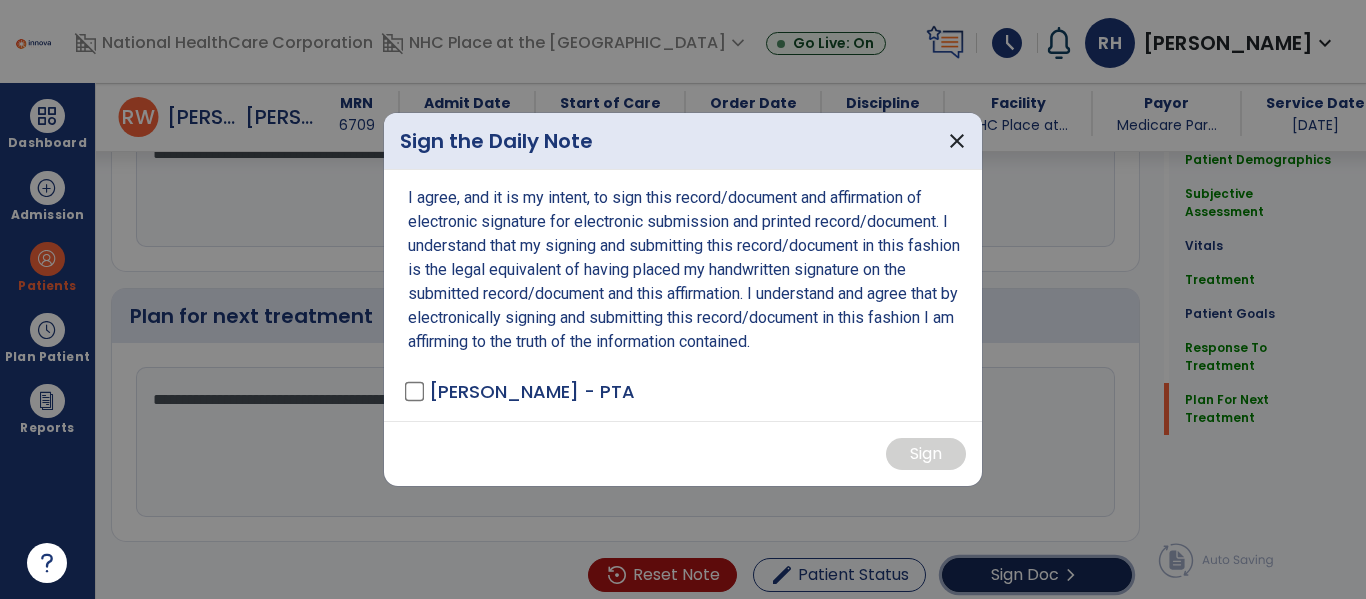 scroll, scrollTop: 3104, scrollLeft: 0, axis: vertical 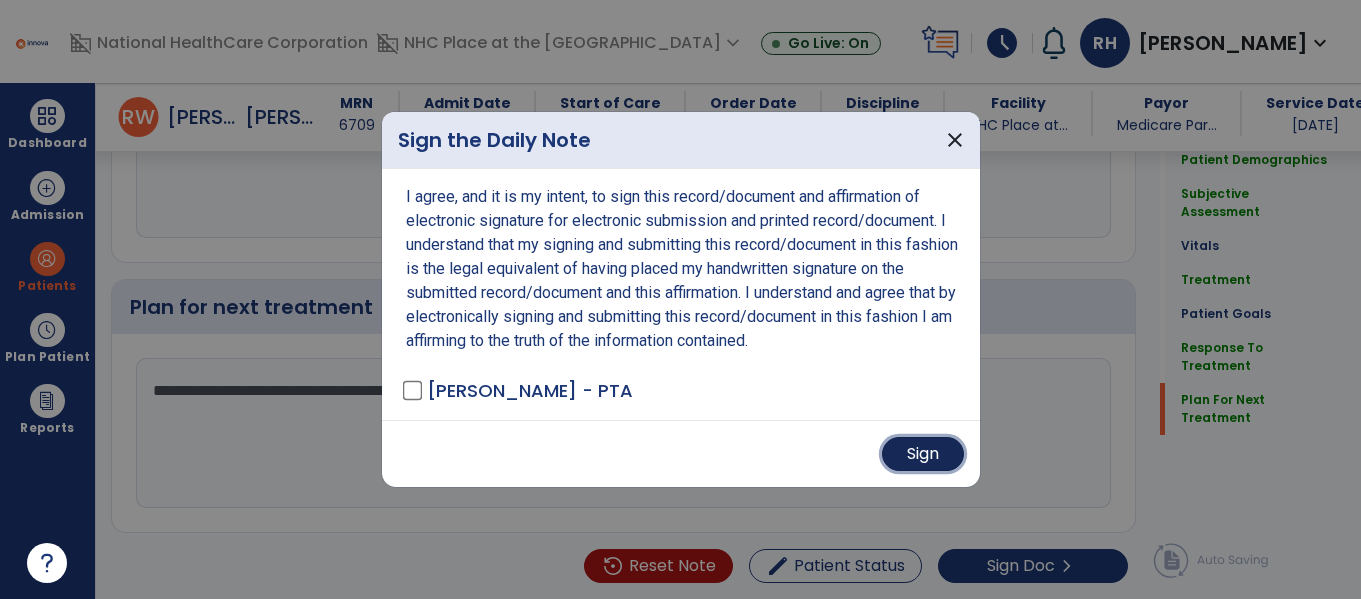 click on "Sign" at bounding box center [923, 454] 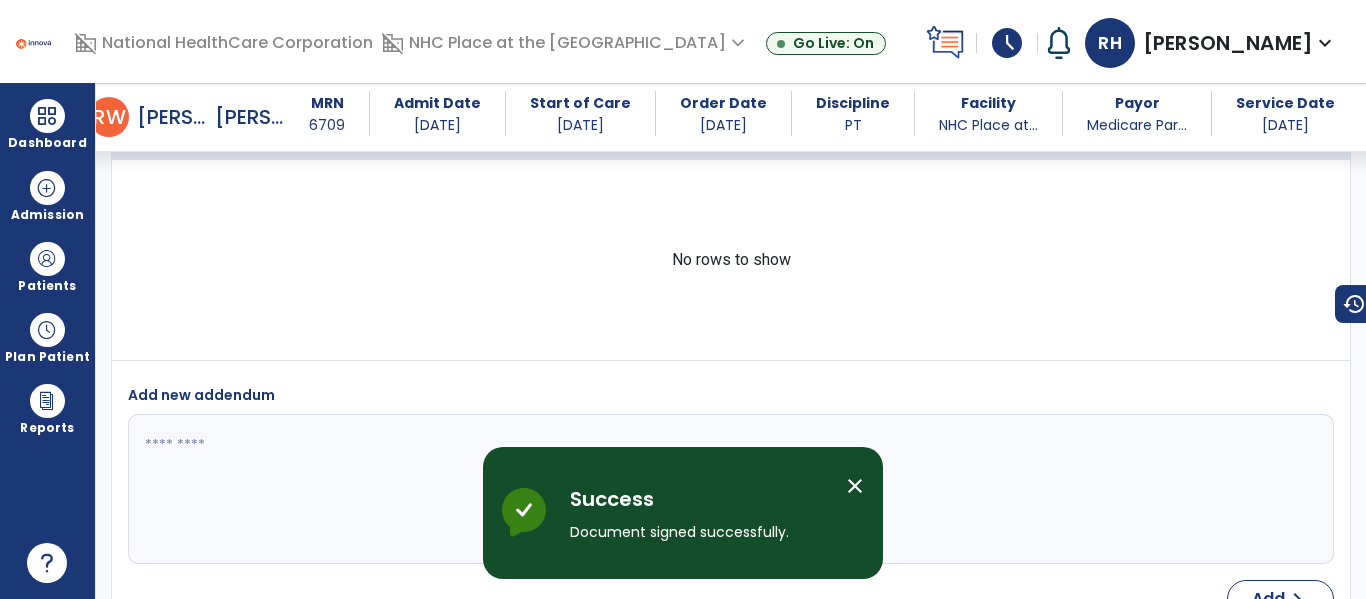 scroll, scrollTop: 4444, scrollLeft: 0, axis: vertical 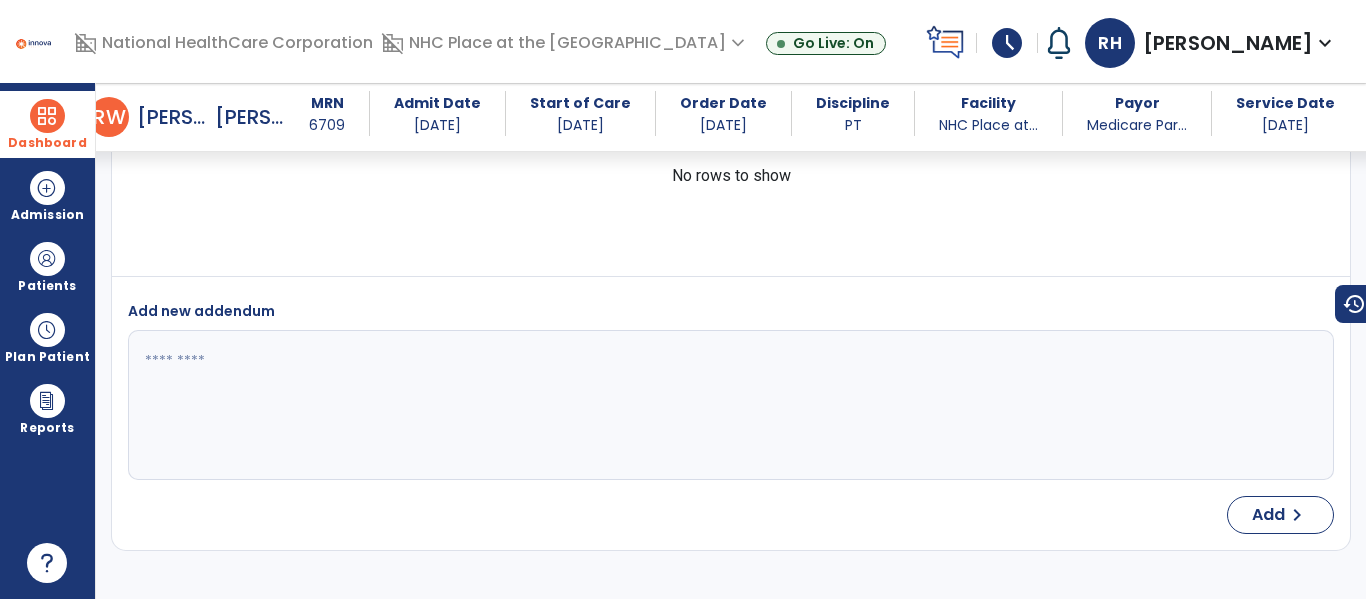 click on "Dashboard" at bounding box center (47, 143) 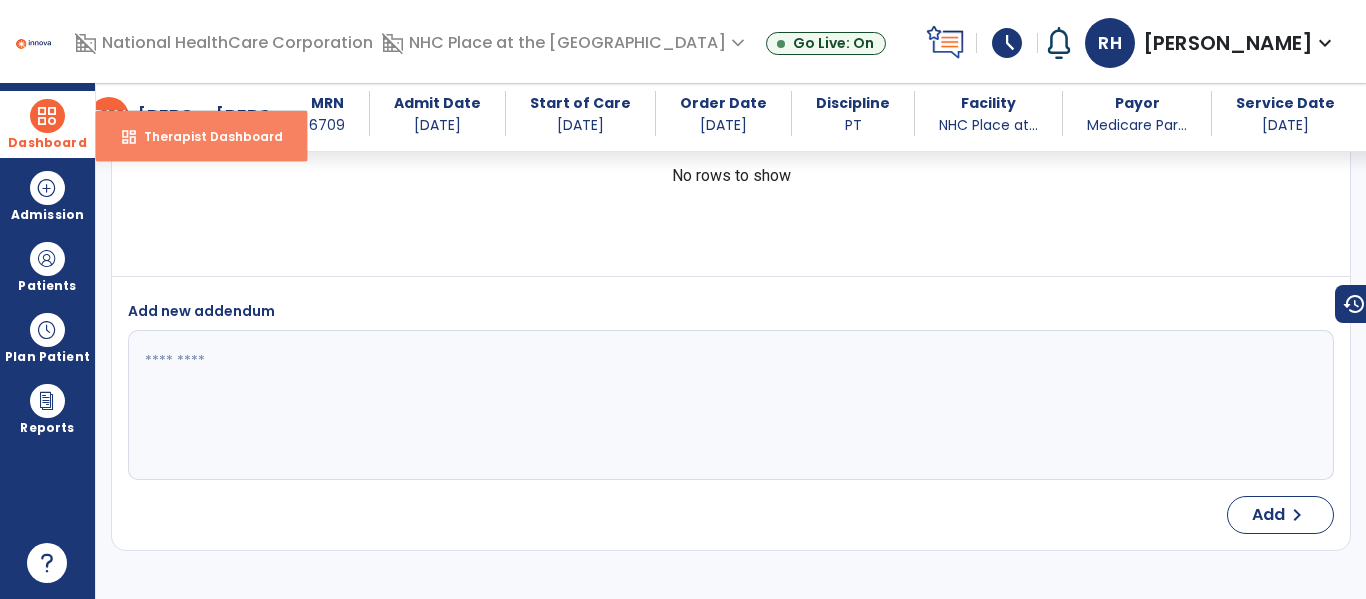 click on "dashboard  Therapist Dashboard" at bounding box center (201, 136) 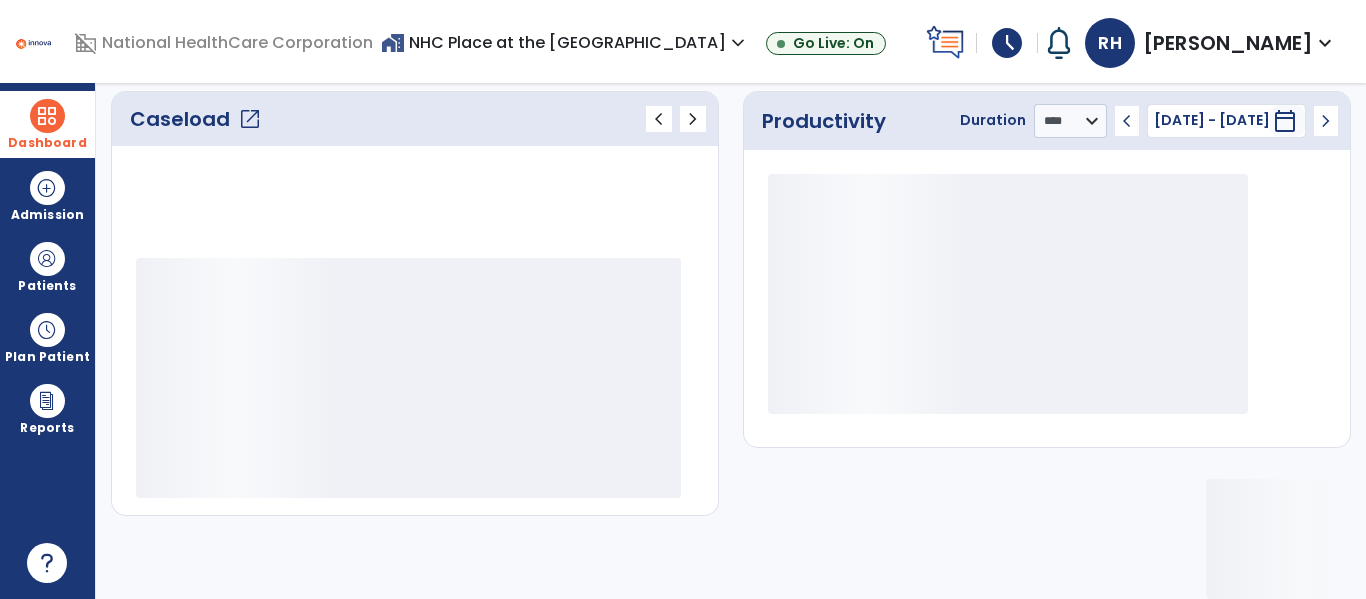 scroll, scrollTop: 275, scrollLeft: 0, axis: vertical 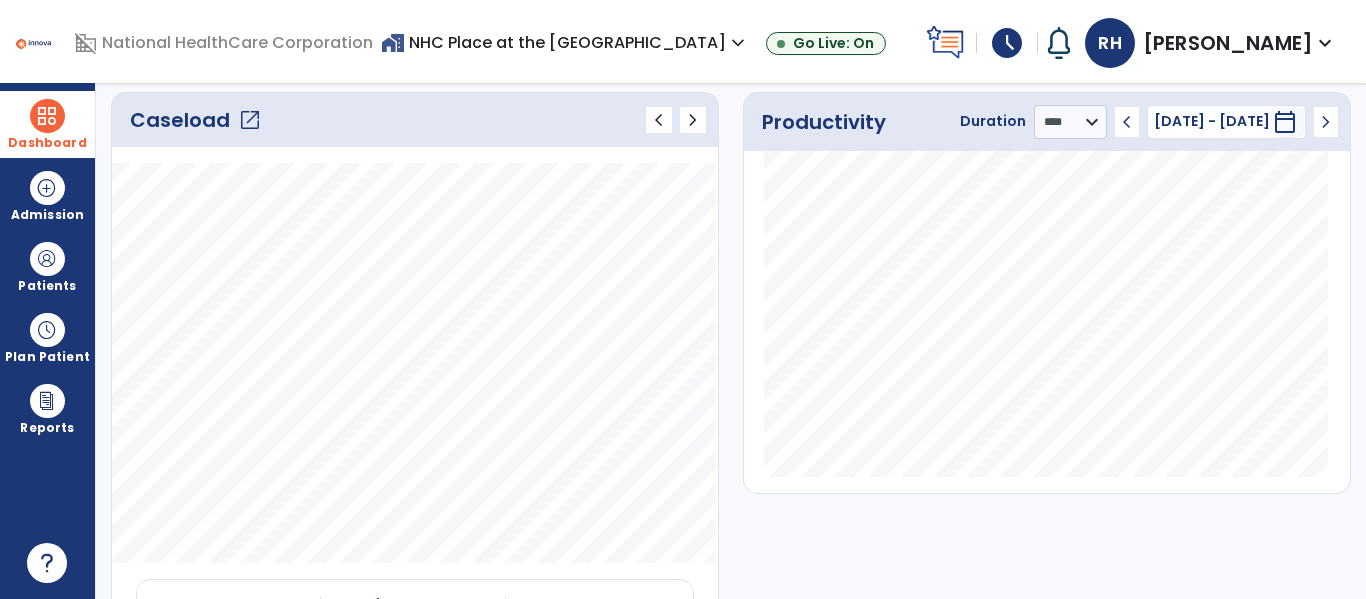 click on "open_in_new" 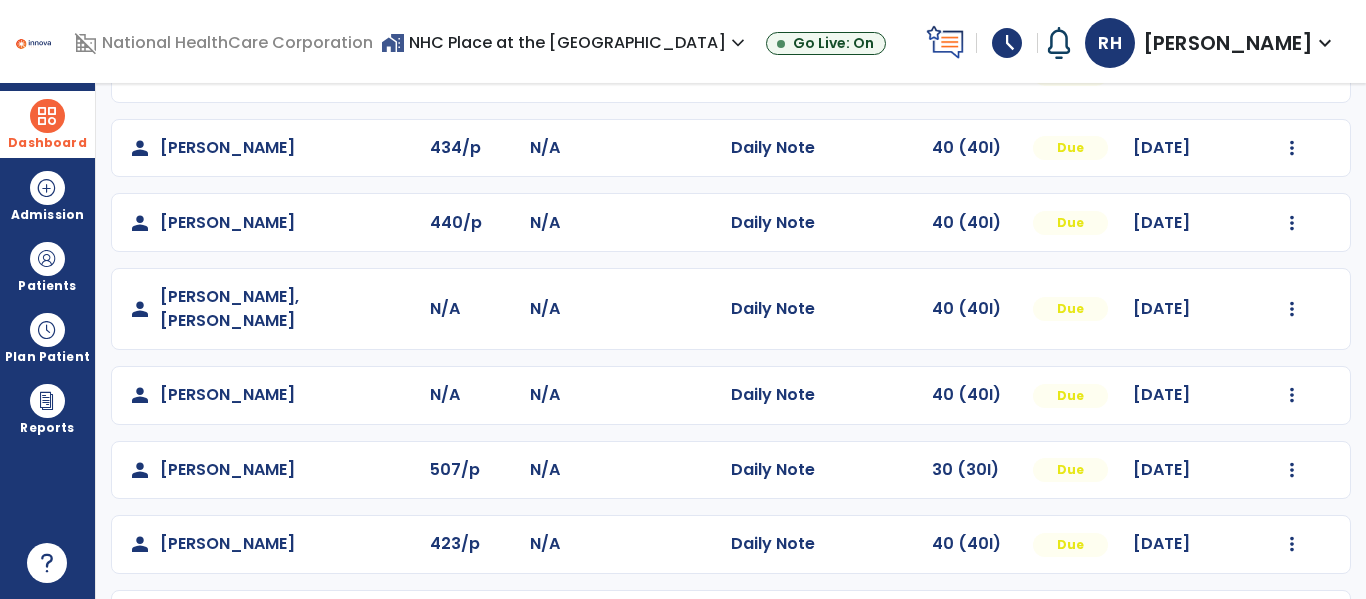 scroll, scrollTop: 437, scrollLeft: 0, axis: vertical 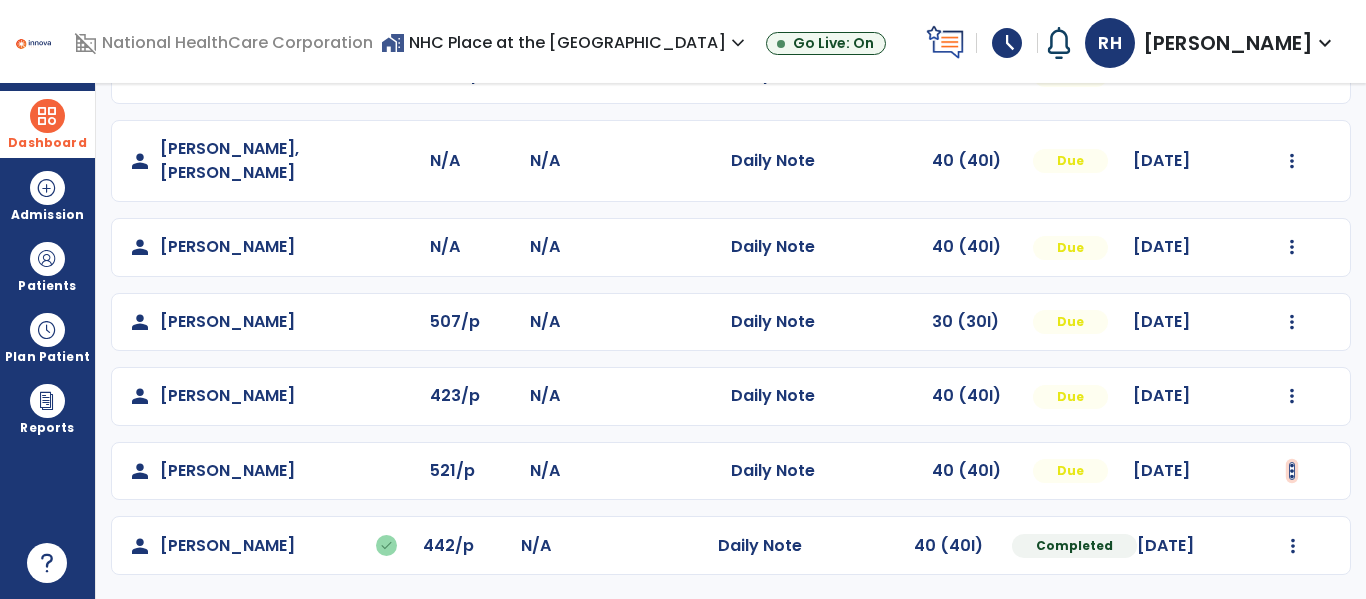 click at bounding box center (1292, -149) 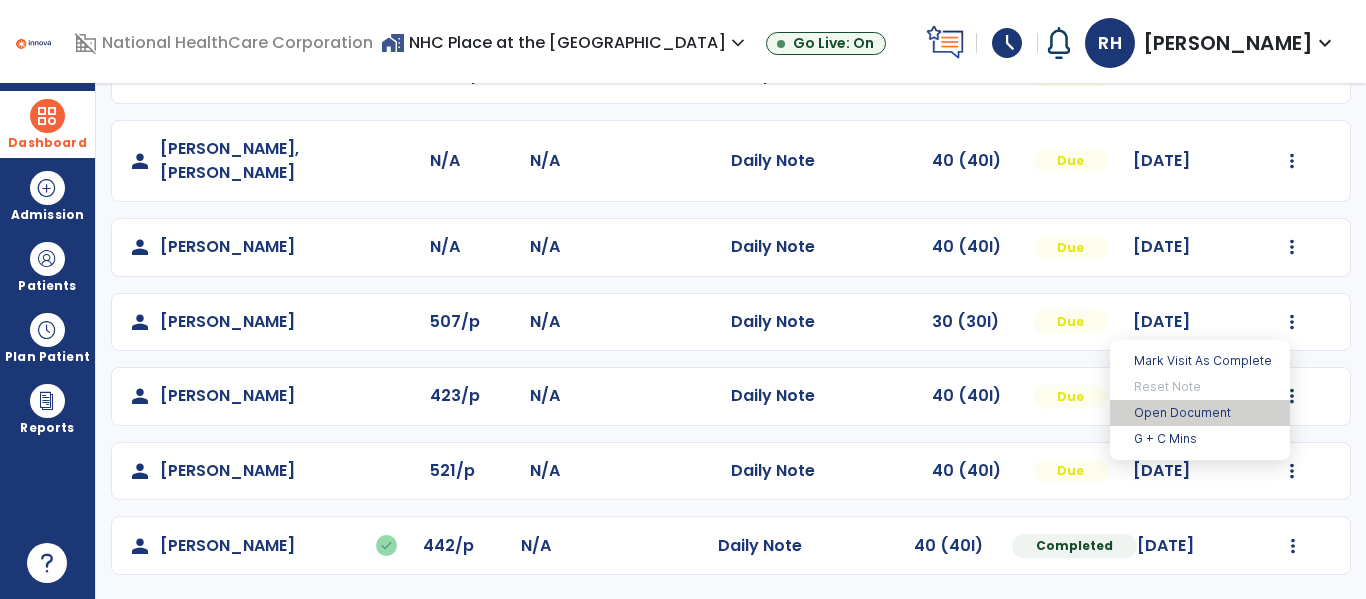 click on "Open Document" at bounding box center (1200, 413) 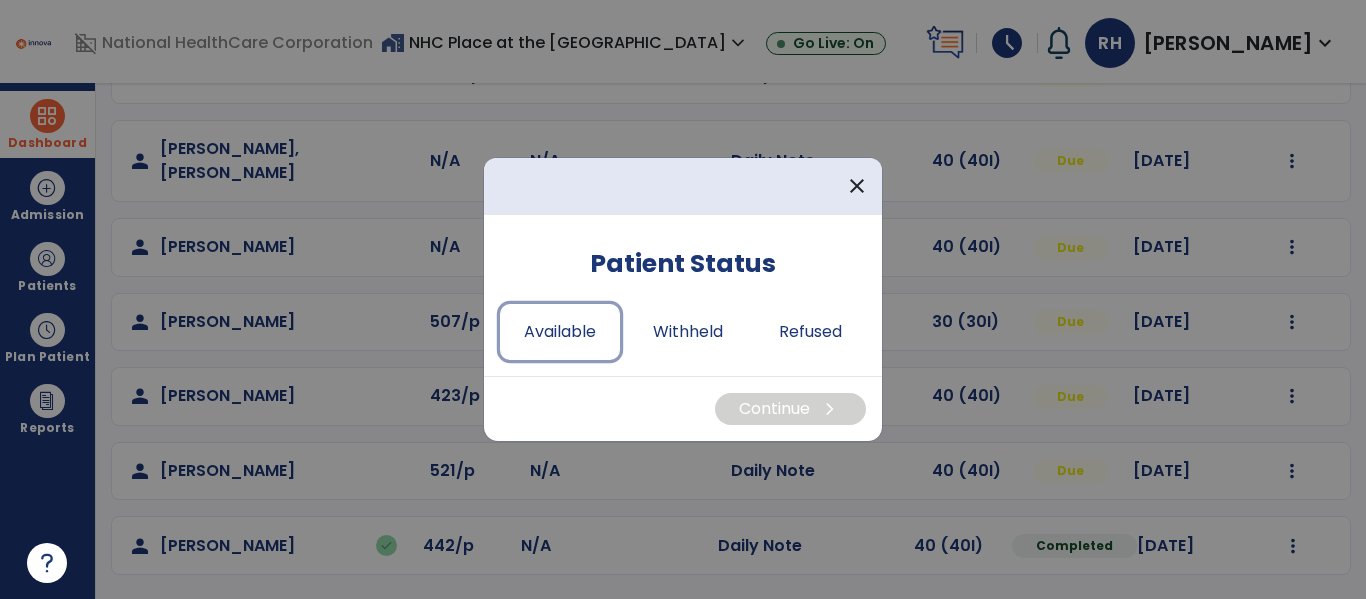 drag, startPoint x: 596, startPoint y: 345, endPoint x: 599, endPoint y: 360, distance: 15.297058 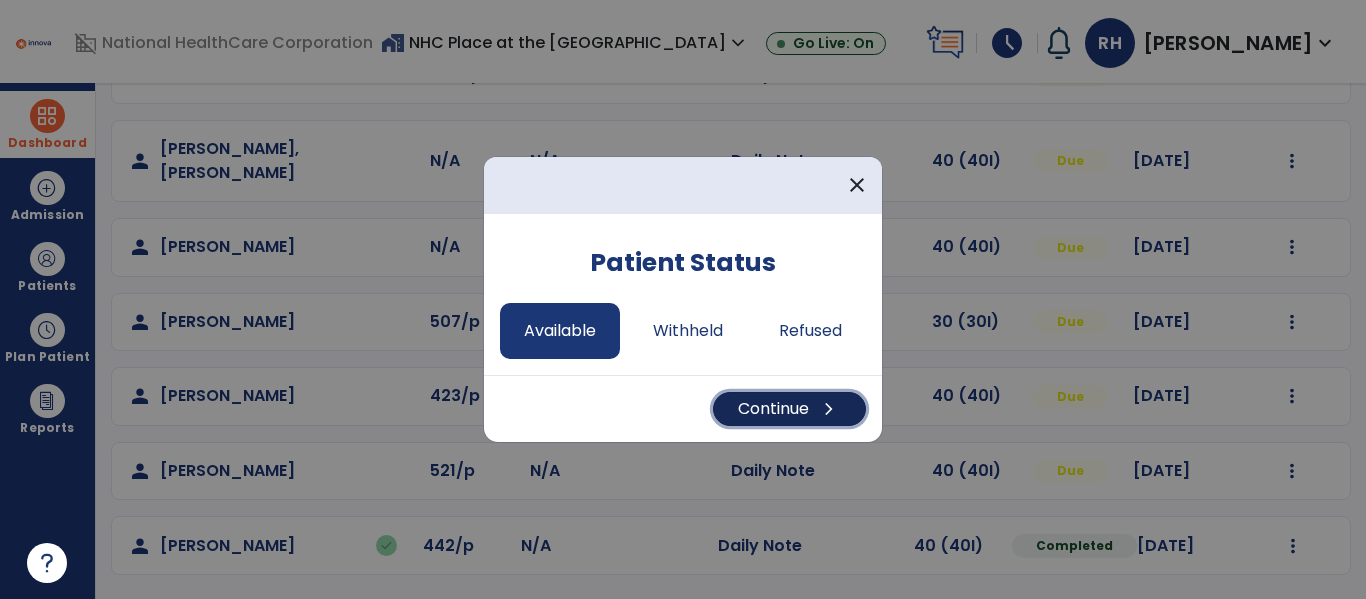click on "Continue   chevron_right" at bounding box center (789, 409) 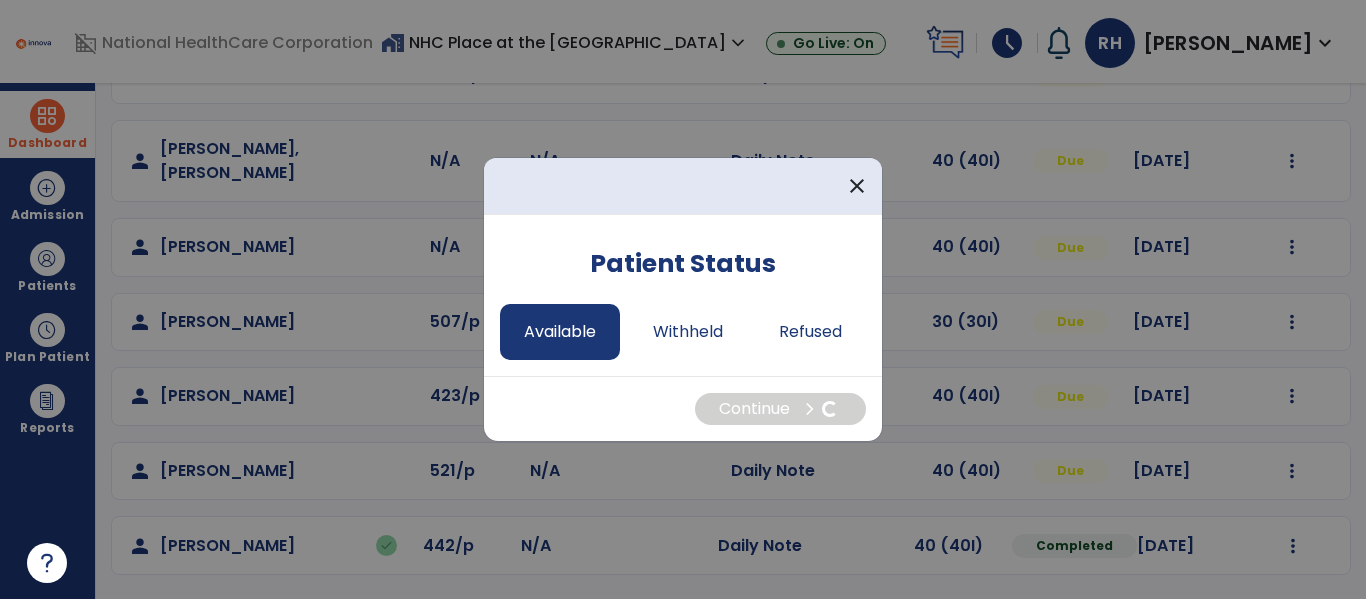 select on "*" 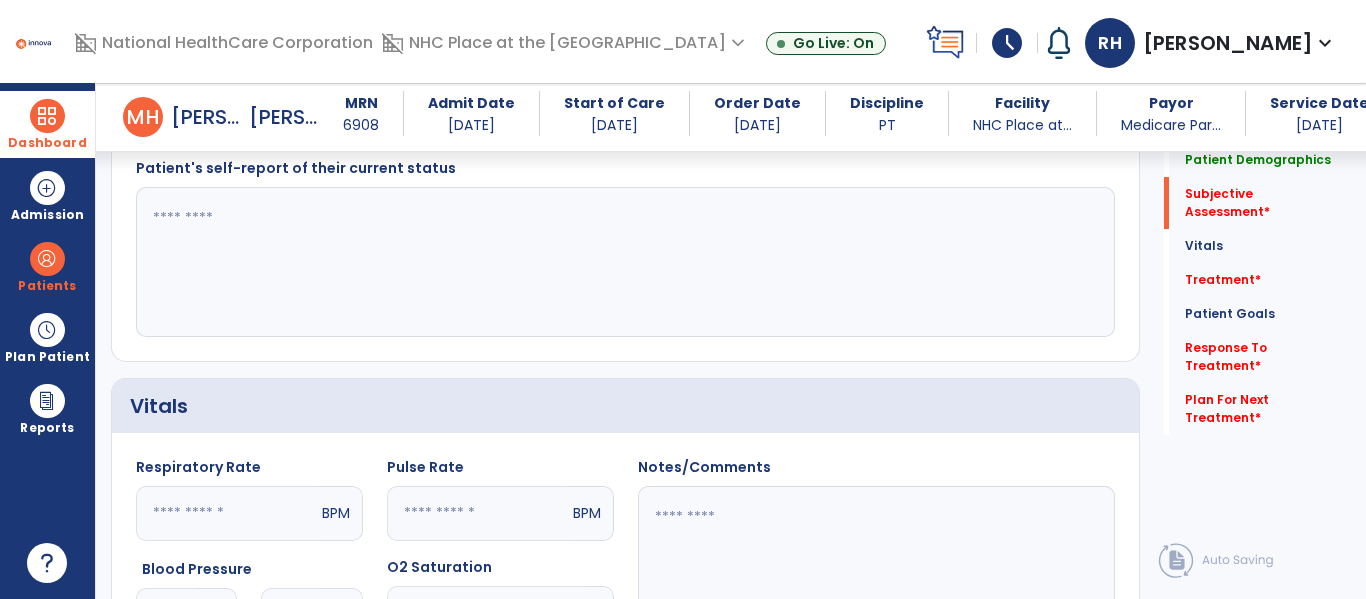 scroll, scrollTop: 500, scrollLeft: 0, axis: vertical 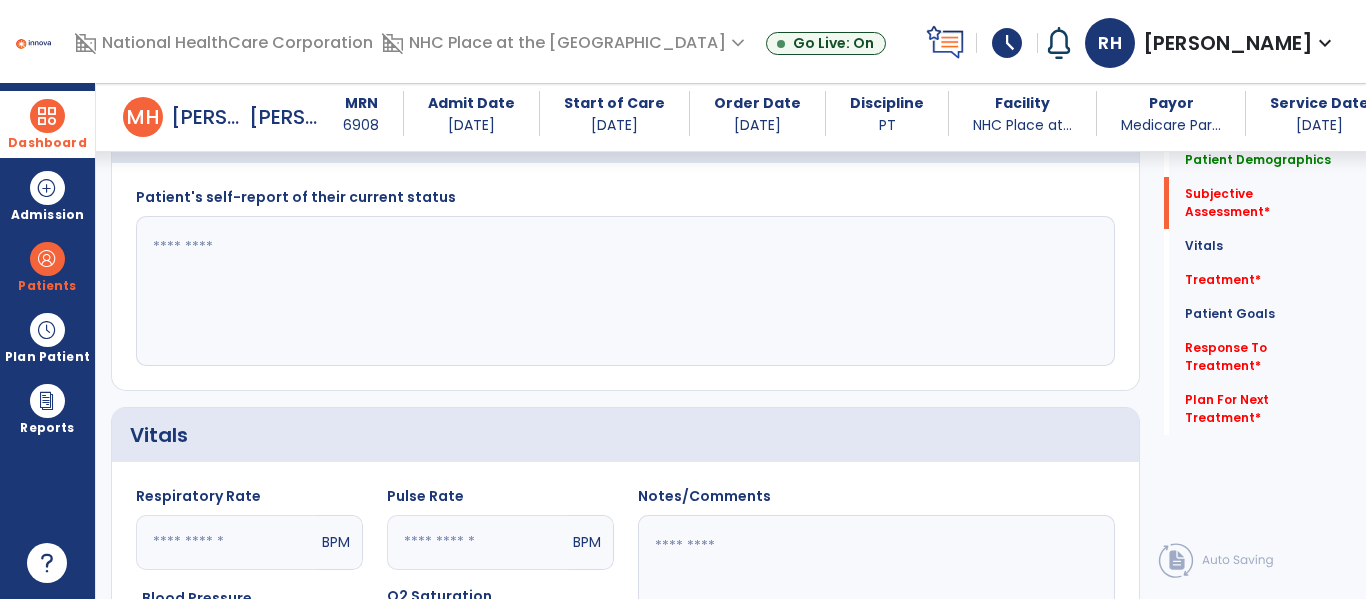 click 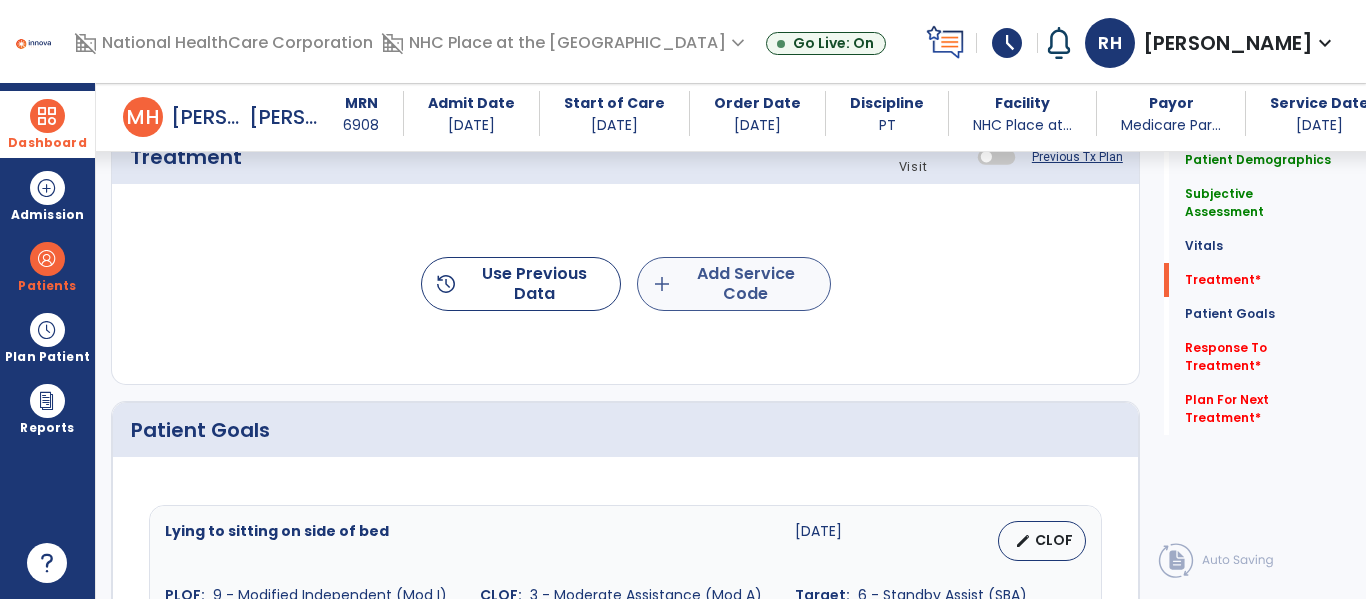 type on "**********" 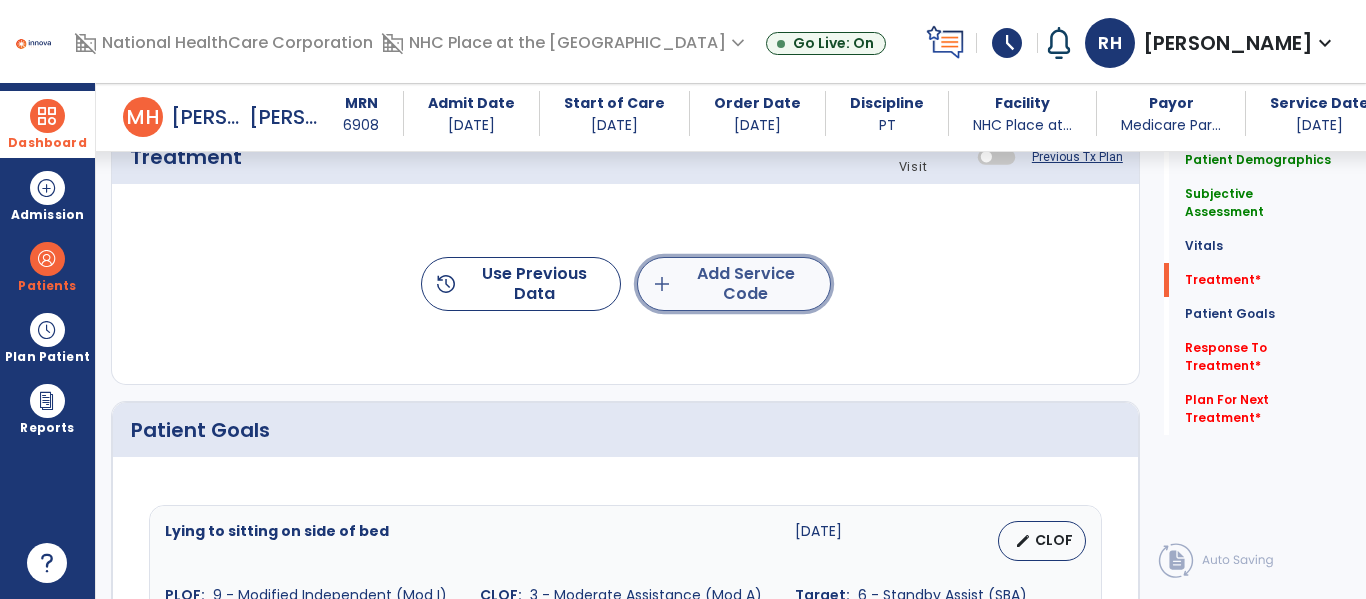 click on "add  Add Service Code" 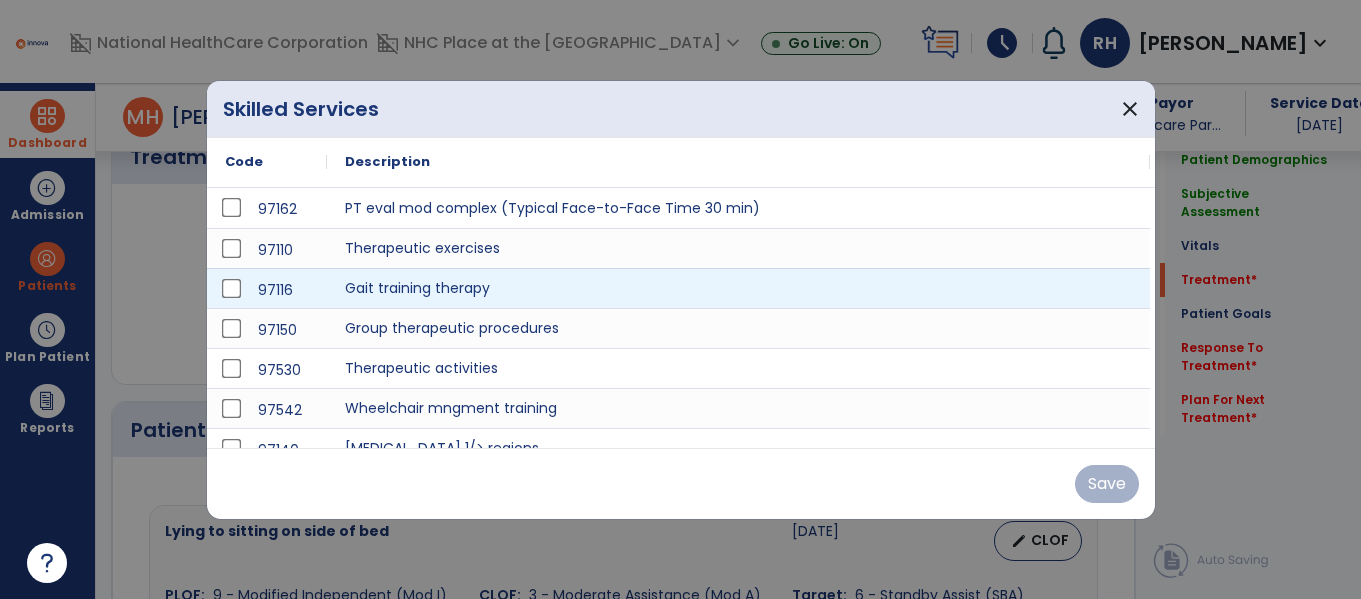 scroll, scrollTop: 1200, scrollLeft: 0, axis: vertical 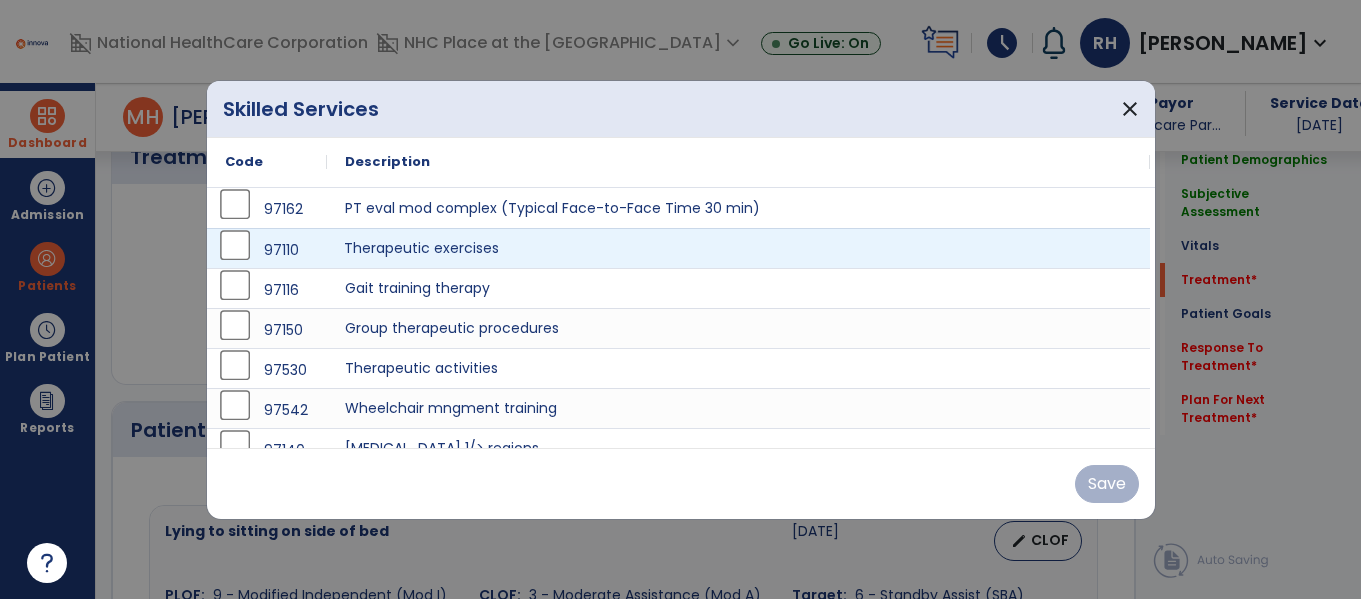click on "Therapeutic exercises" at bounding box center (738, 248) 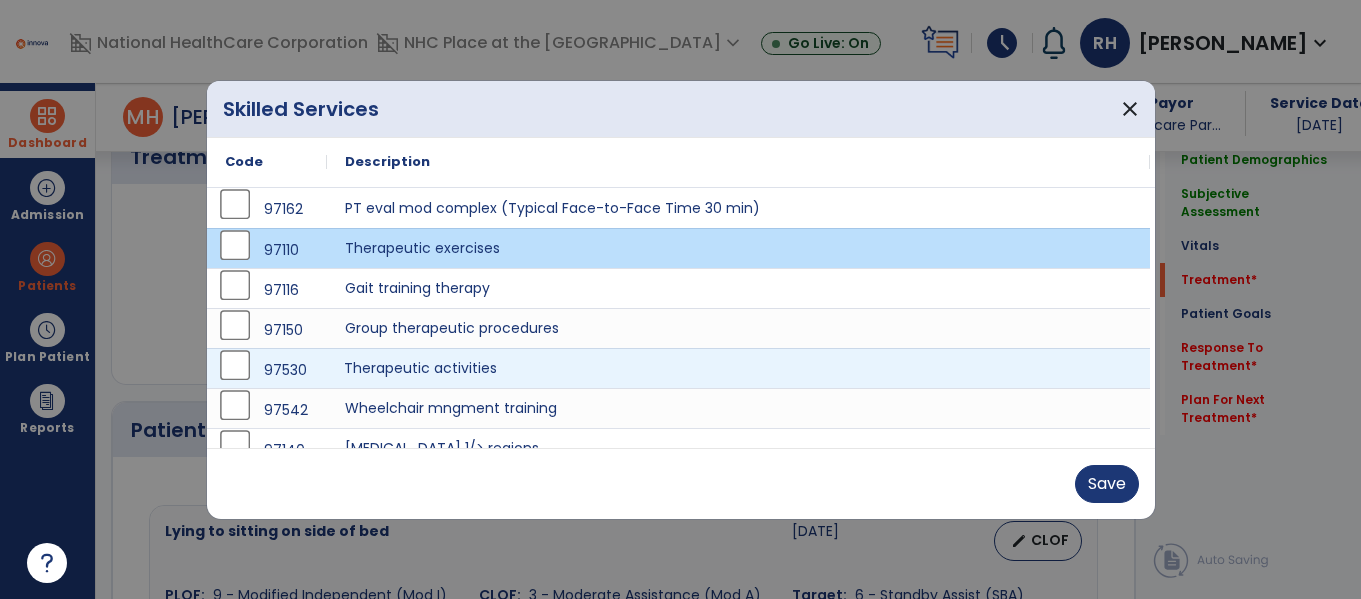 click on "Therapeutic activities" at bounding box center (738, 368) 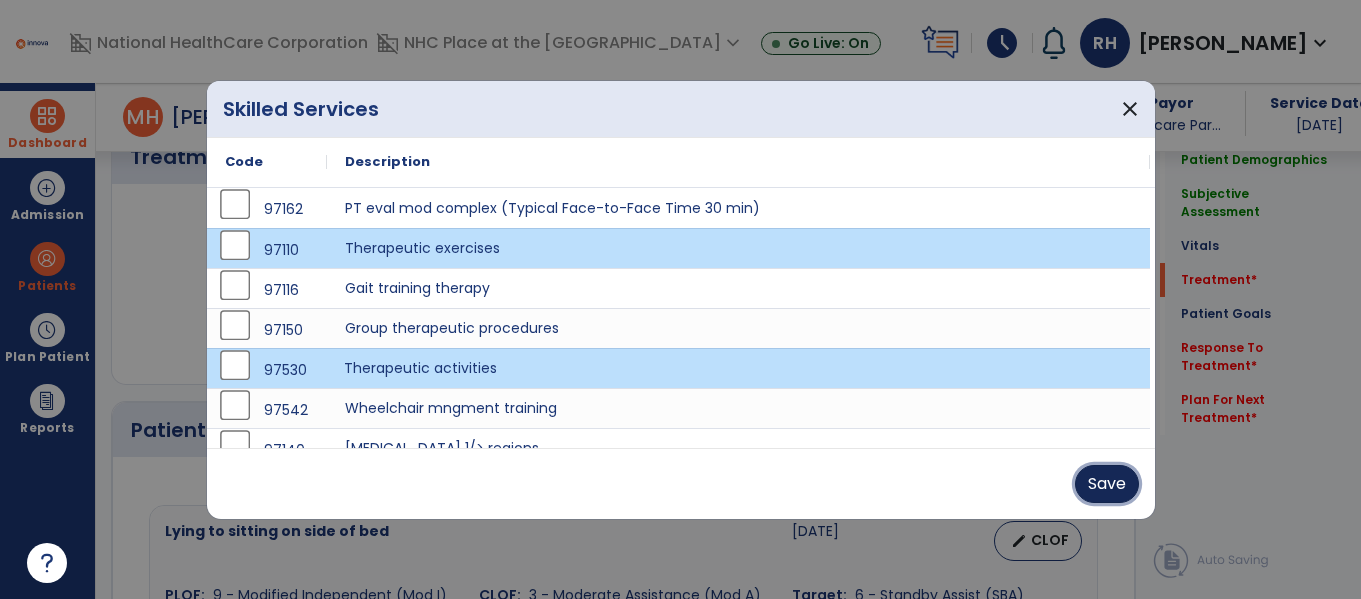 click on "Save" at bounding box center (1107, 484) 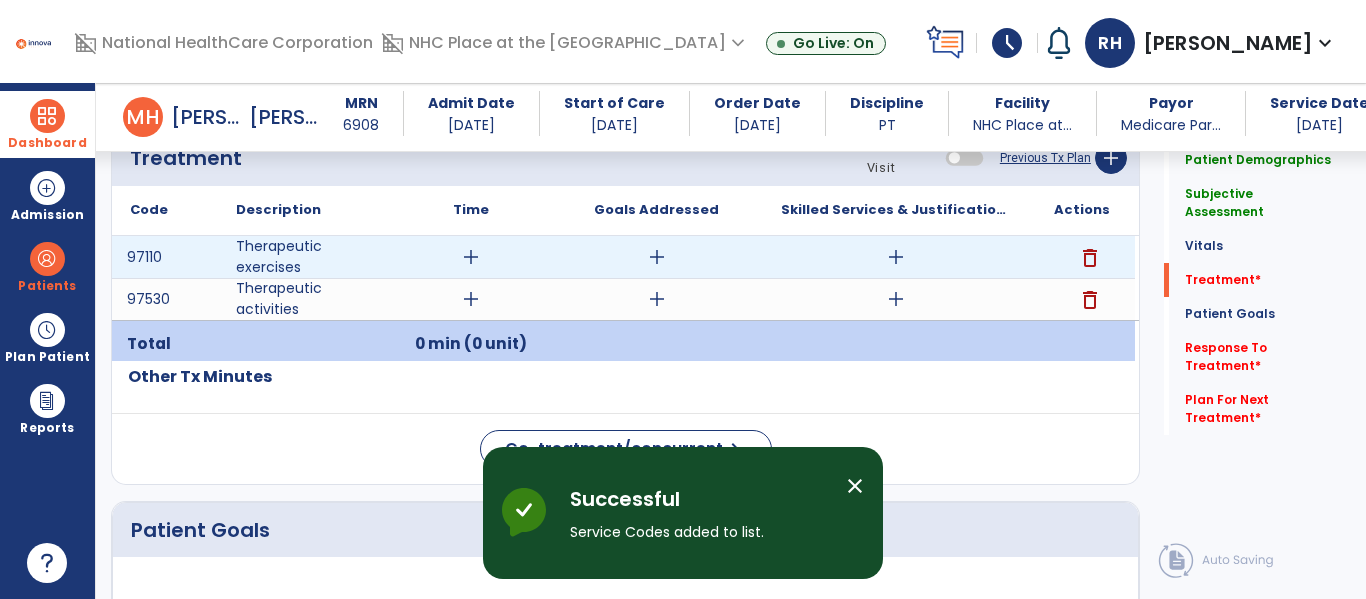 click on "add" at bounding box center [471, 257] 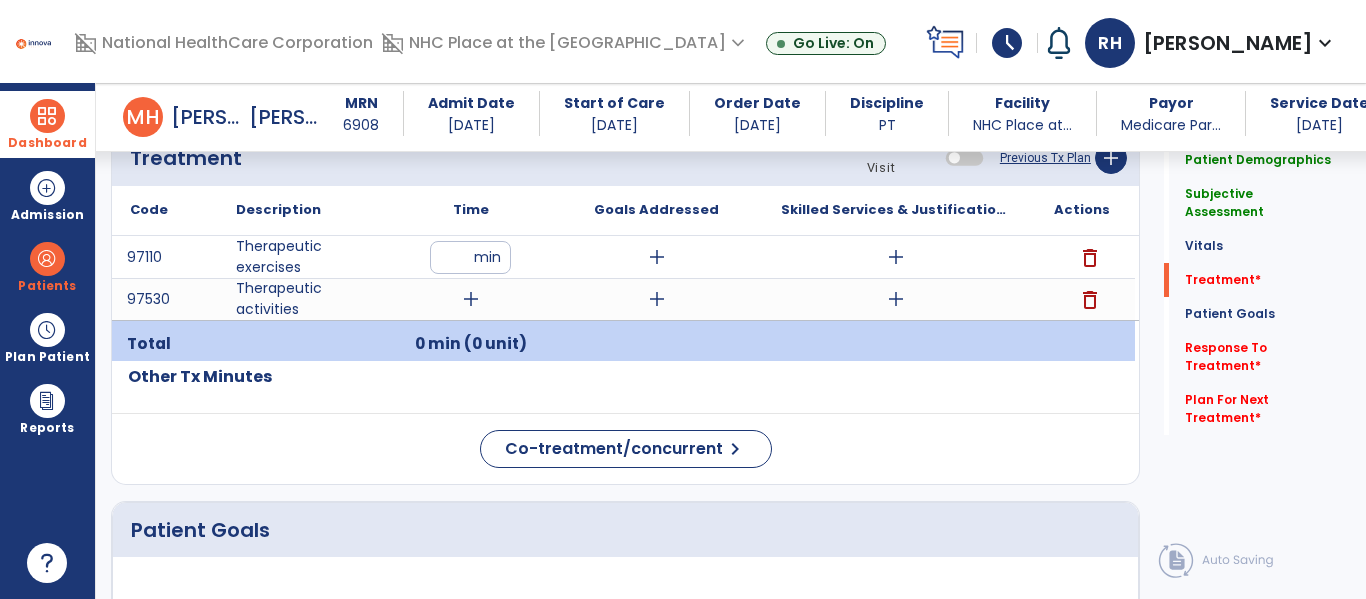 type on "**" 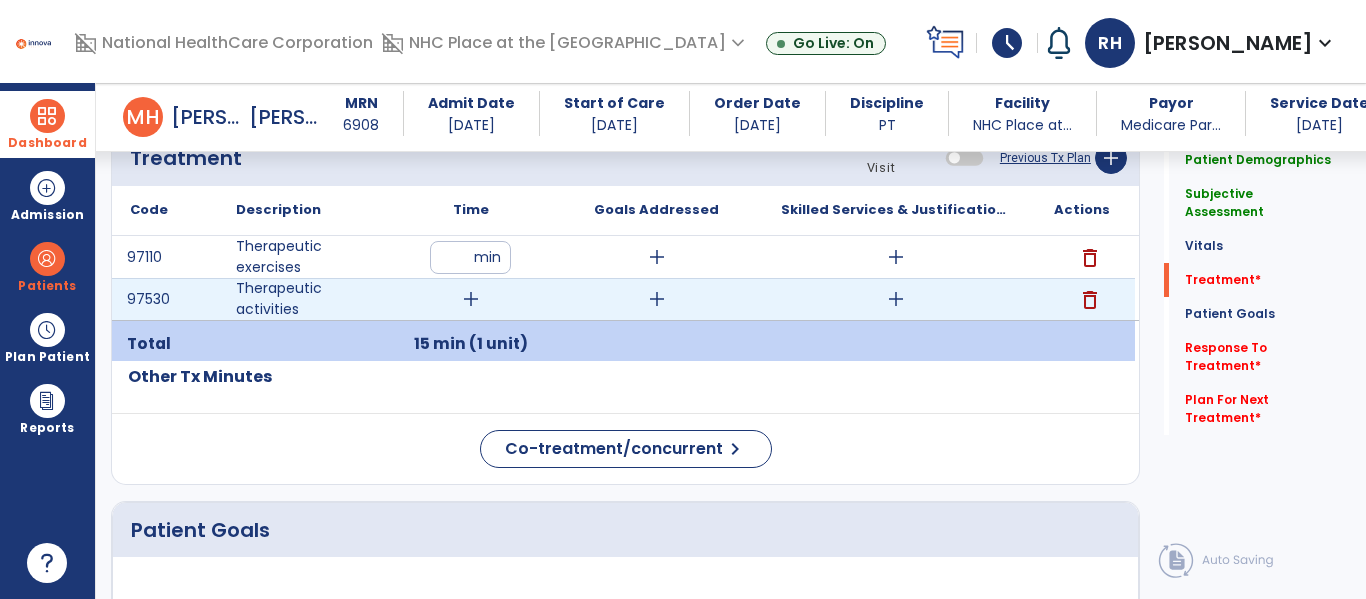 click on "add" at bounding box center (471, 299) 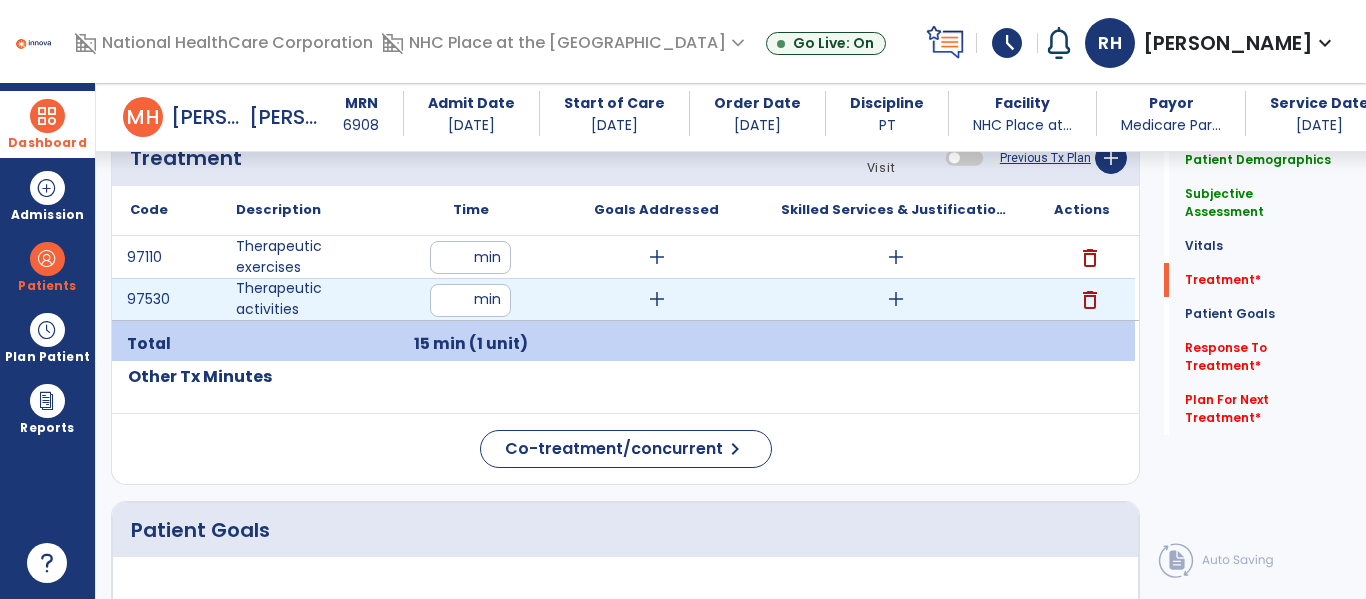 type on "**" 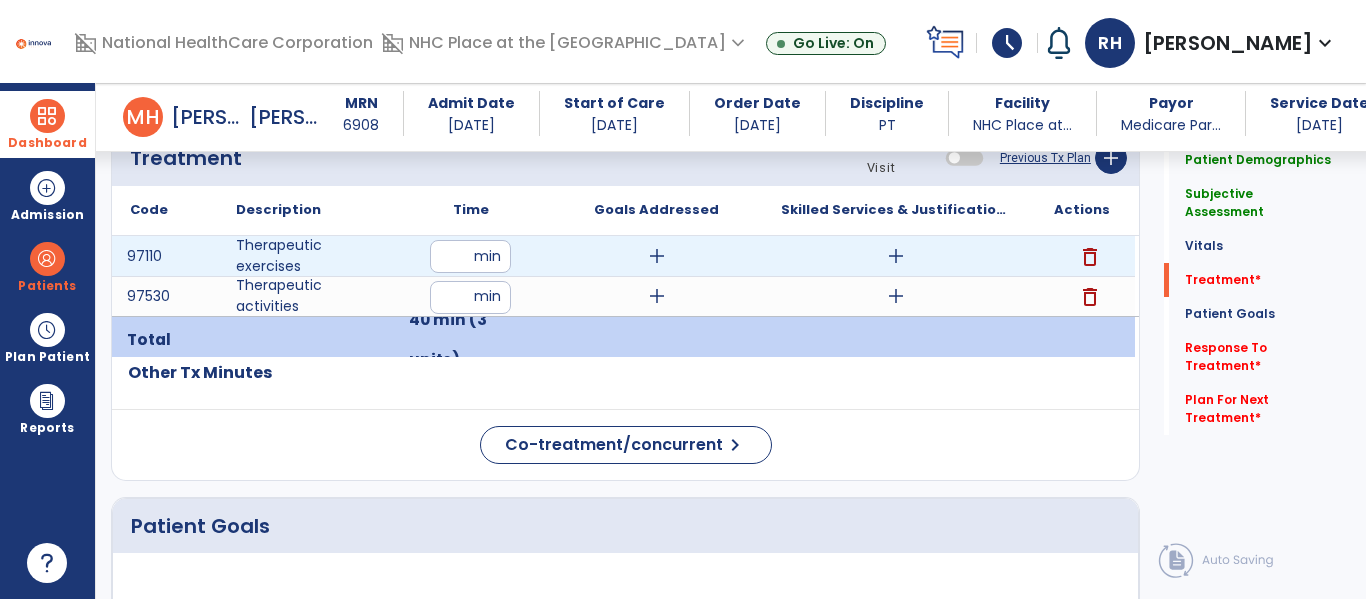 click on "add" at bounding box center [657, 256] 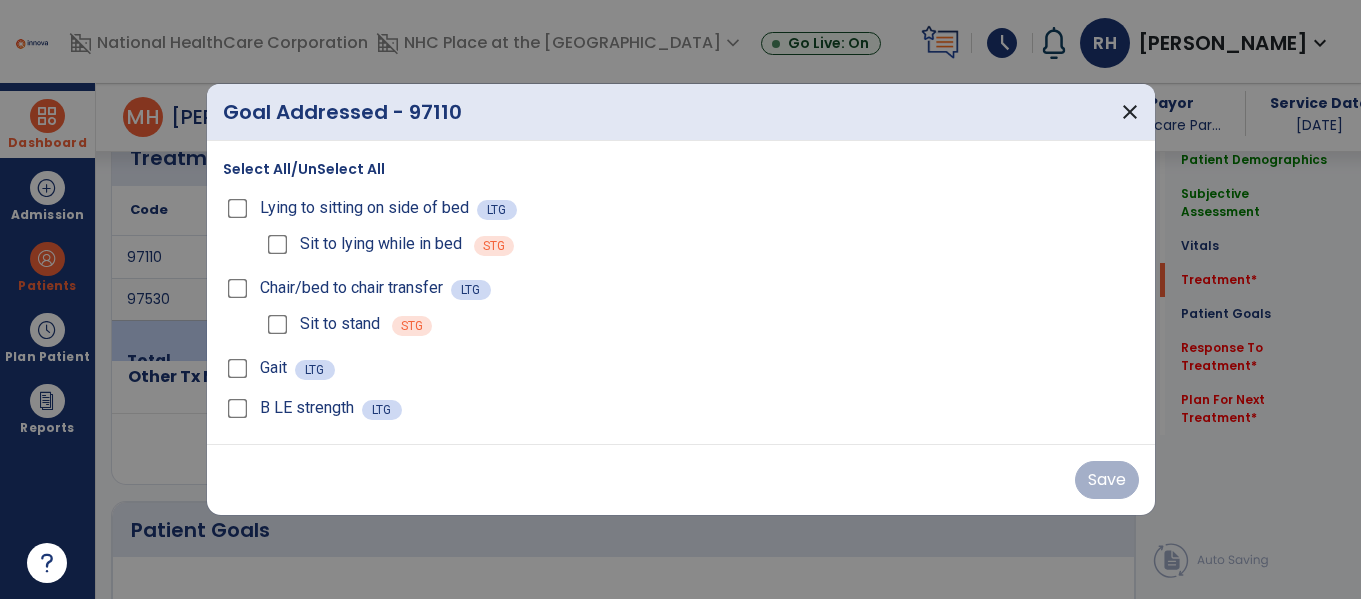 scroll, scrollTop: 1200, scrollLeft: 0, axis: vertical 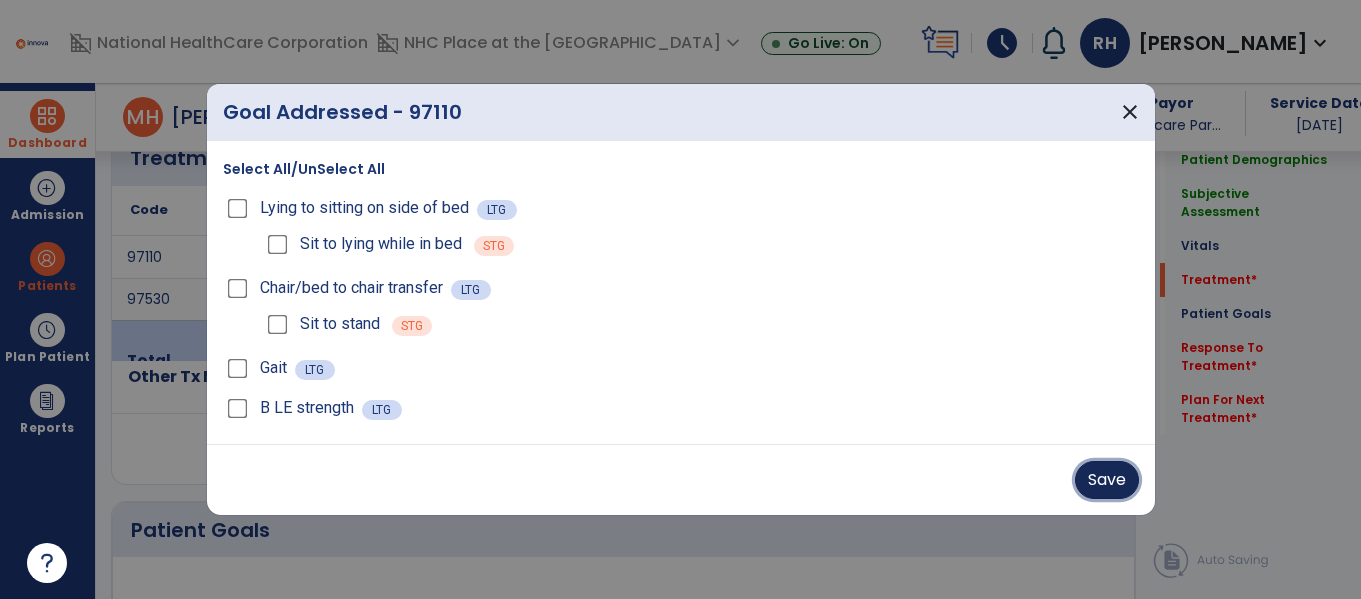 click on "Save" at bounding box center (1107, 480) 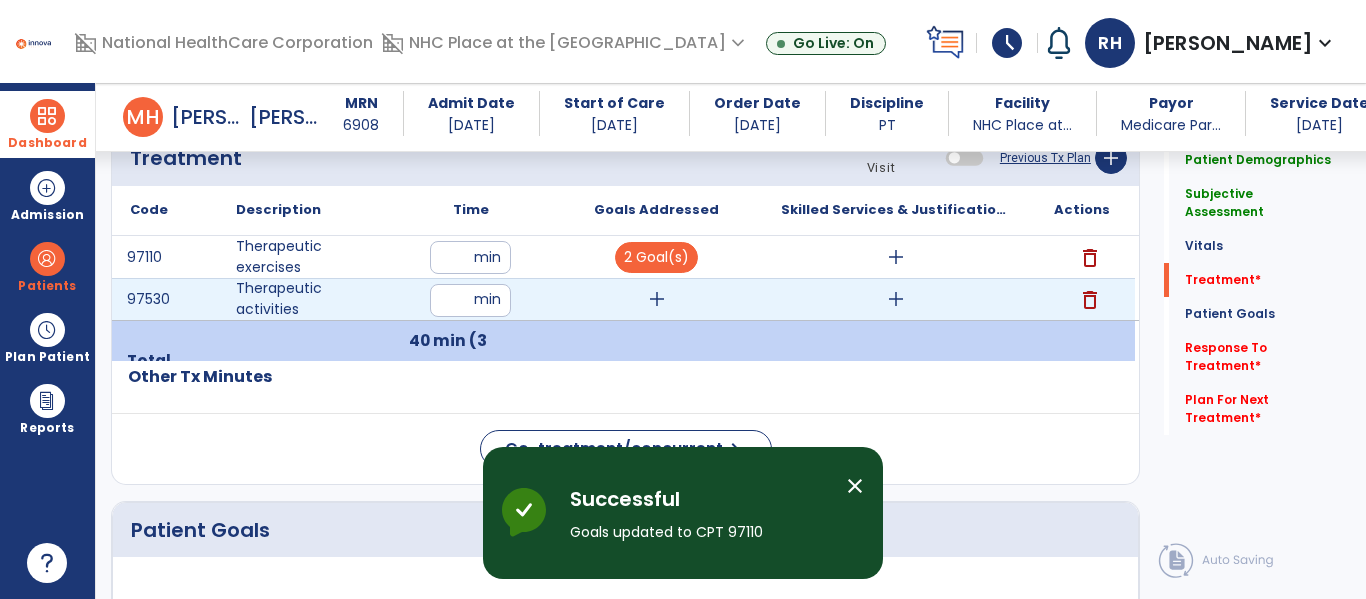 click on "add" at bounding box center [657, 299] 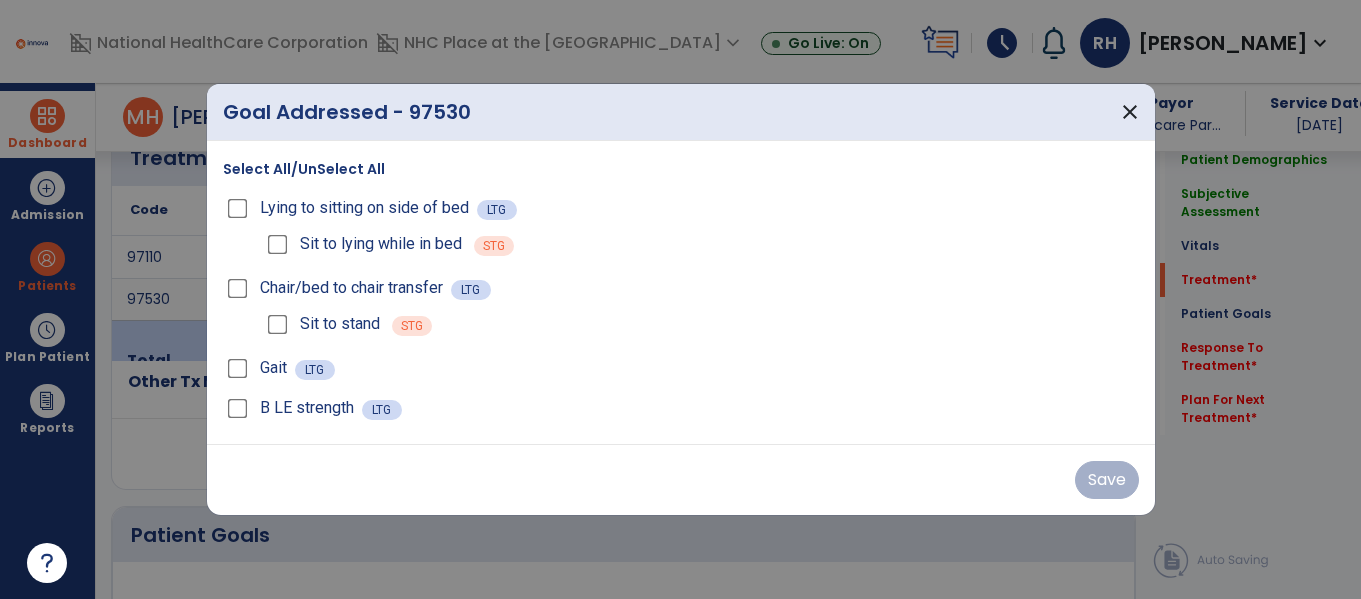scroll, scrollTop: 1200, scrollLeft: 0, axis: vertical 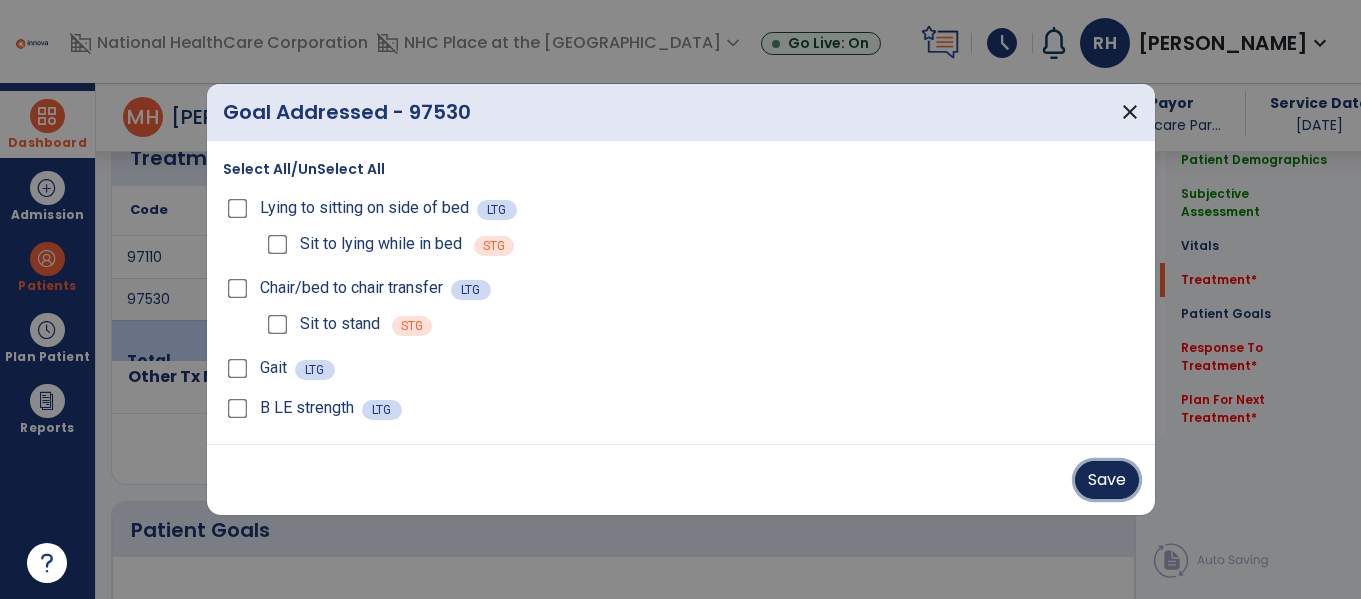 drag, startPoint x: 1121, startPoint y: 480, endPoint x: 1054, endPoint y: 476, distance: 67.11929 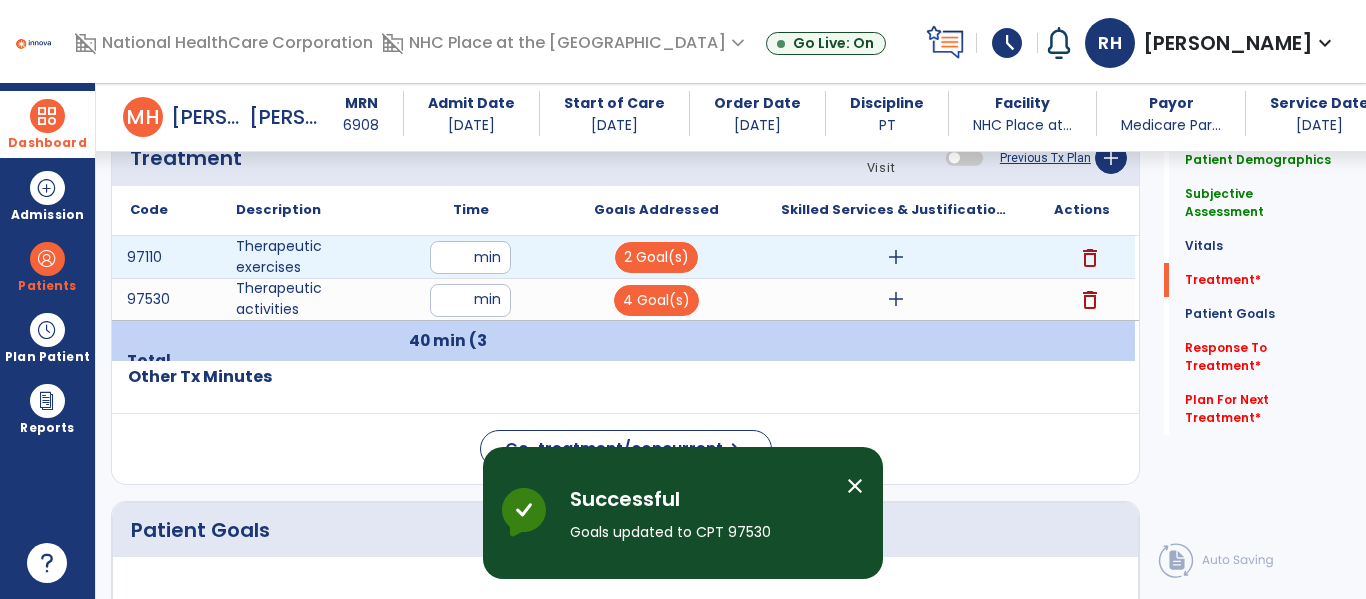 click on "add" at bounding box center [896, 257] 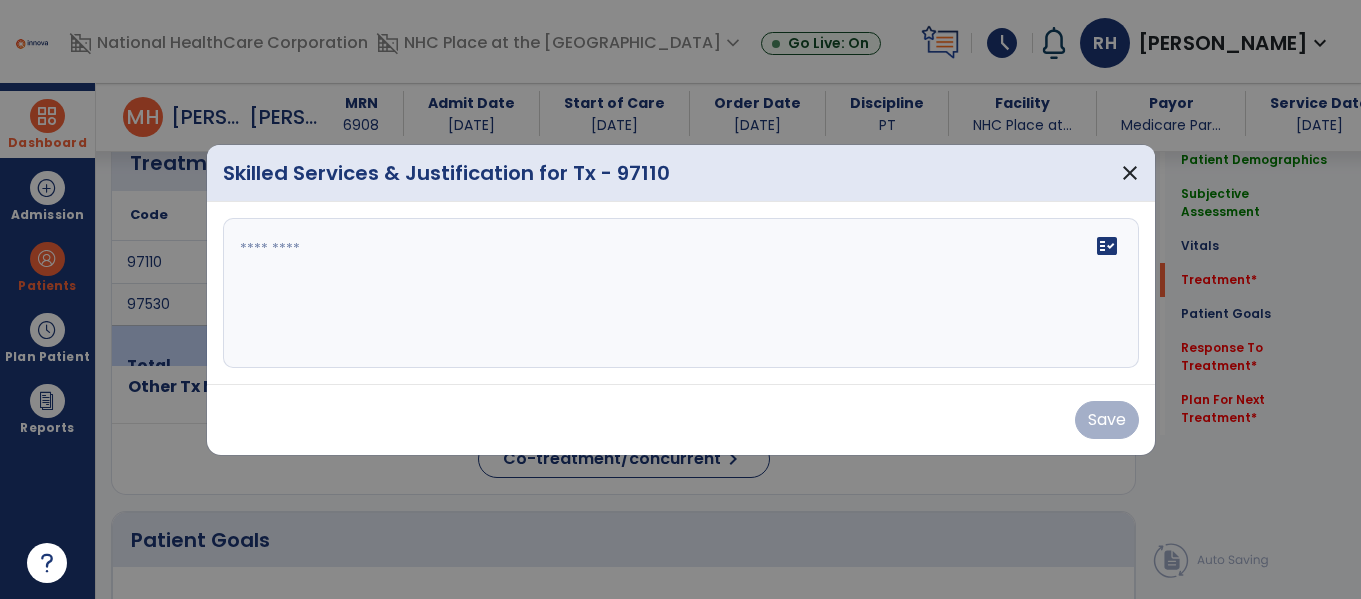 scroll, scrollTop: 1200, scrollLeft: 0, axis: vertical 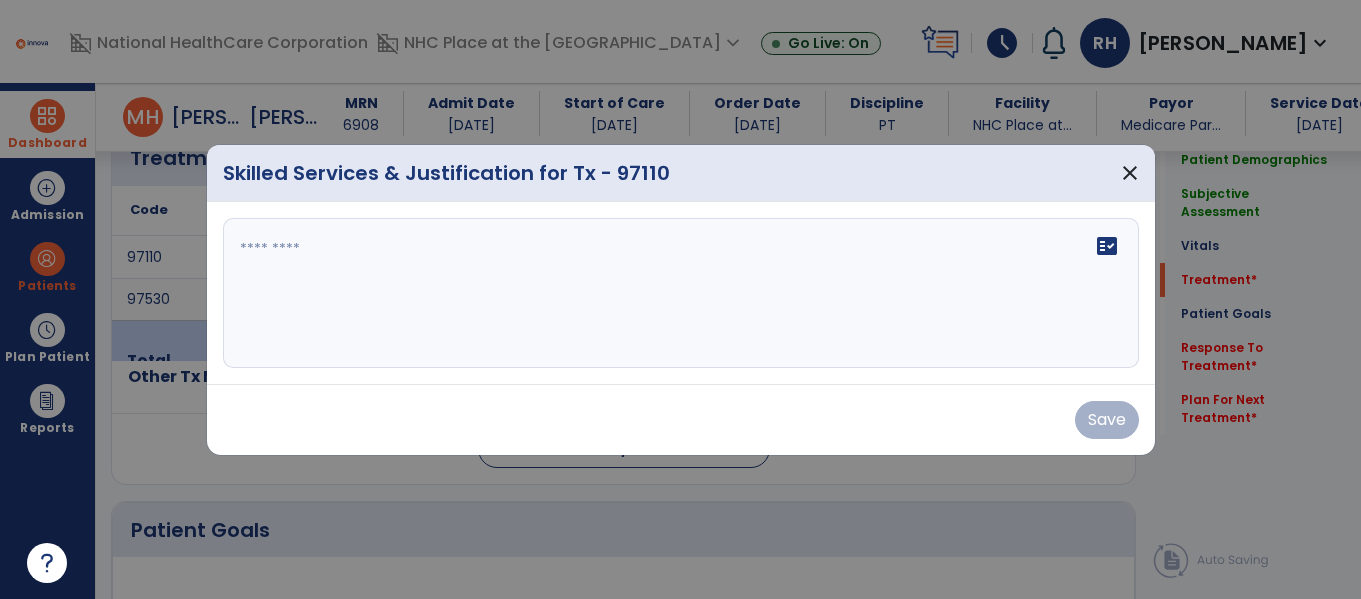 click on "fact_check" at bounding box center [681, 293] 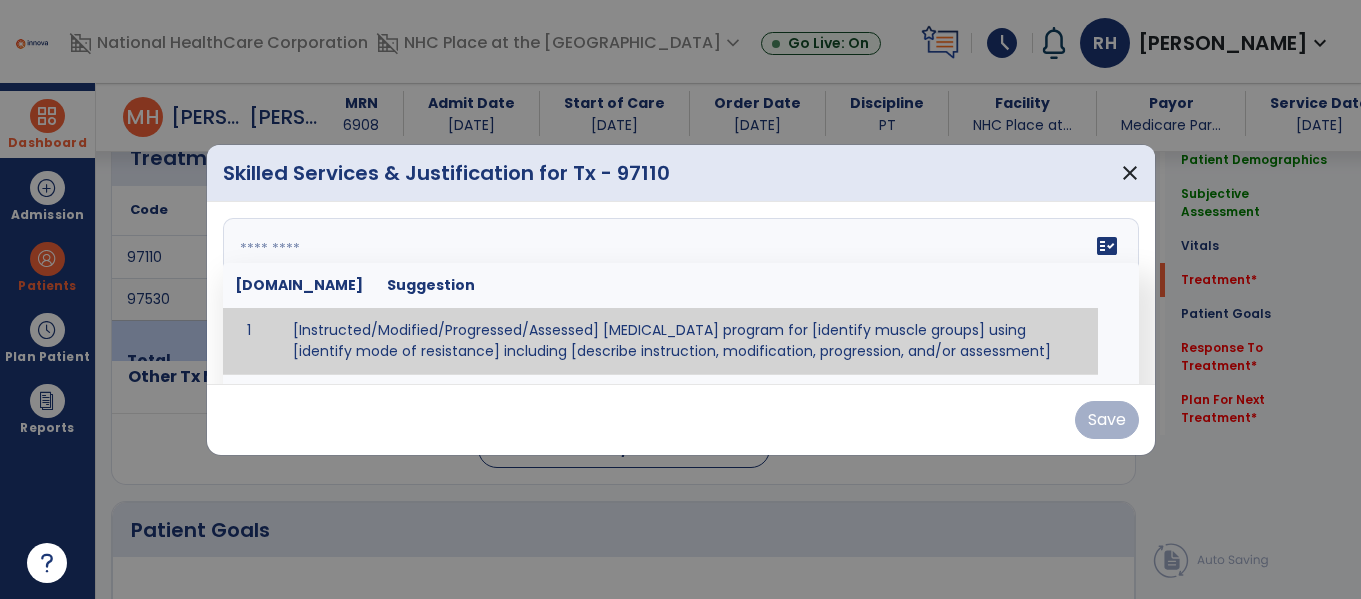 paste on "**********" 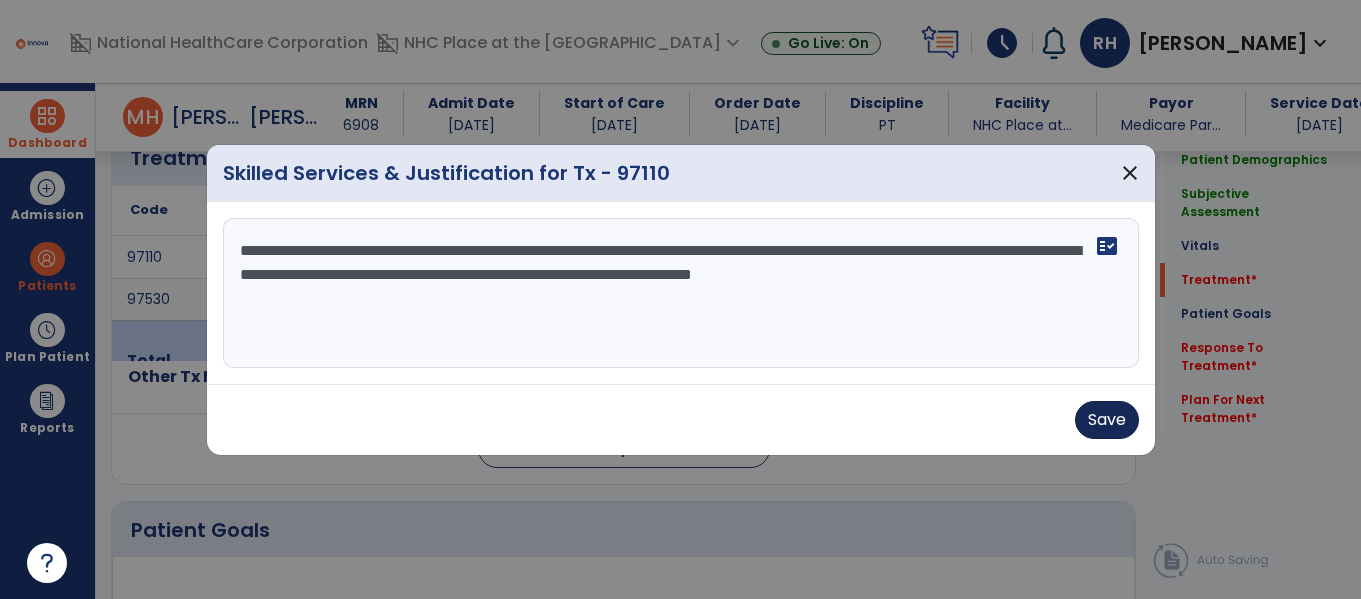 type on "**********" 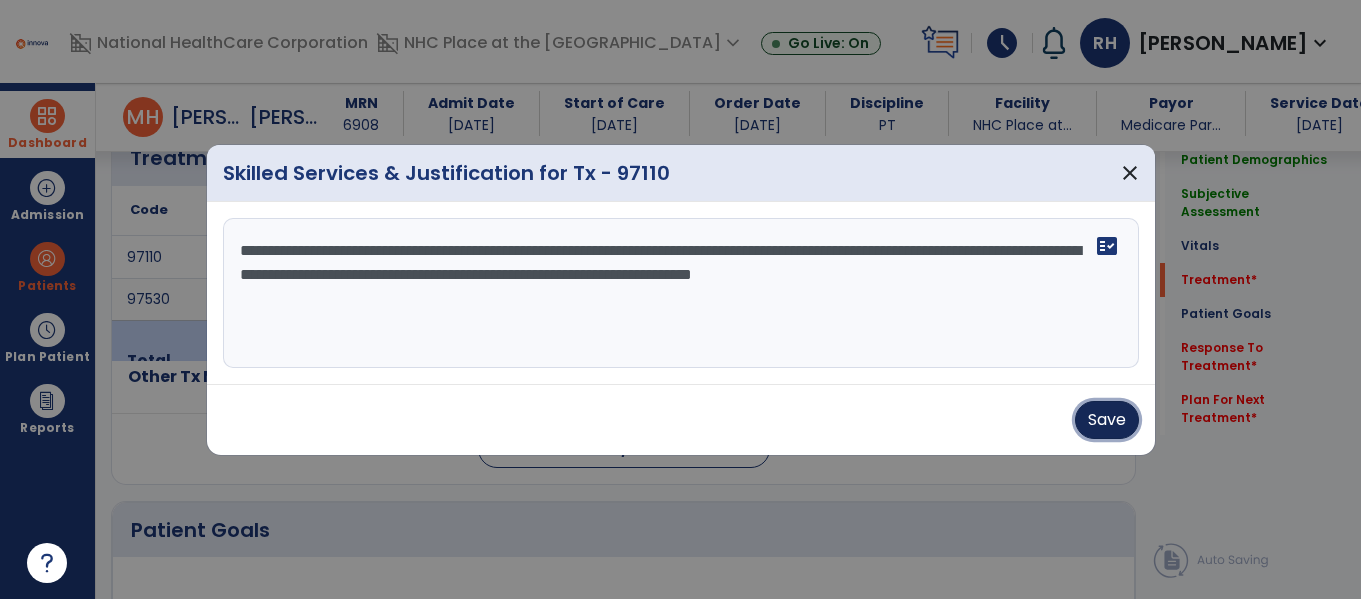 click on "Save" at bounding box center [1107, 420] 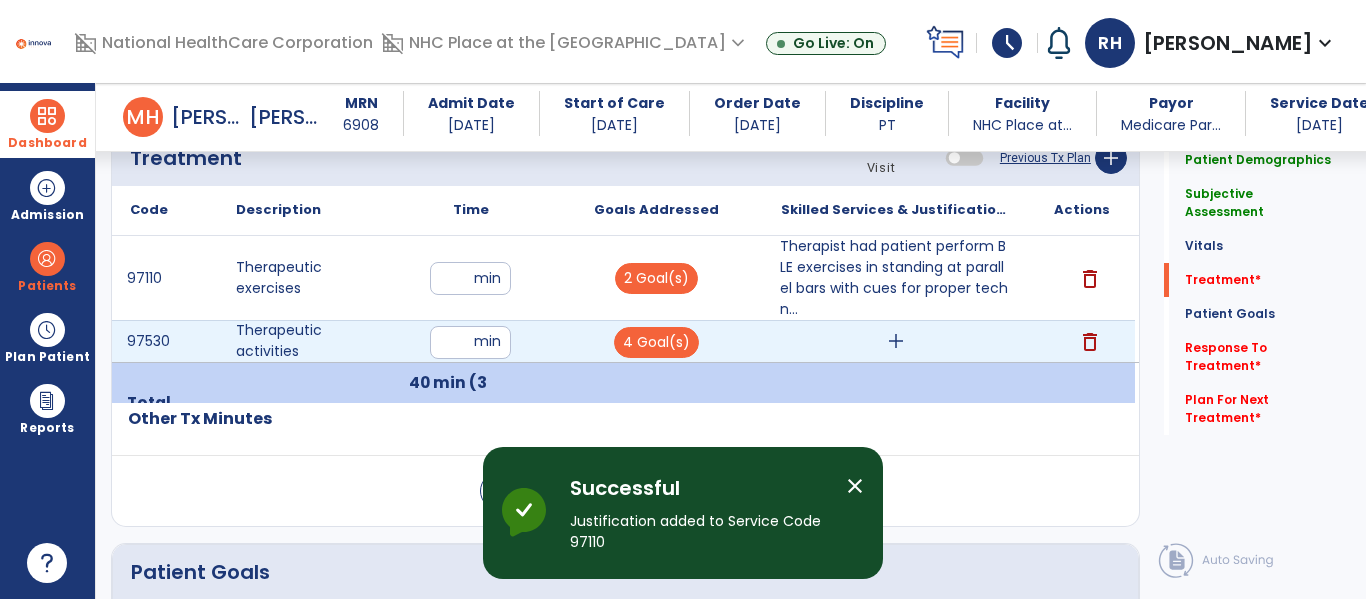 click on "add" at bounding box center [896, 341] 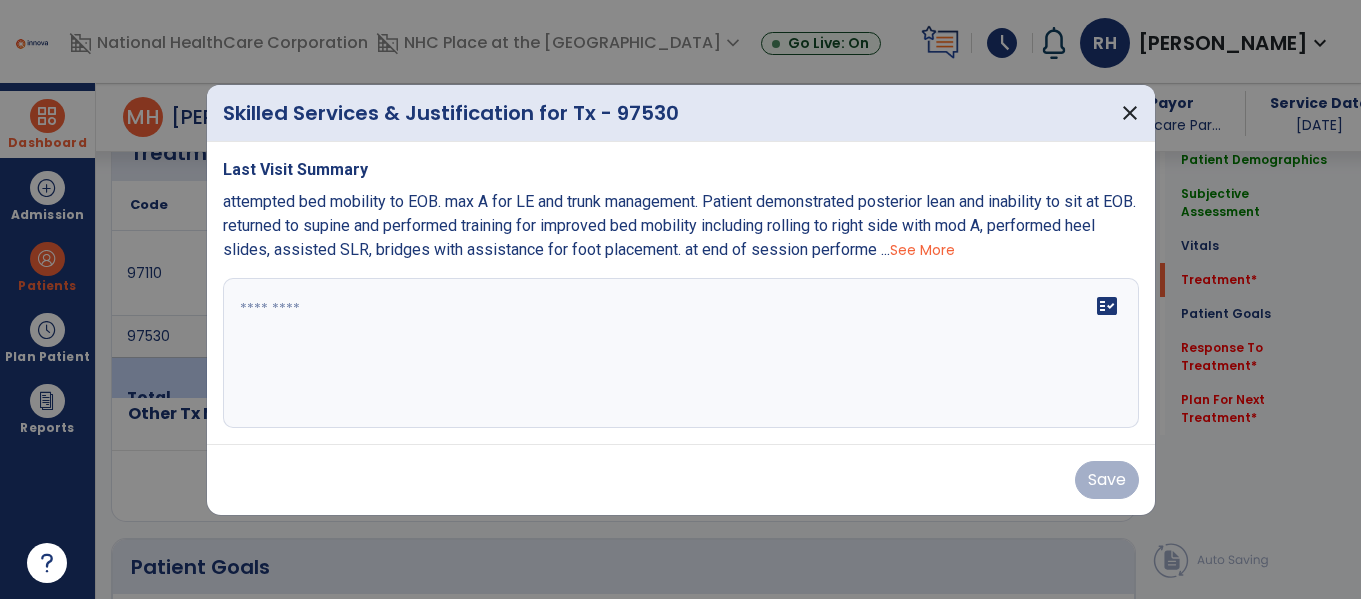 scroll, scrollTop: 1200, scrollLeft: 0, axis: vertical 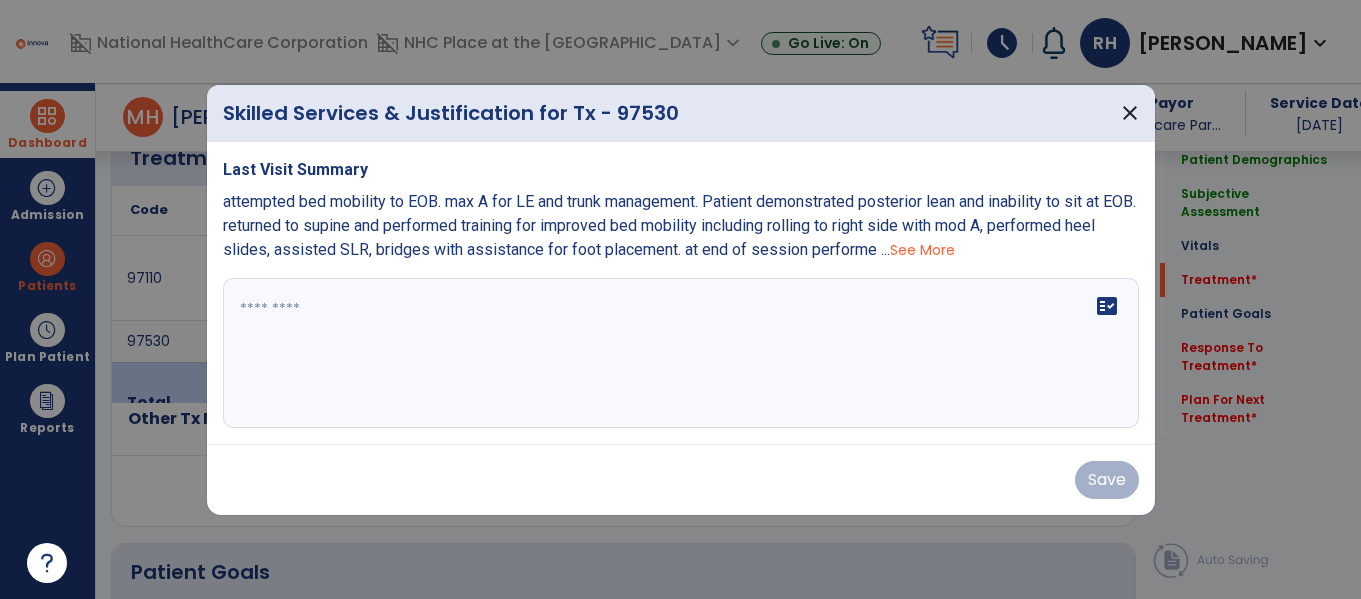 click on "See More" at bounding box center [922, 250] 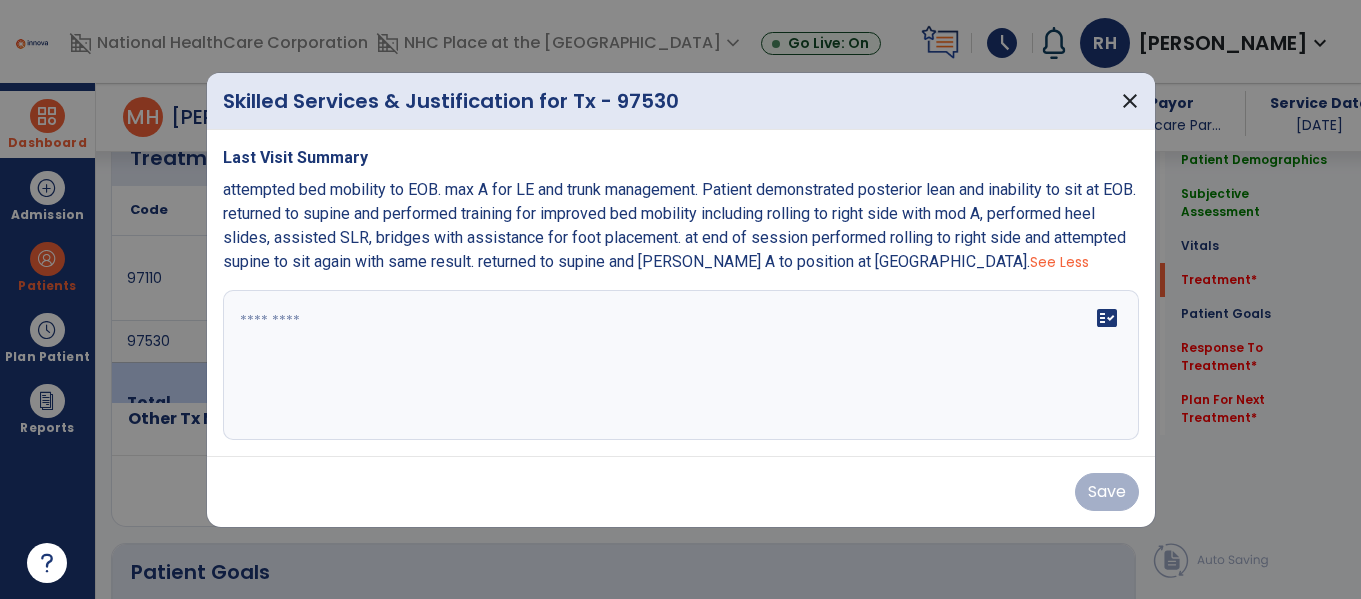 click at bounding box center (681, 365) 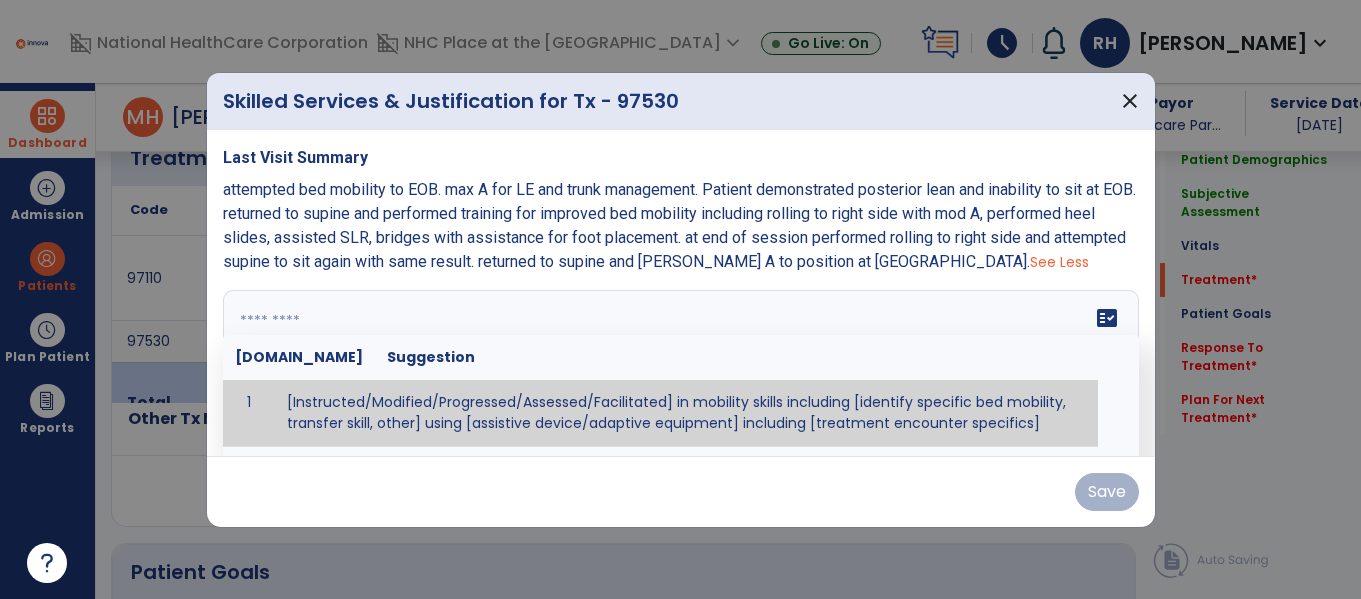 paste on "**********" 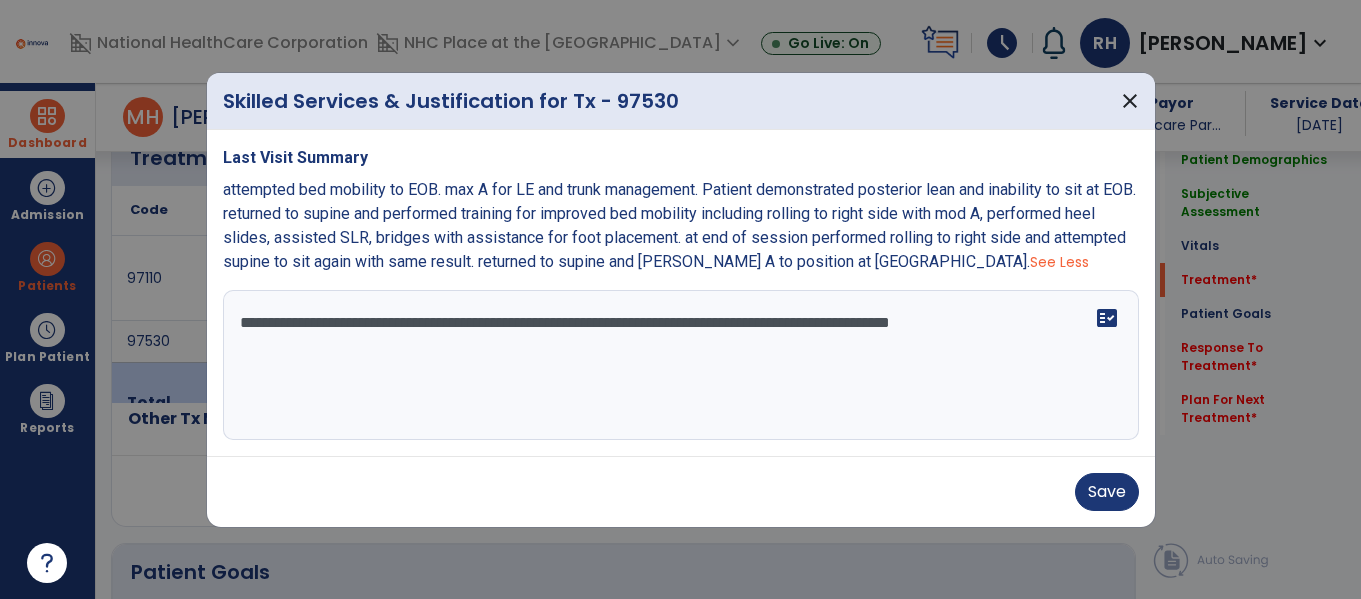 click on "**********" at bounding box center (681, 365) 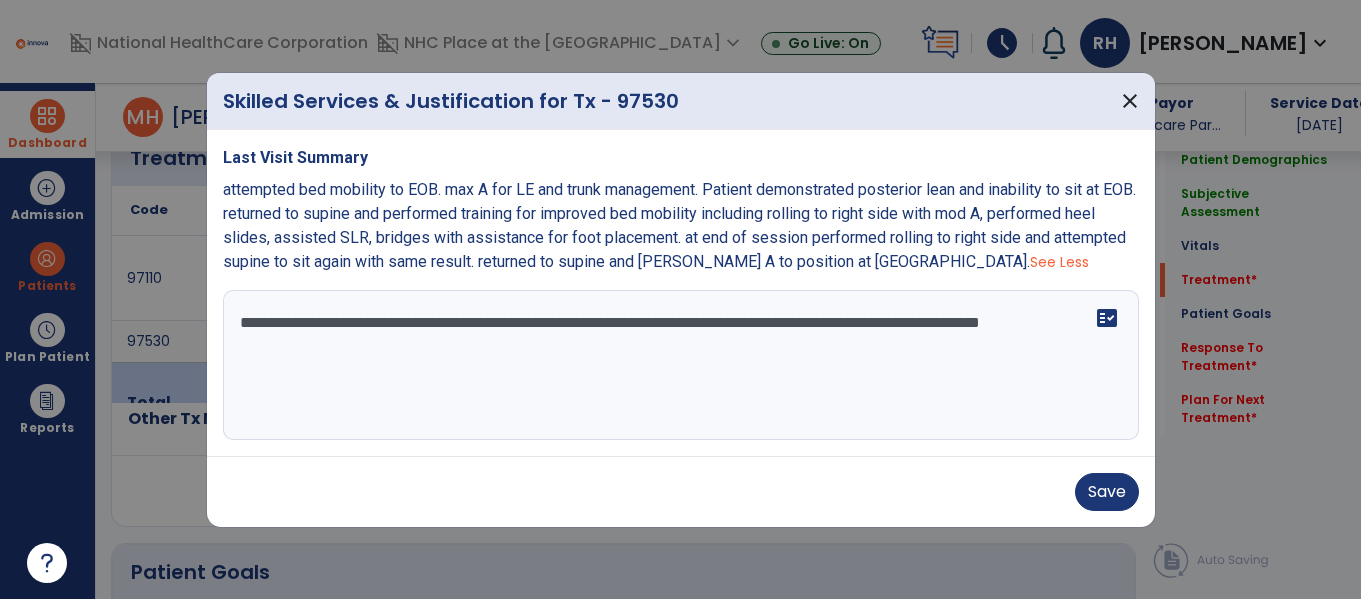 click on "**********" at bounding box center (681, 365) 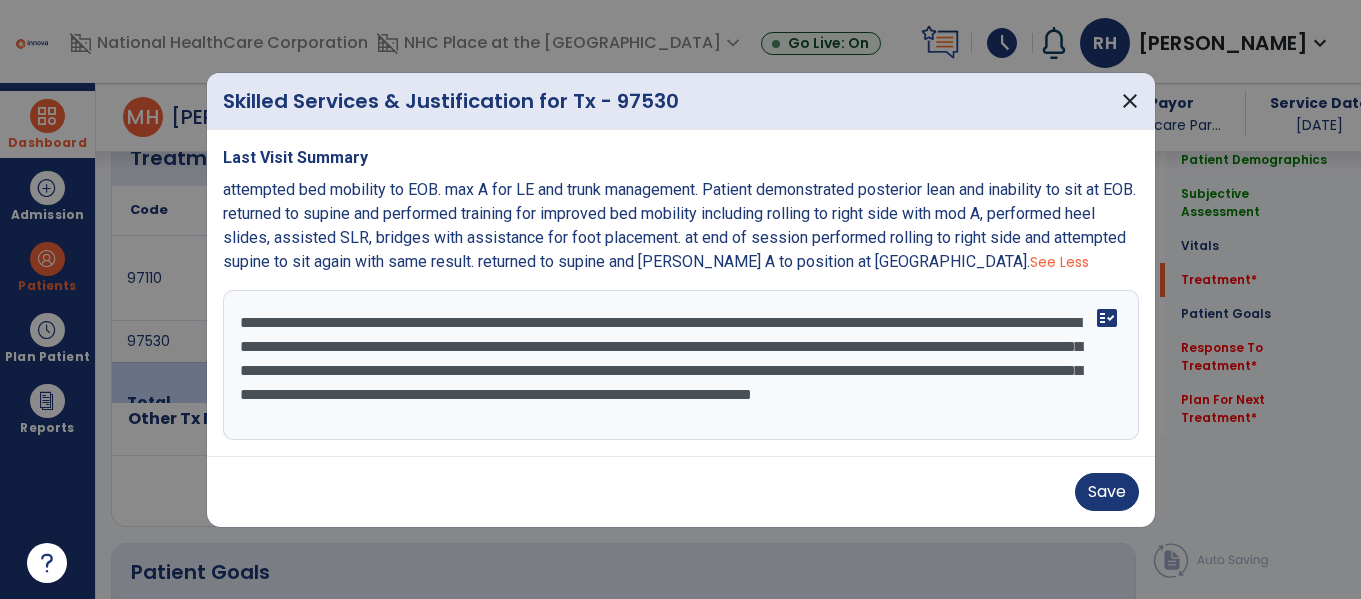 scroll, scrollTop: 16, scrollLeft: 0, axis: vertical 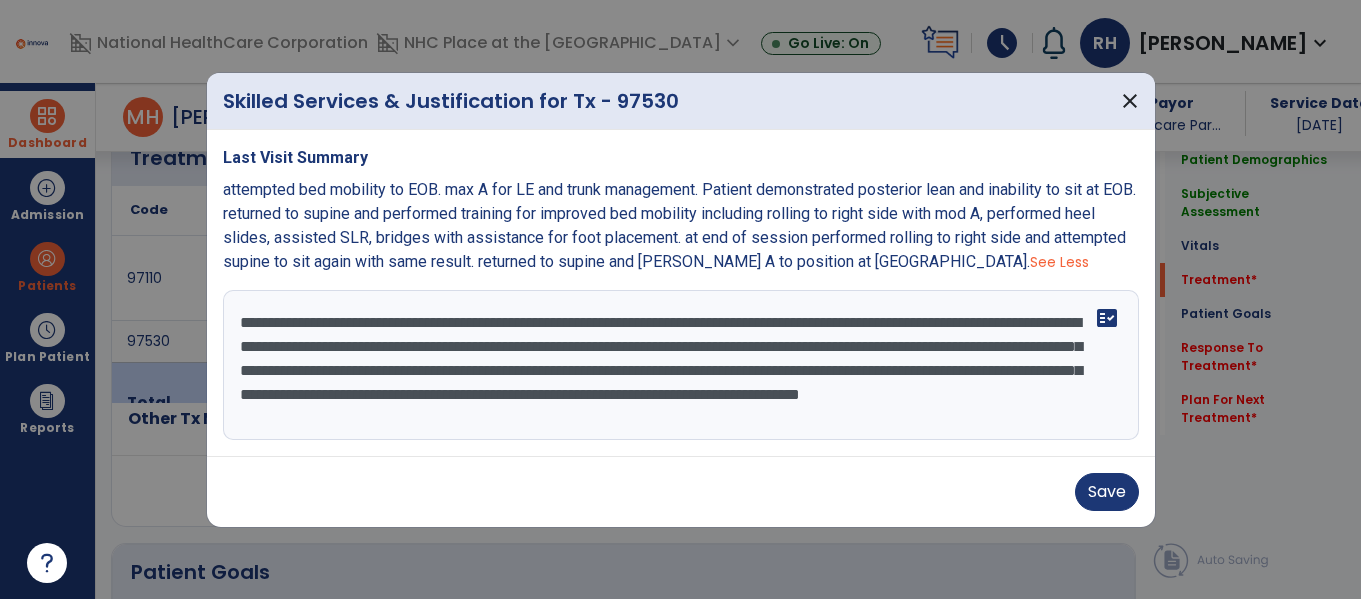 click on "**********" at bounding box center [681, 365] 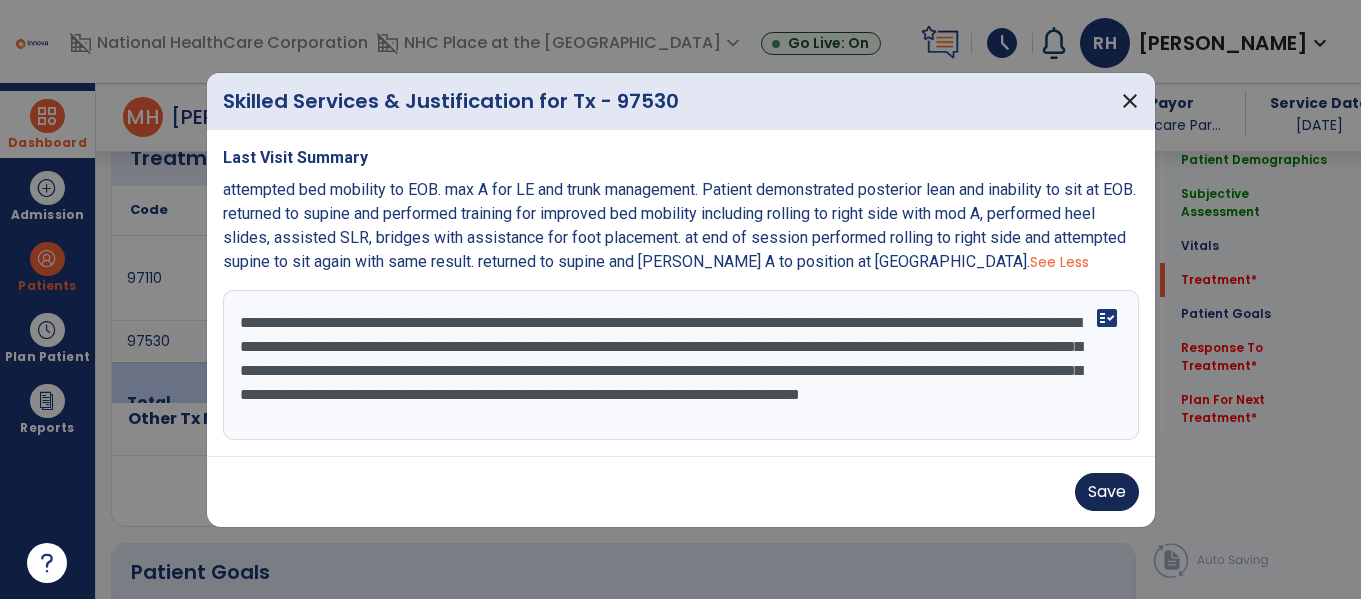 type on "**********" 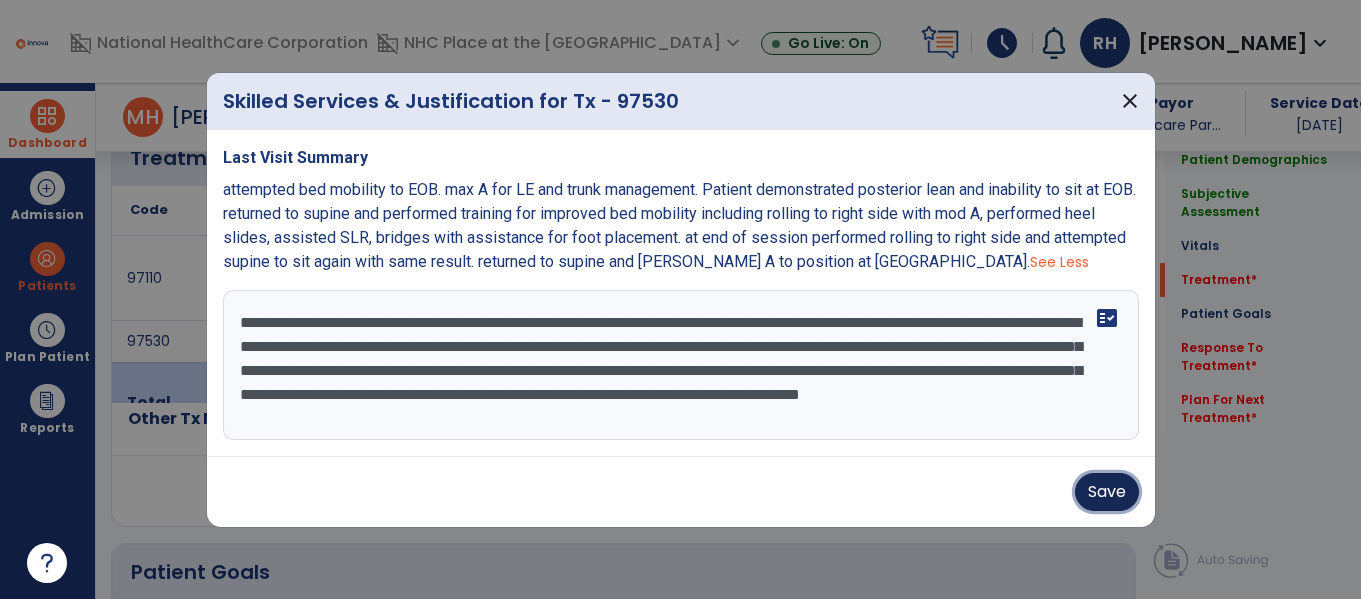 click on "Save" at bounding box center [1107, 492] 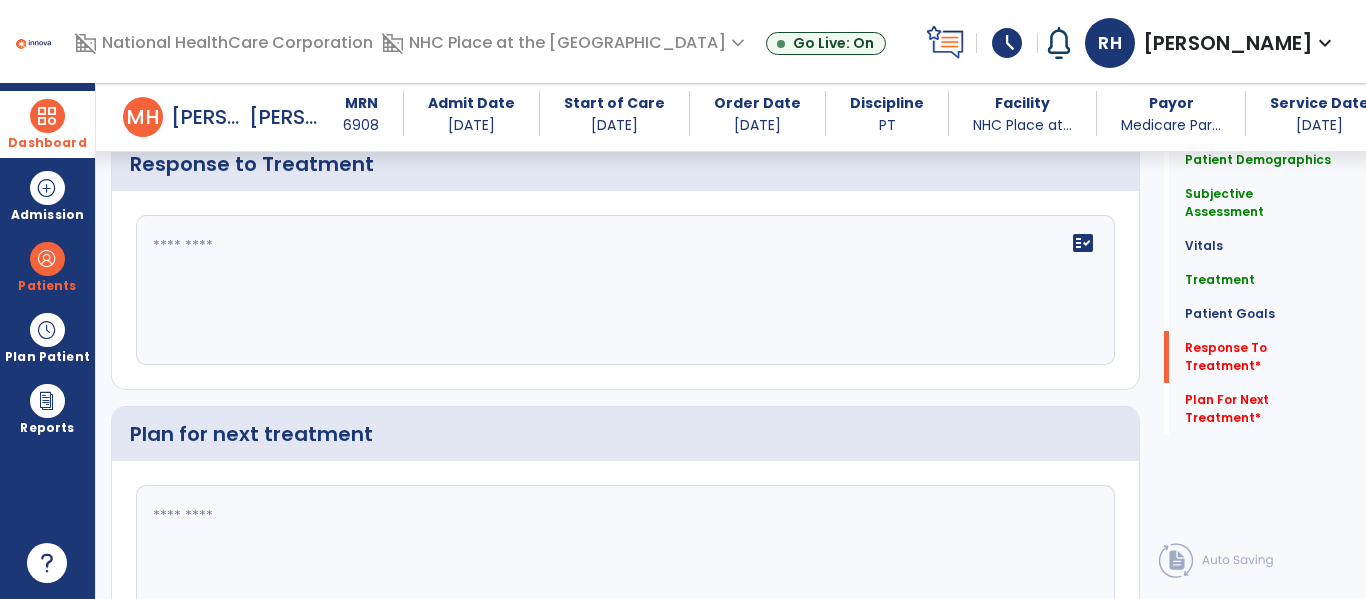 scroll, scrollTop: 2781, scrollLeft: 0, axis: vertical 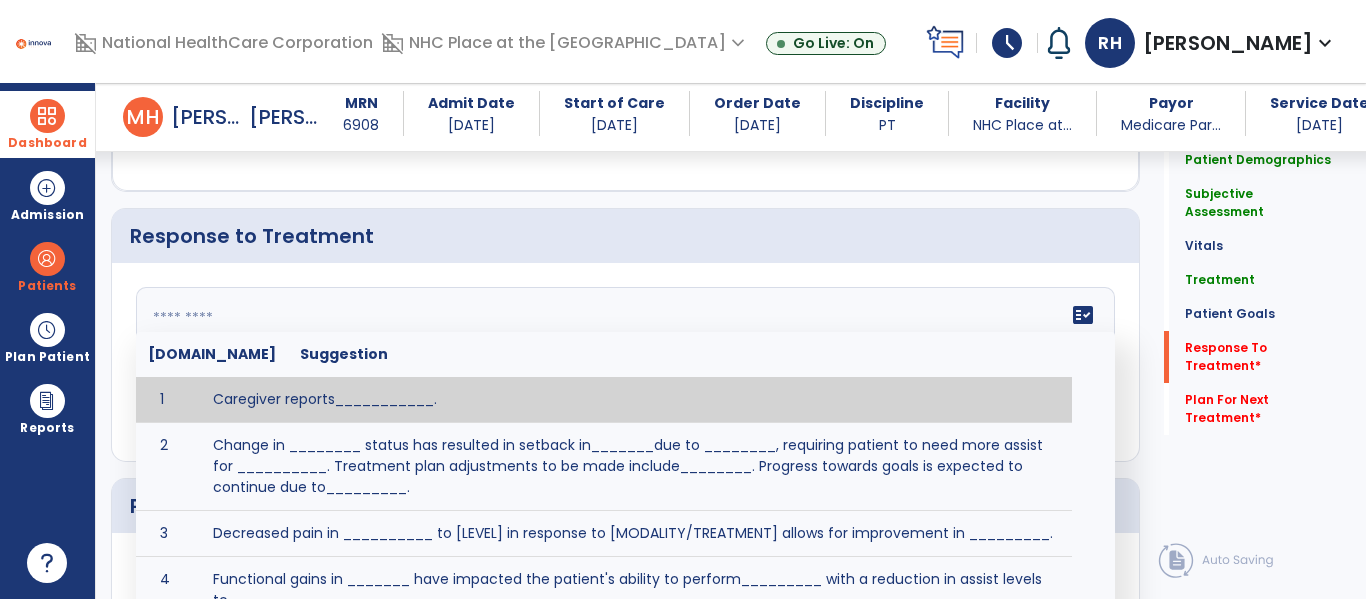 click 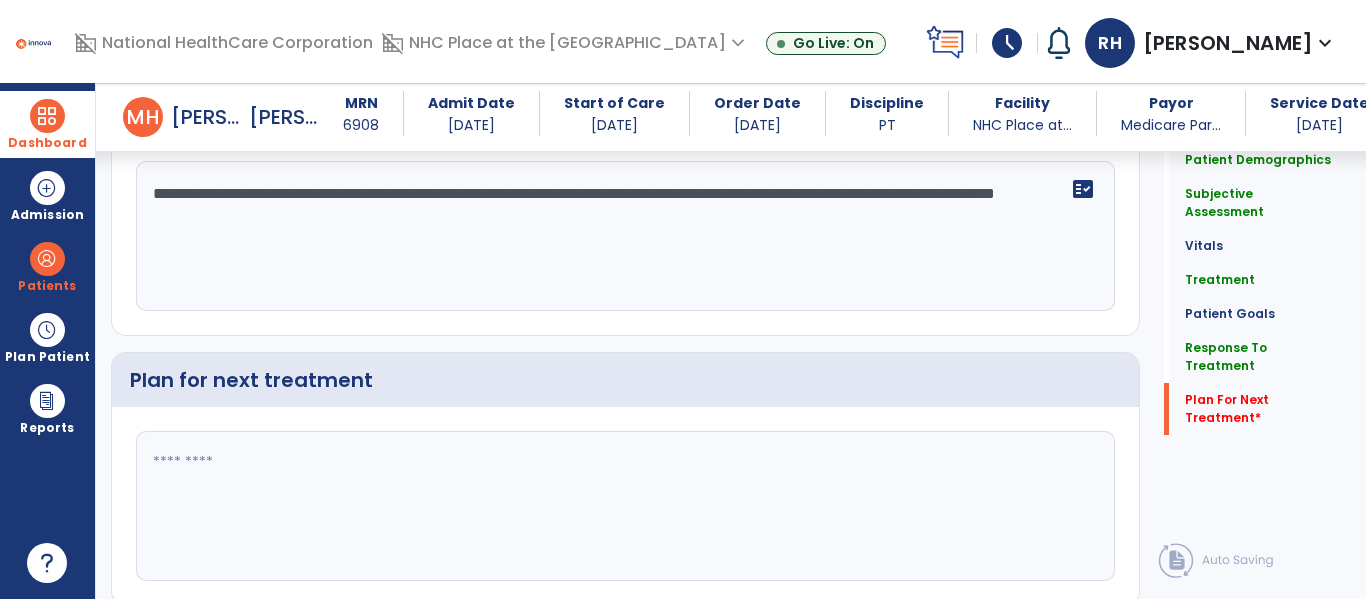 scroll, scrollTop: 2981, scrollLeft: 0, axis: vertical 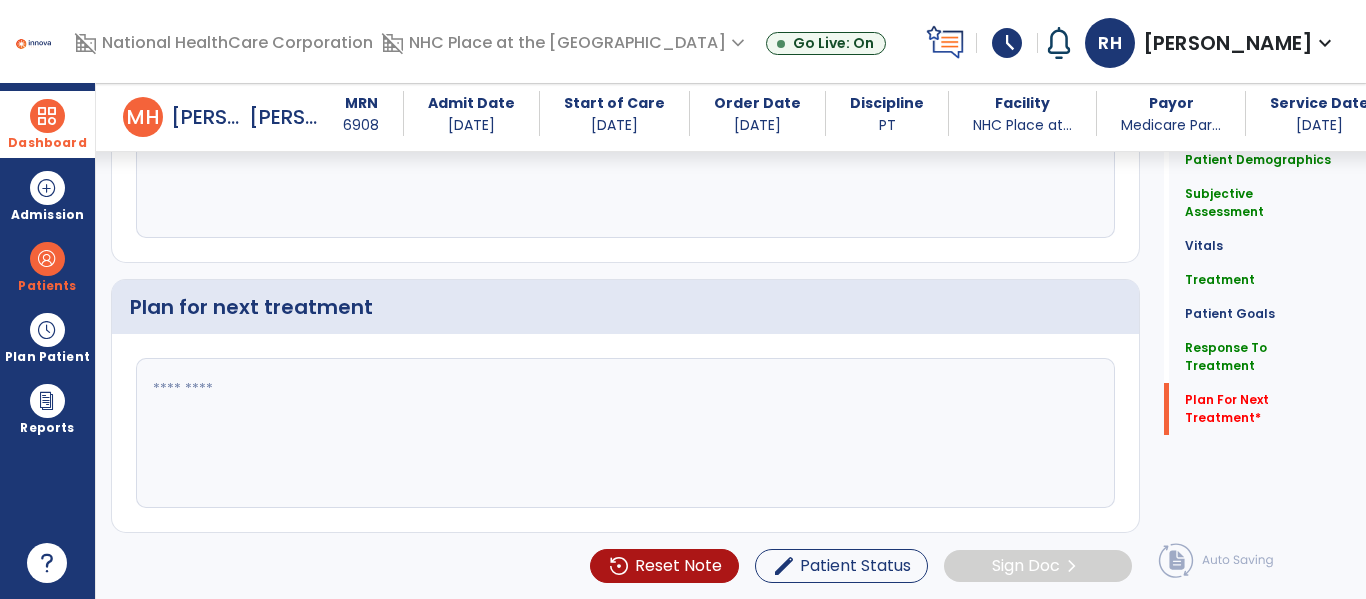 type on "**********" 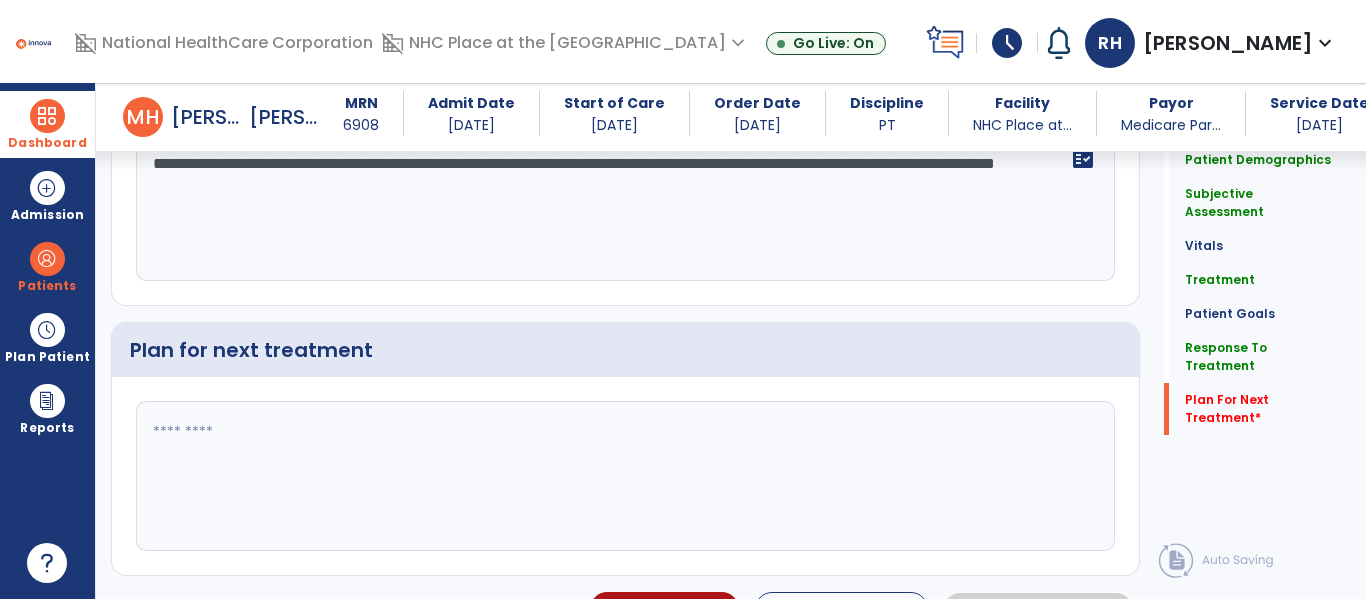 scroll, scrollTop: 2981, scrollLeft: 0, axis: vertical 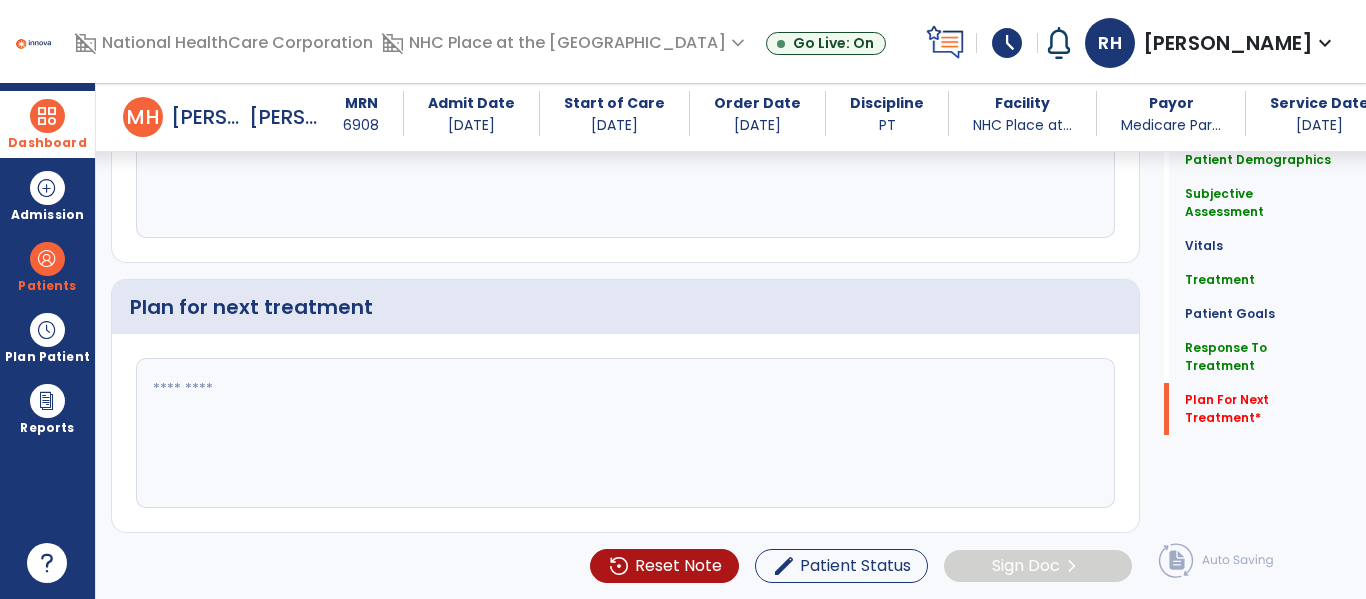 drag, startPoint x: 298, startPoint y: 424, endPoint x: 279, endPoint y: 425, distance: 19.026299 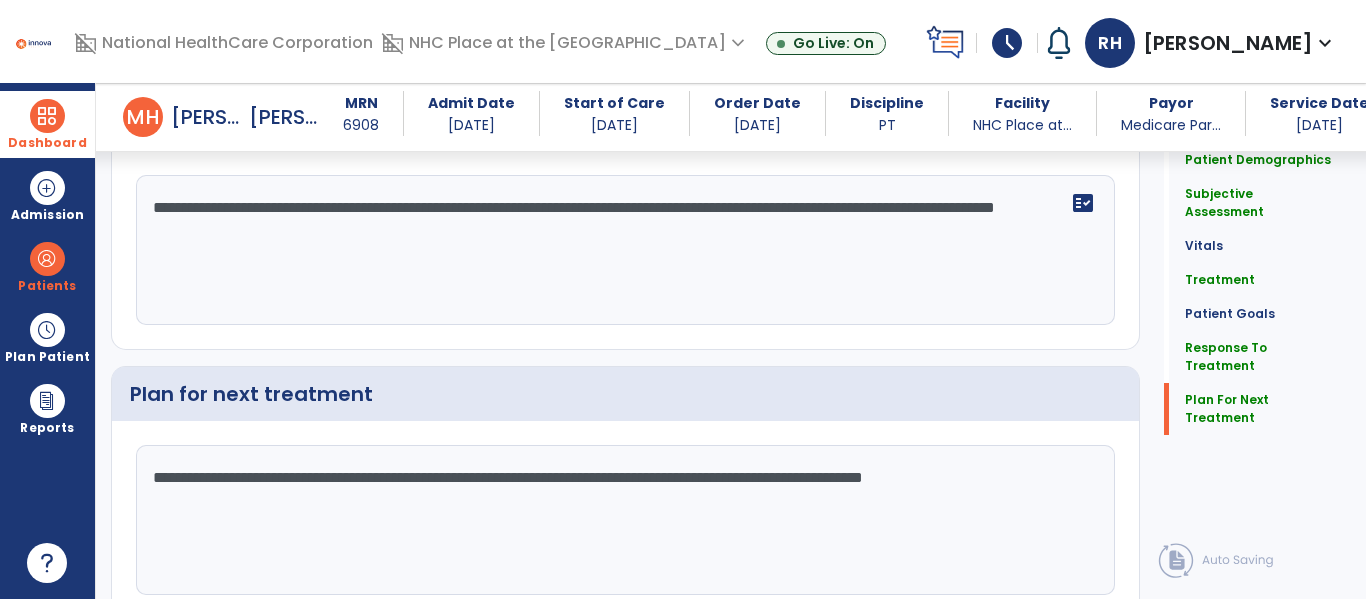 scroll, scrollTop: 2981, scrollLeft: 0, axis: vertical 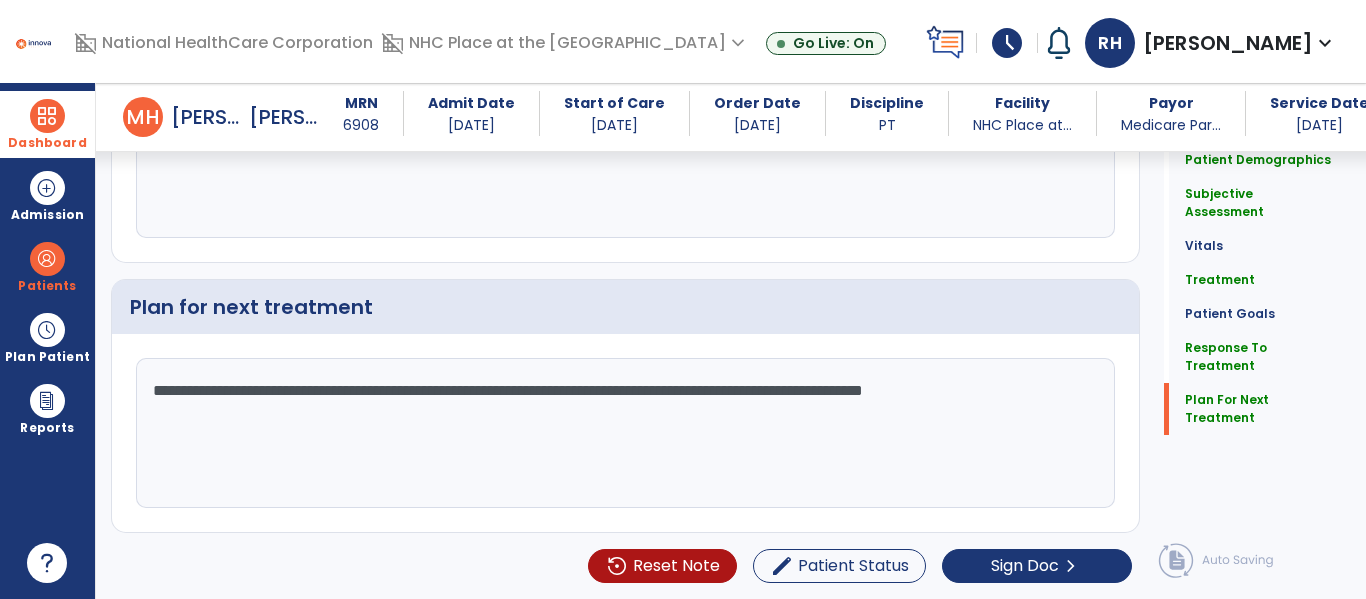 click on "**********" 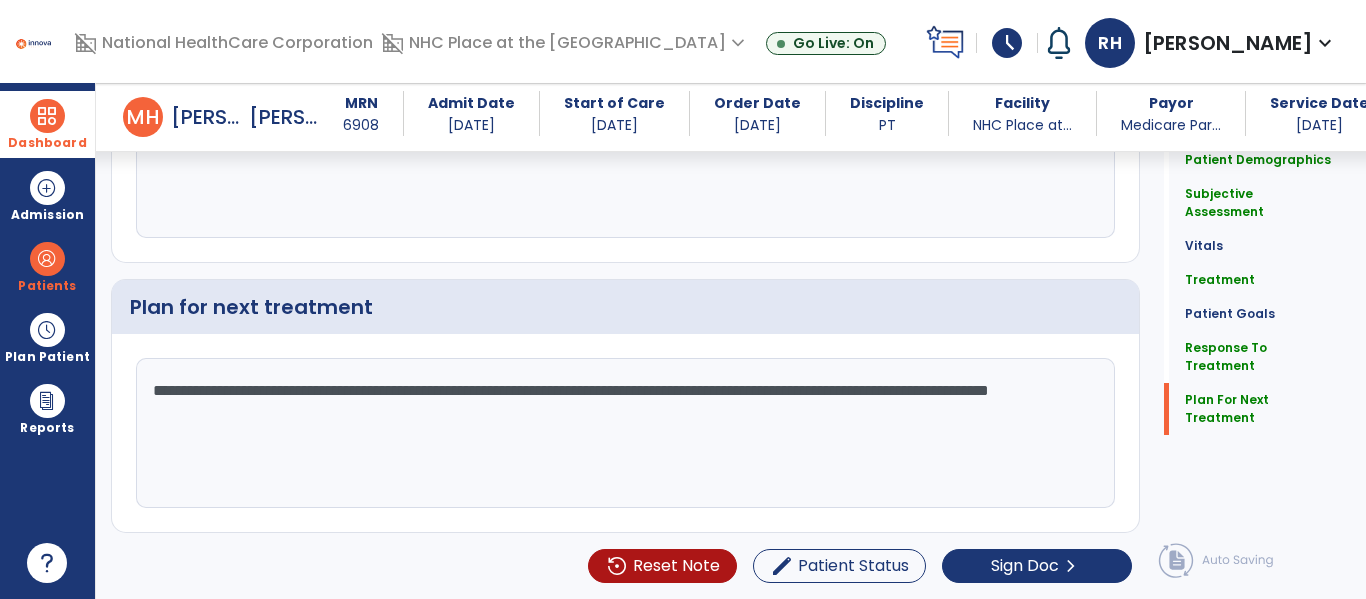 click on "**********" 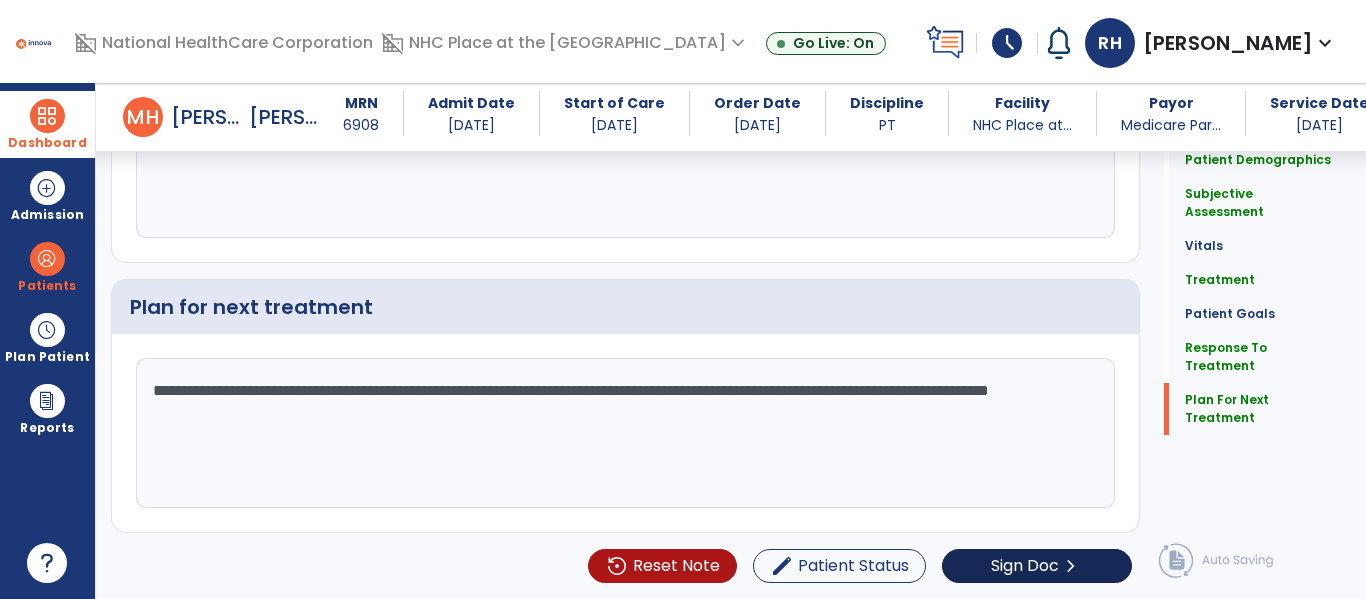 type on "**********" 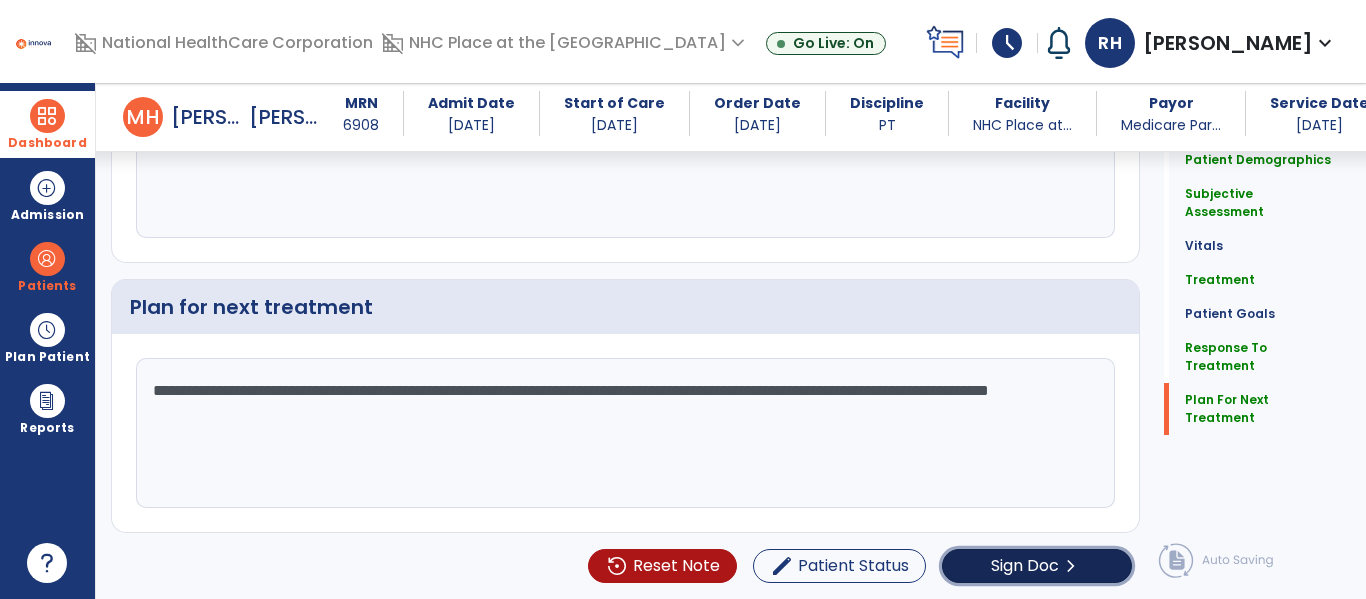 click on "Sign Doc  chevron_right" 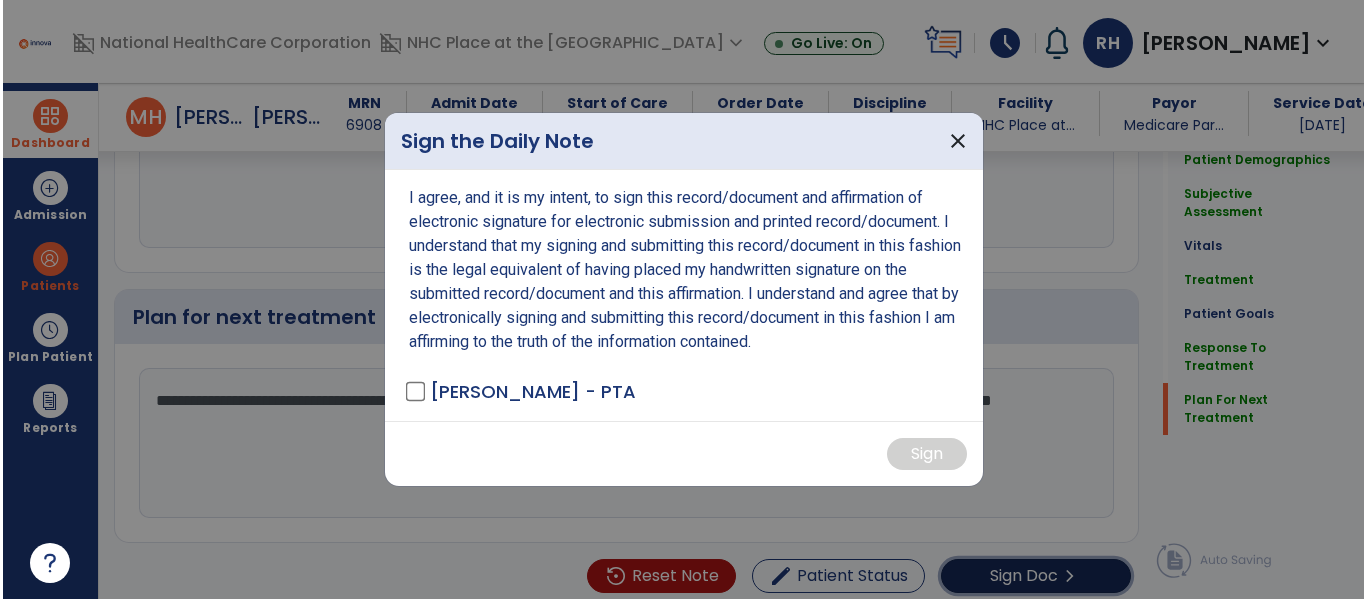scroll, scrollTop: 2981, scrollLeft: 0, axis: vertical 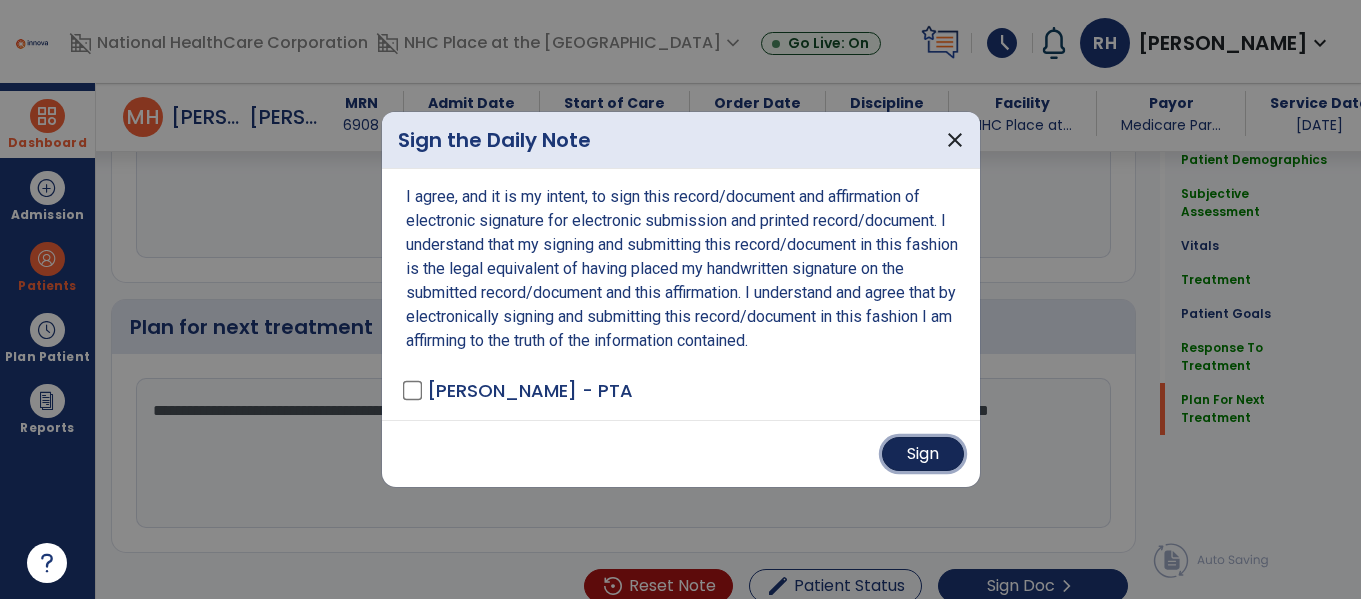 click on "Sign" at bounding box center (923, 454) 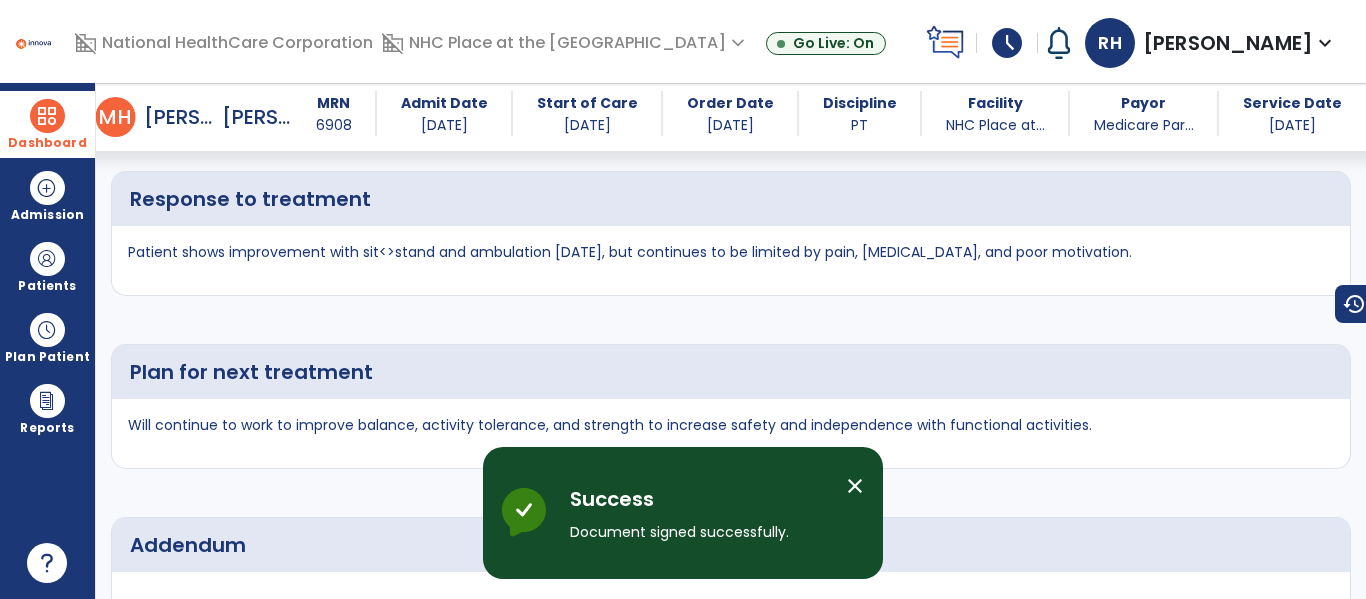 scroll, scrollTop: 4634, scrollLeft: 0, axis: vertical 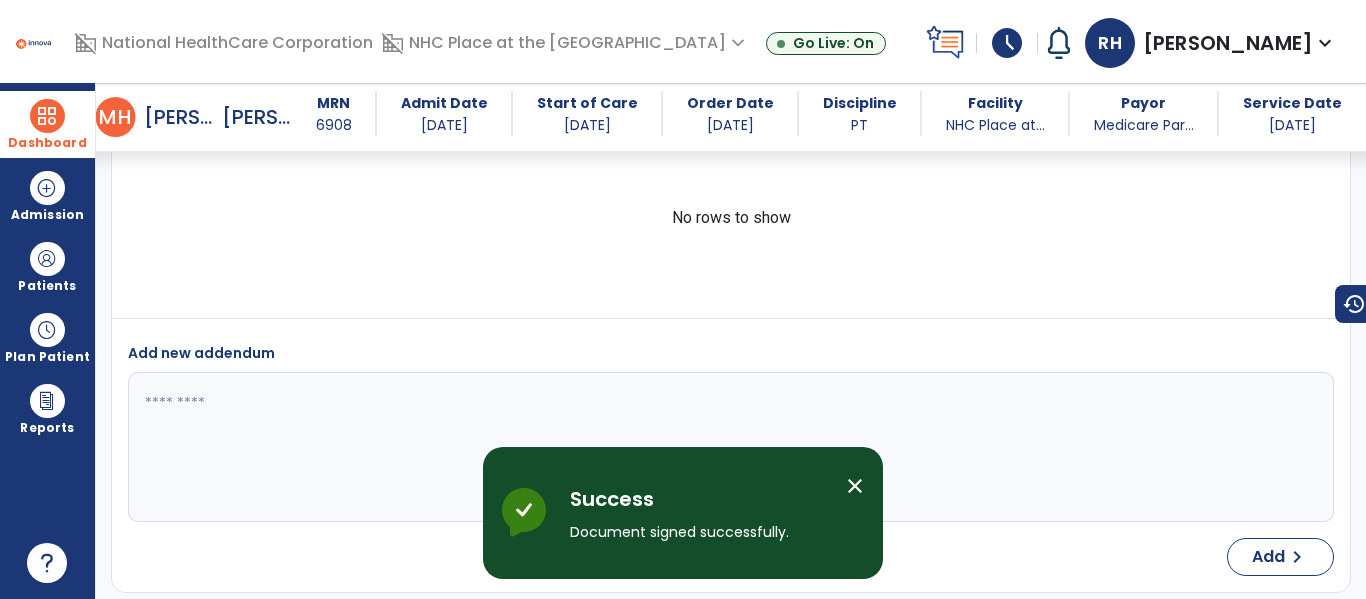 click on "close" at bounding box center [855, 486] 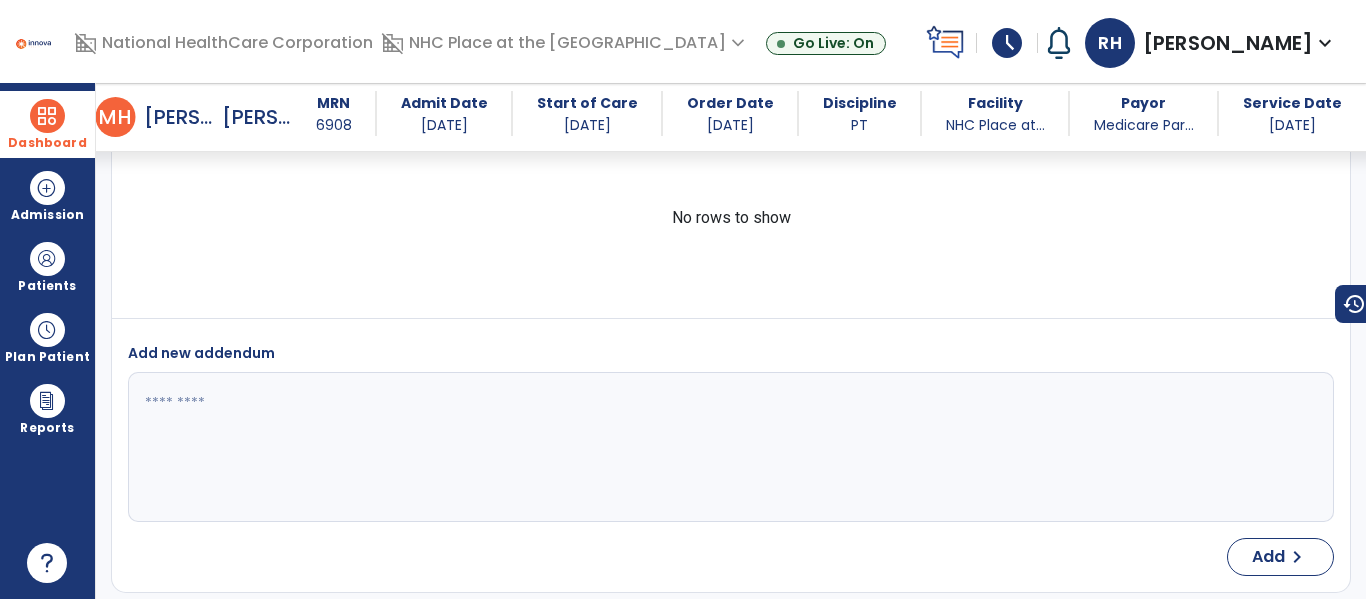 click on "Dashboard" at bounding box center [47, 143] 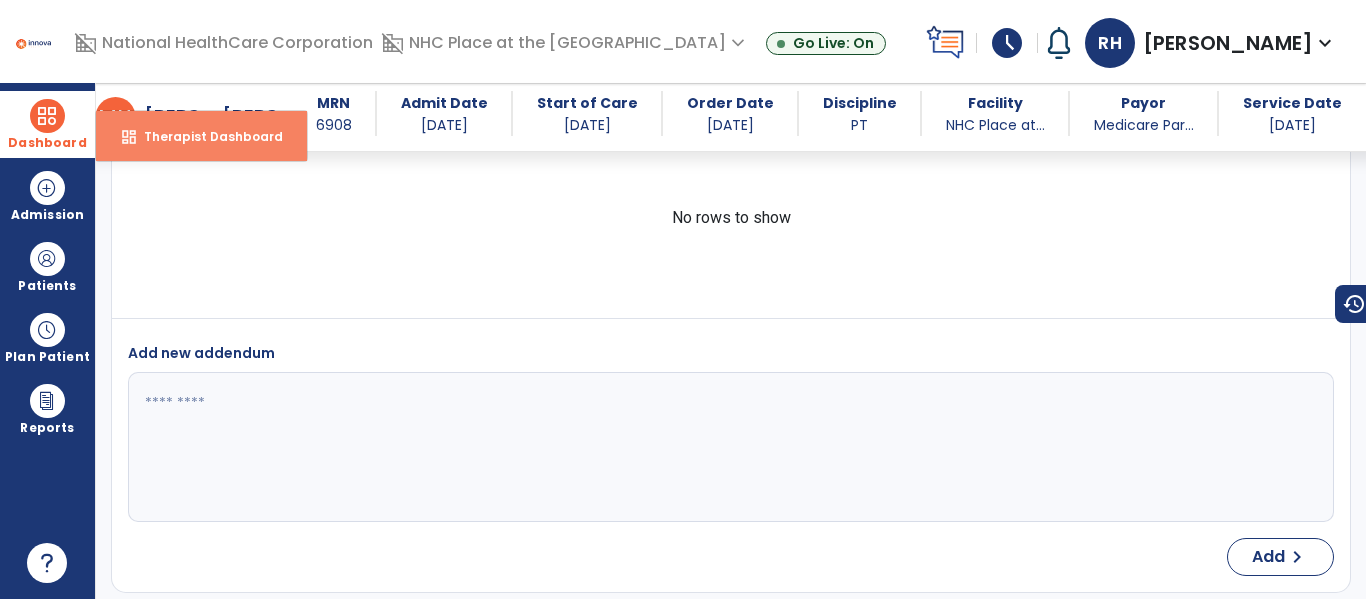 click on "Therapist Dashboard" at bounding box center [205, 136] 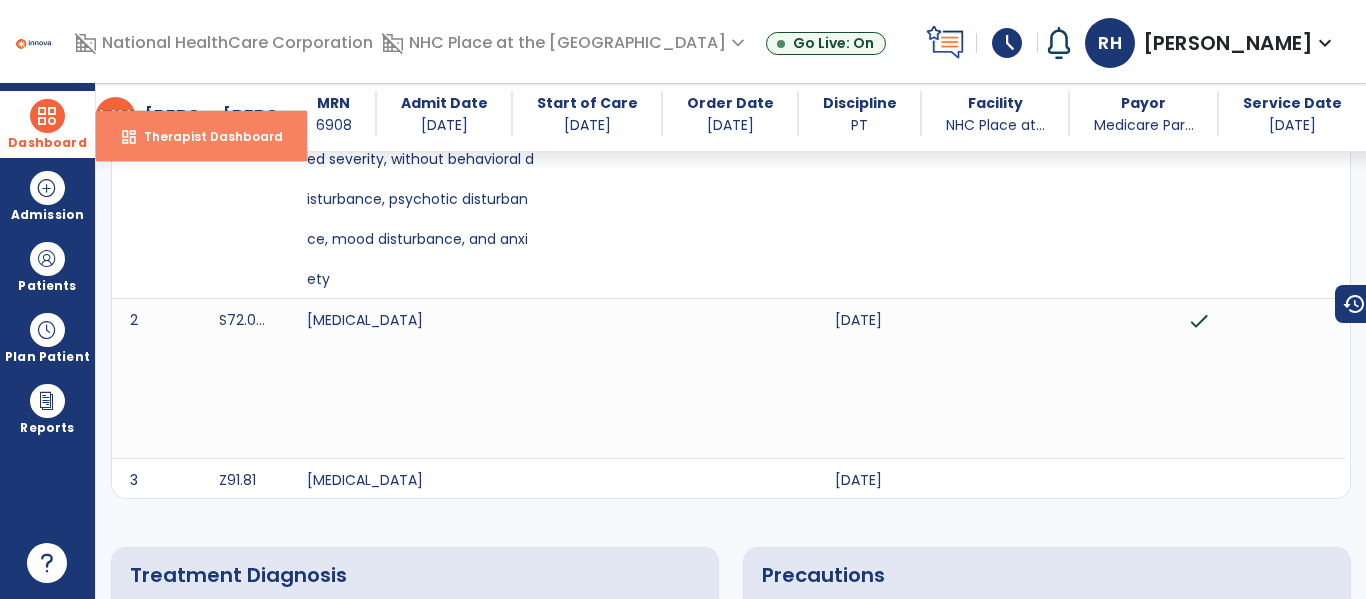 select on "****" 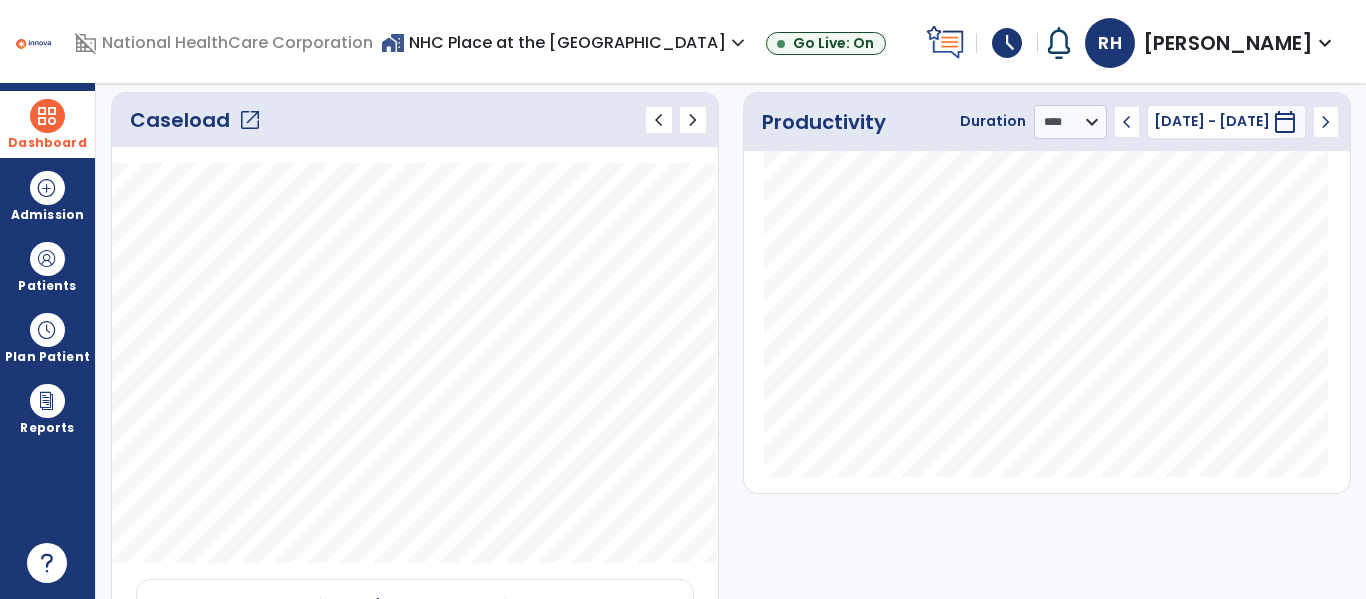 click on "Caseload   open_in_new   chevron_left   chevron_right" 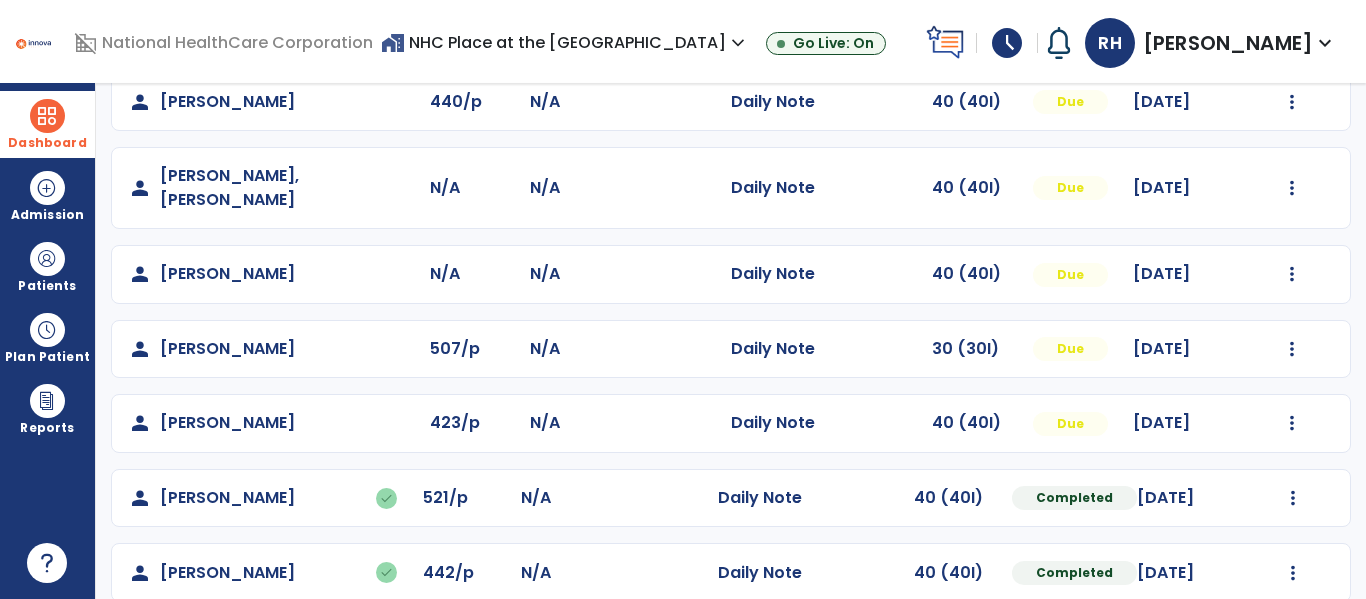 scroll, scrollTop: 437, scrollLeft: 0, axis: vertical 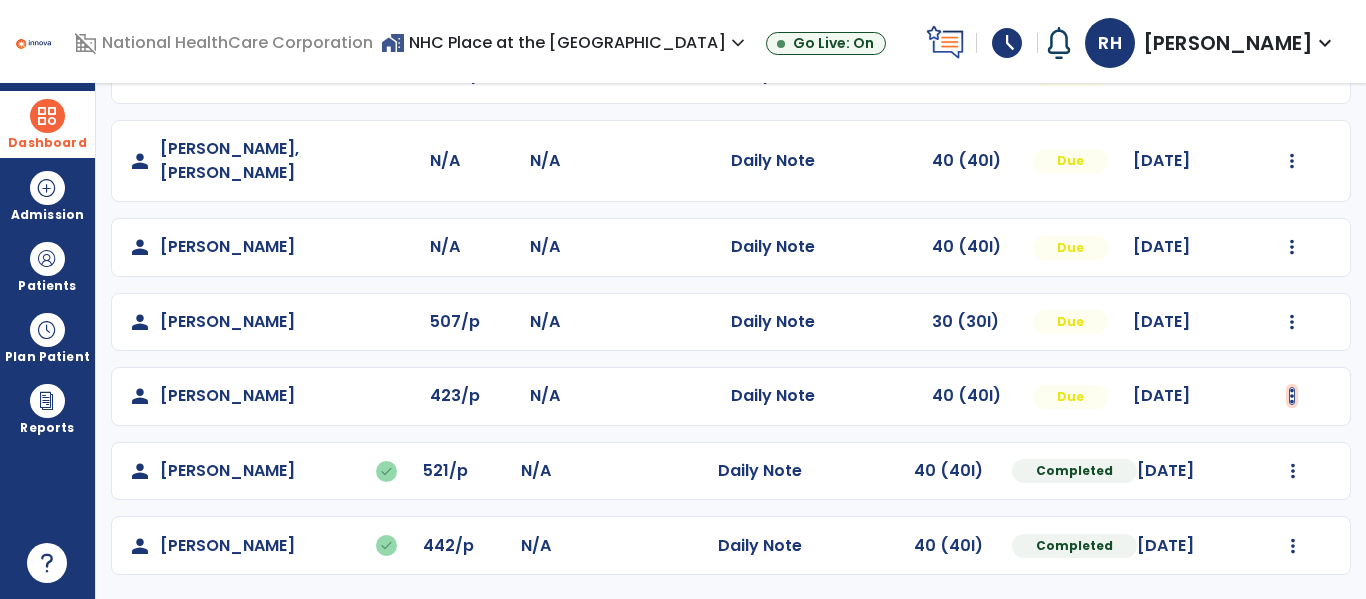 click at bounding box center (1292, -149) 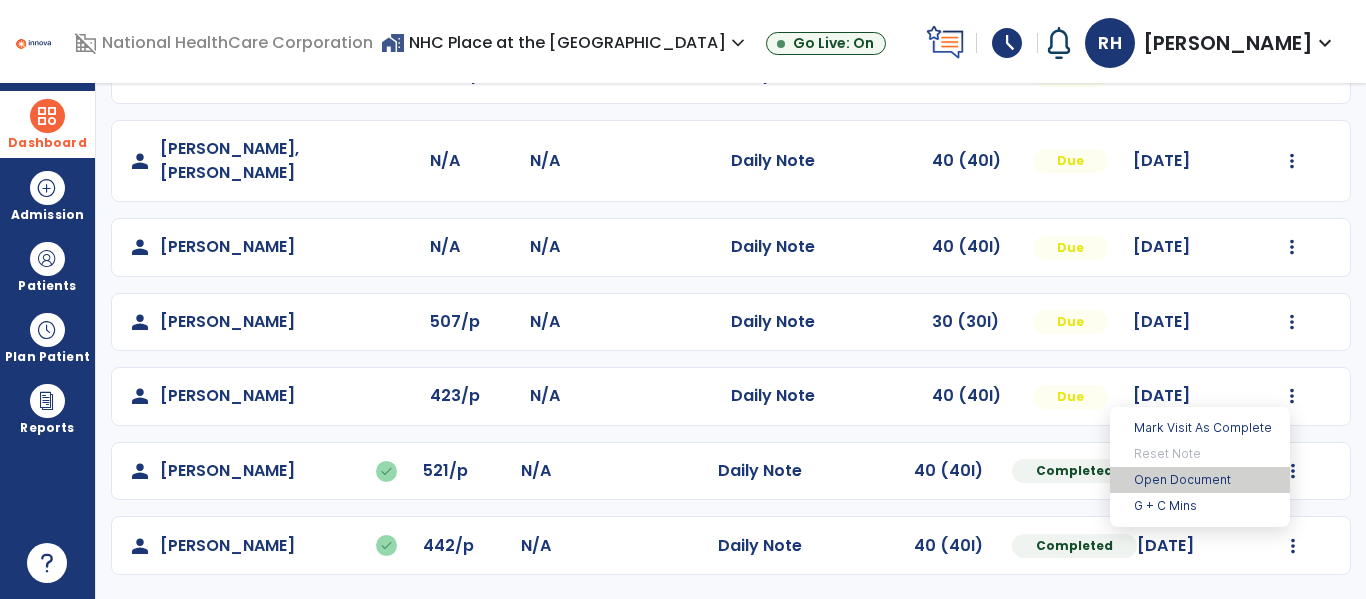 click on "Open Document" at bounding box center (1200, 480) 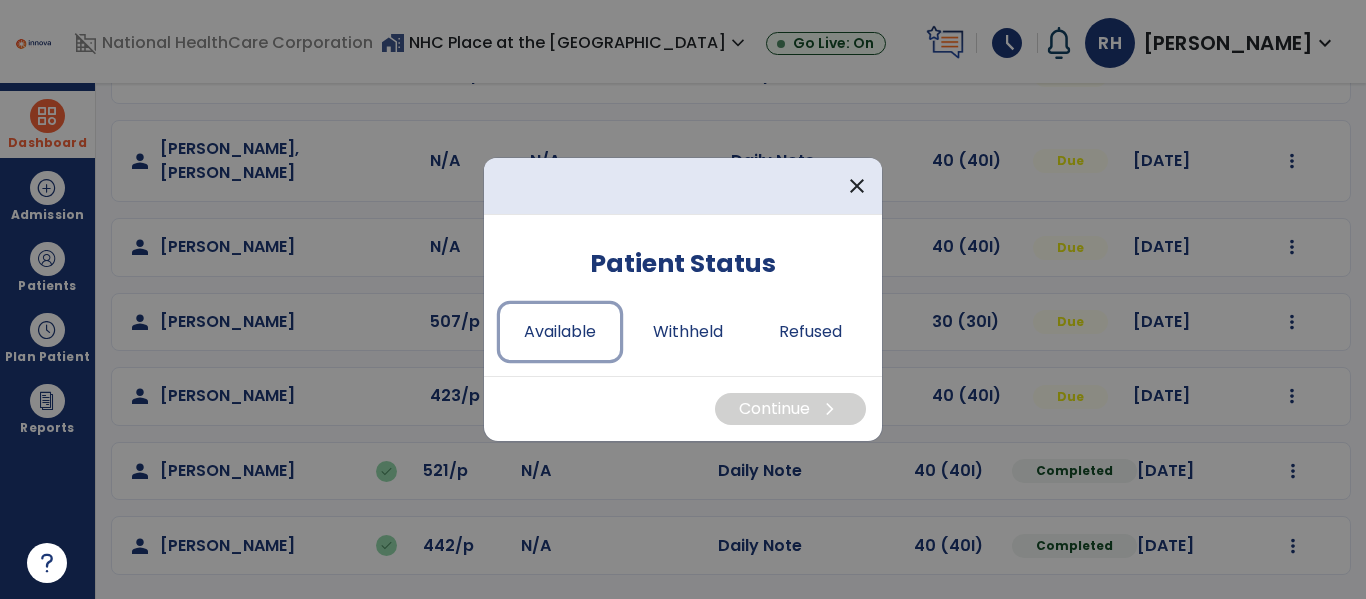 drag, startPoint x: 555, startPoint y: 349, endPoint x: 646, endPoint y: 388, distance: 99.00505 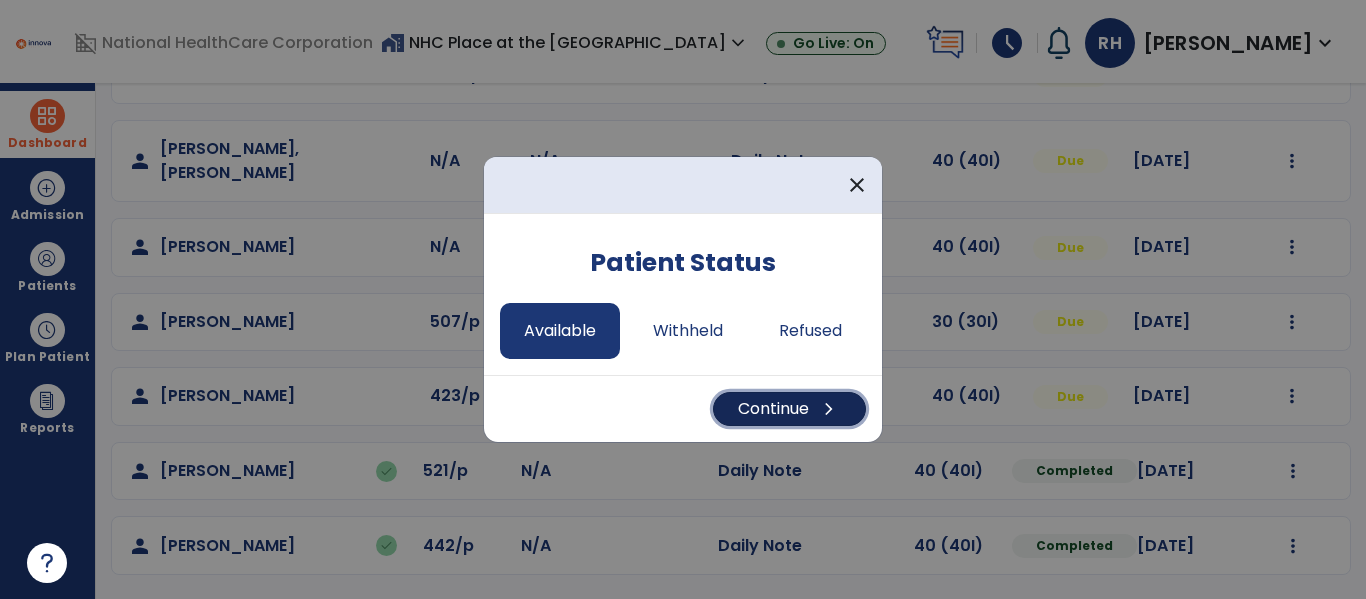 click on "chevron_right" at bounding box center (829, 409) 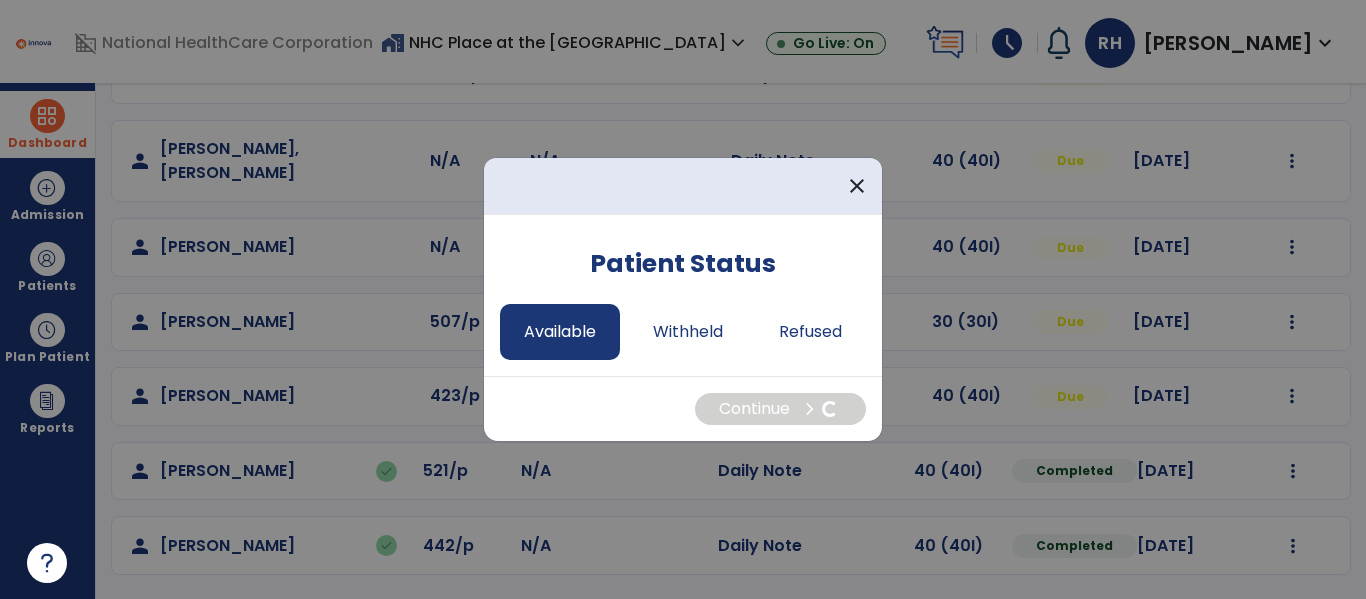 select on "*" 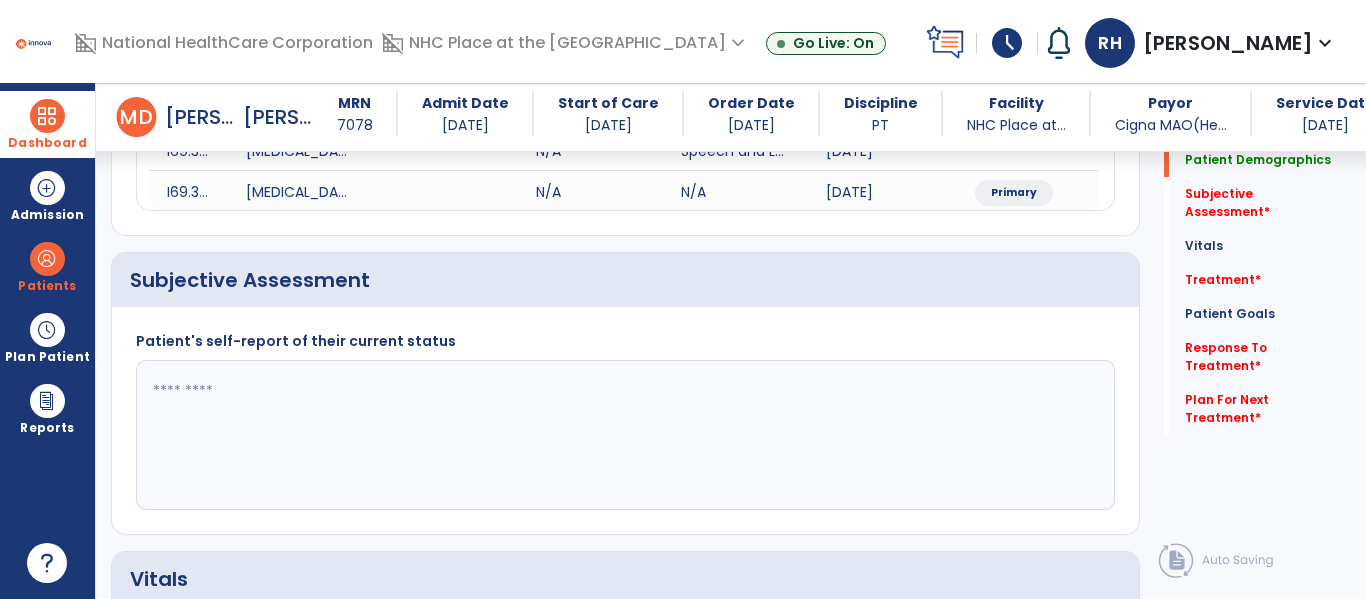 scroll, scrollTop: 400, scrollLeft: 0, axis: vertical 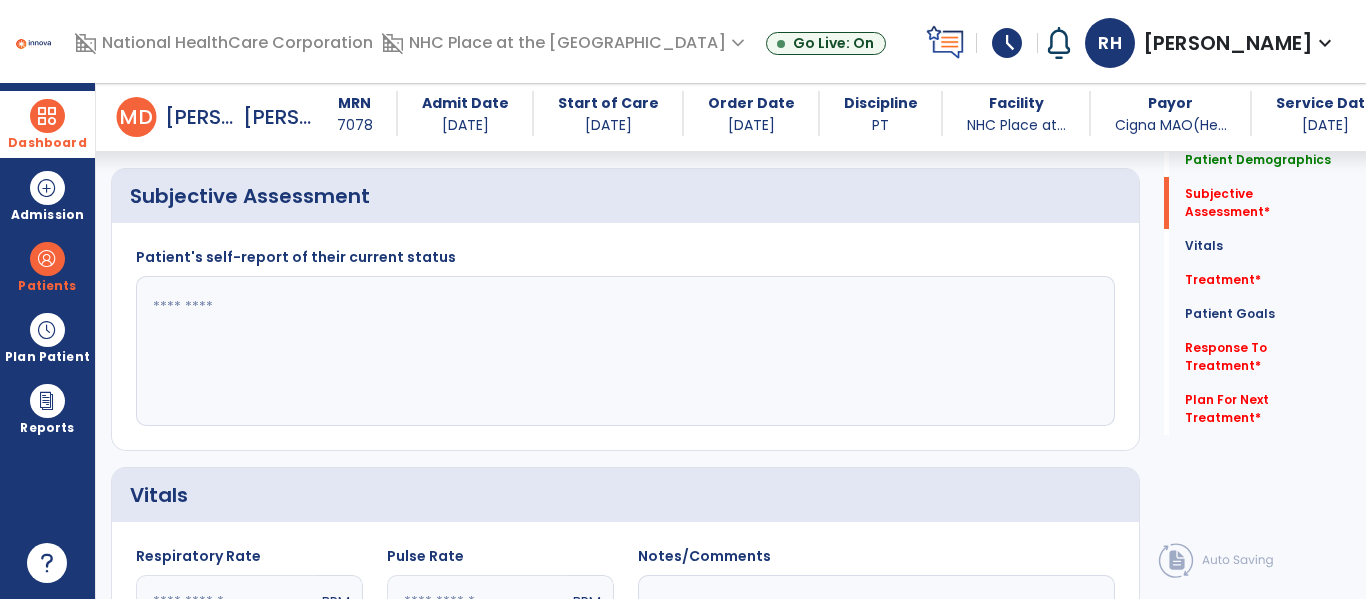 click 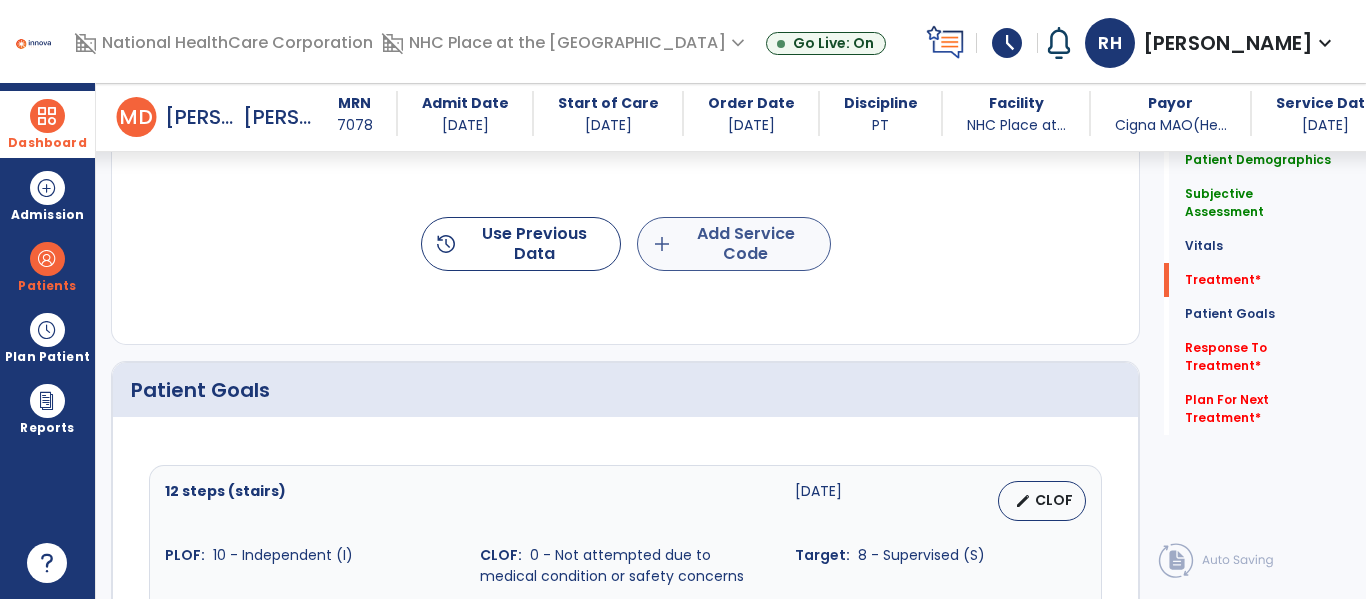 type on "**********" 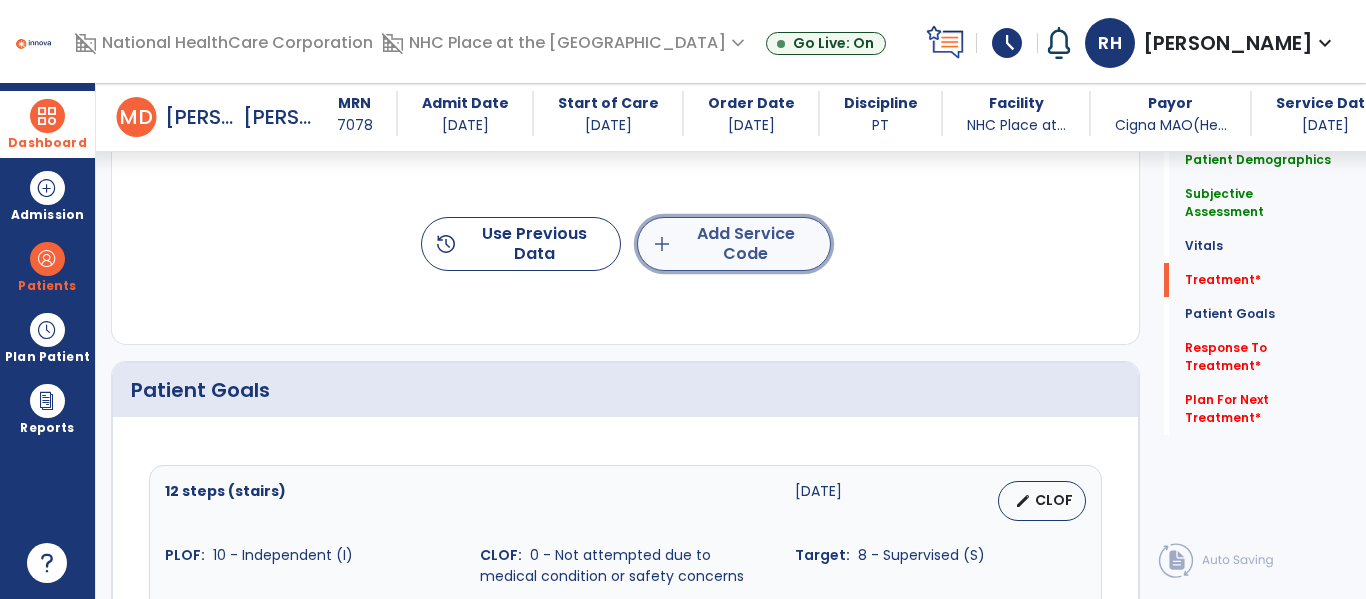 click on "add  Add Service Code" 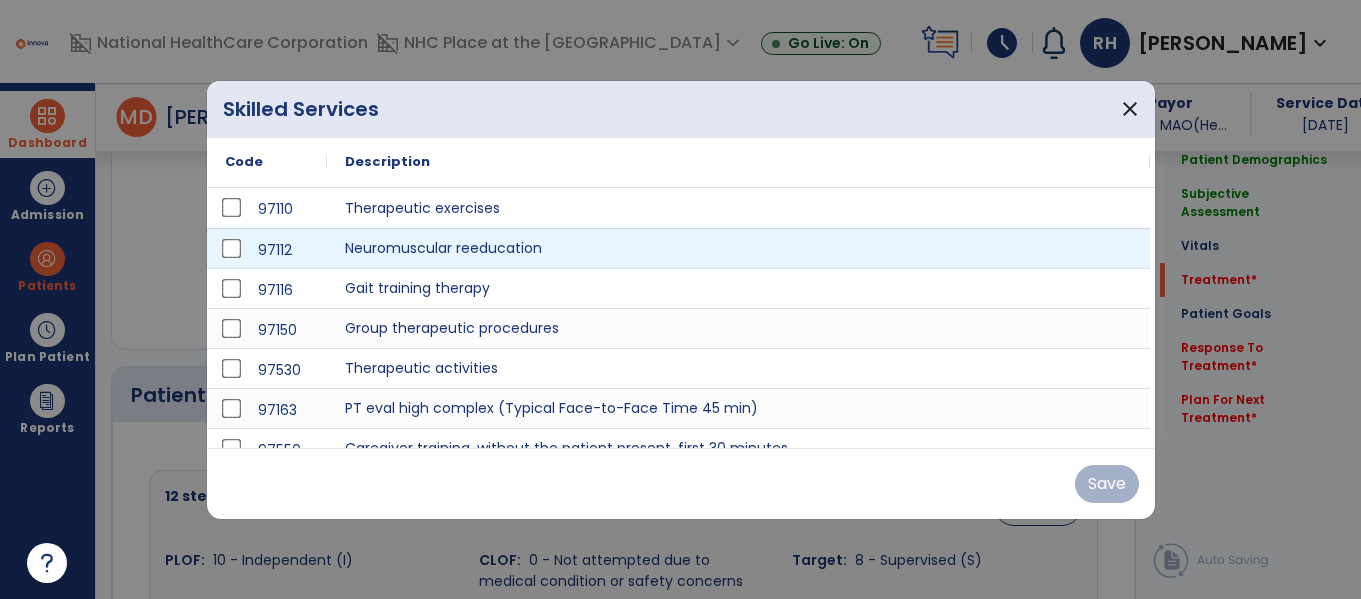scroll, scrollTop: 1200, scrollLeft: 0, axis: vertical 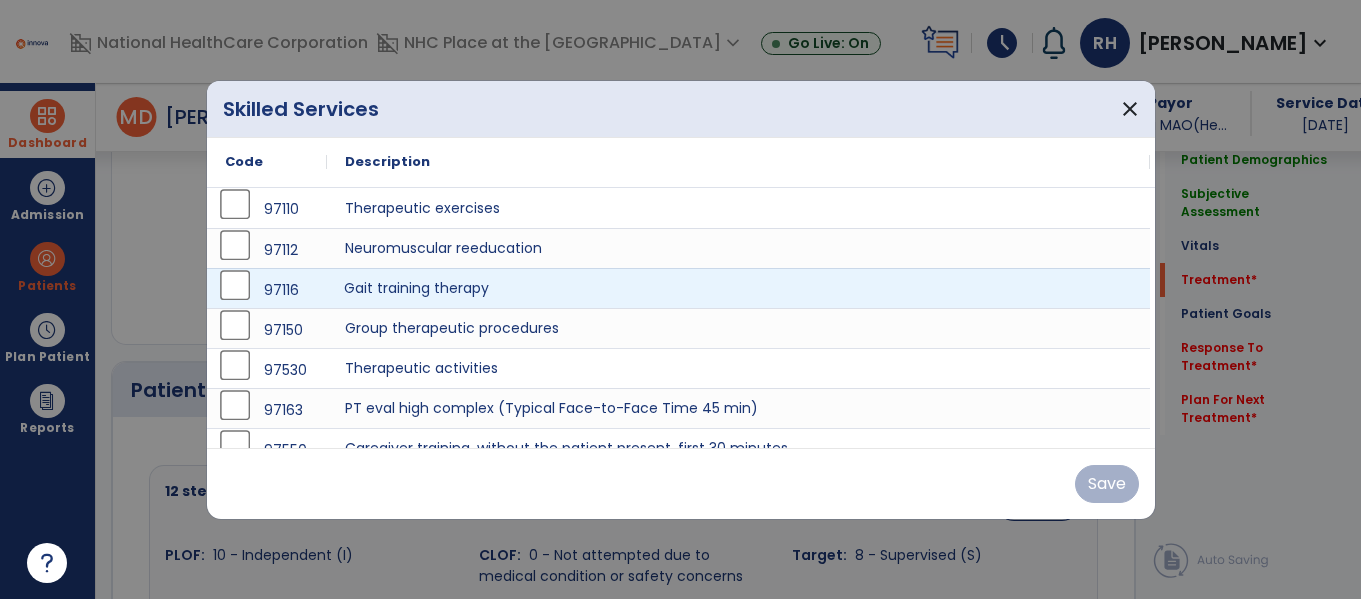 click on "Gait training therapy" at bounding box center (738, 288) 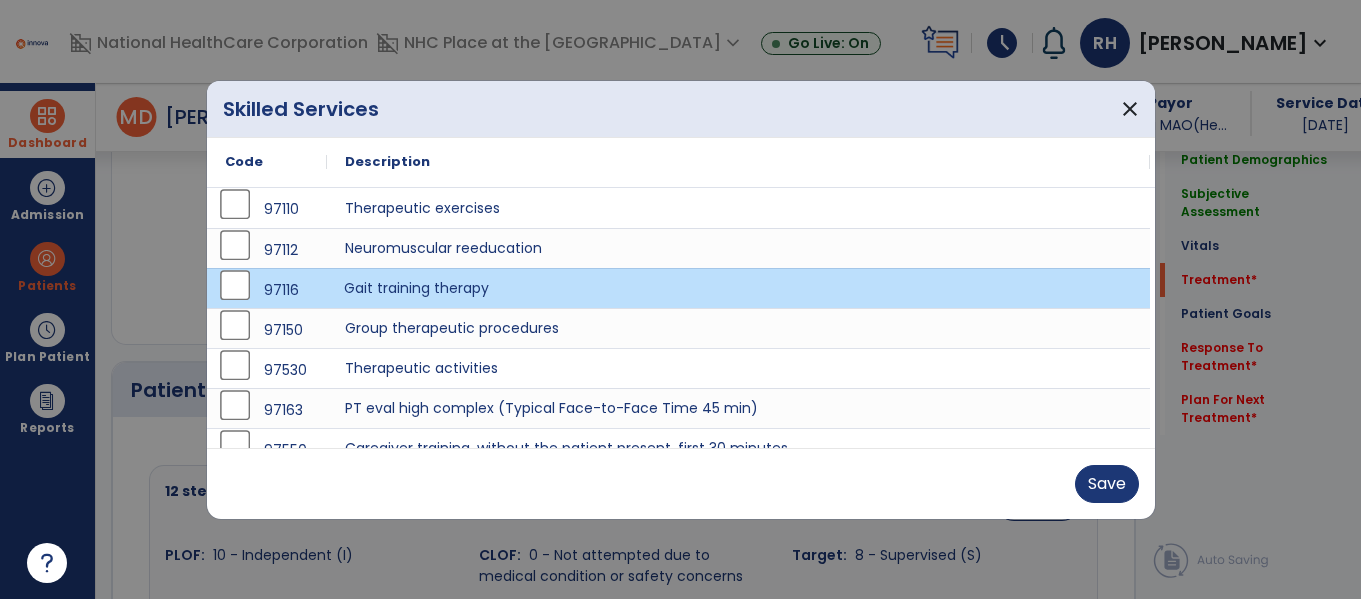 click on "Gait training therapy" at bounding box center (738, 288) 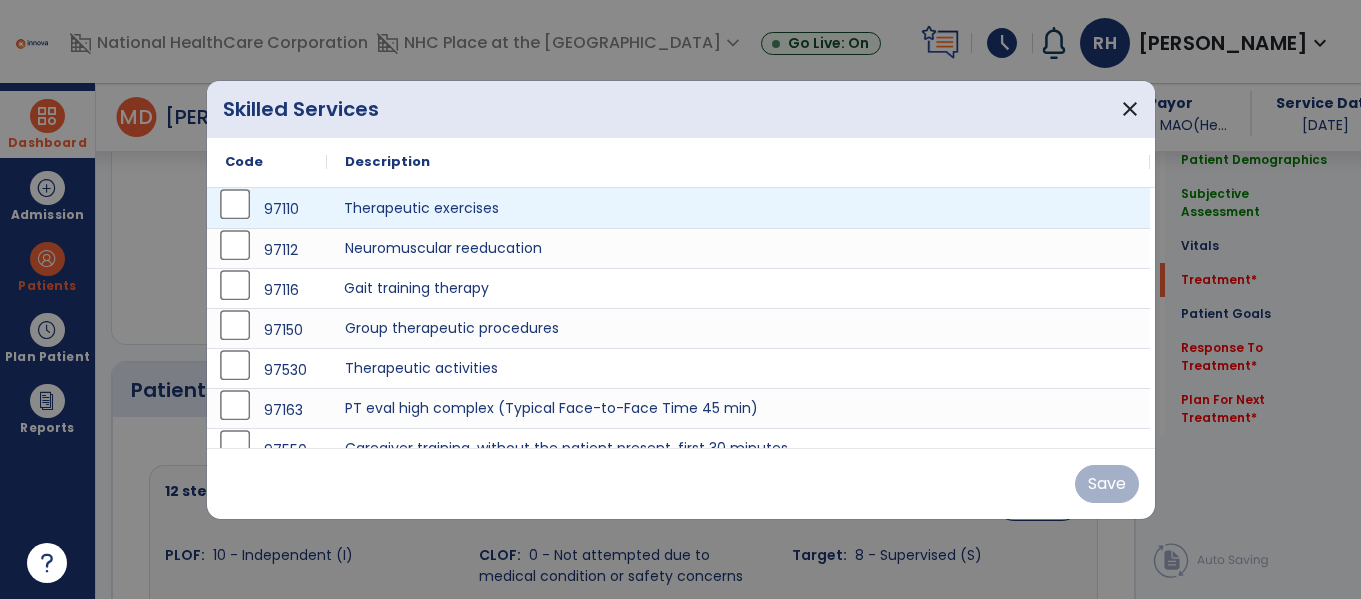click on "Therapeutic exercises" at bounding box center (738, 208) 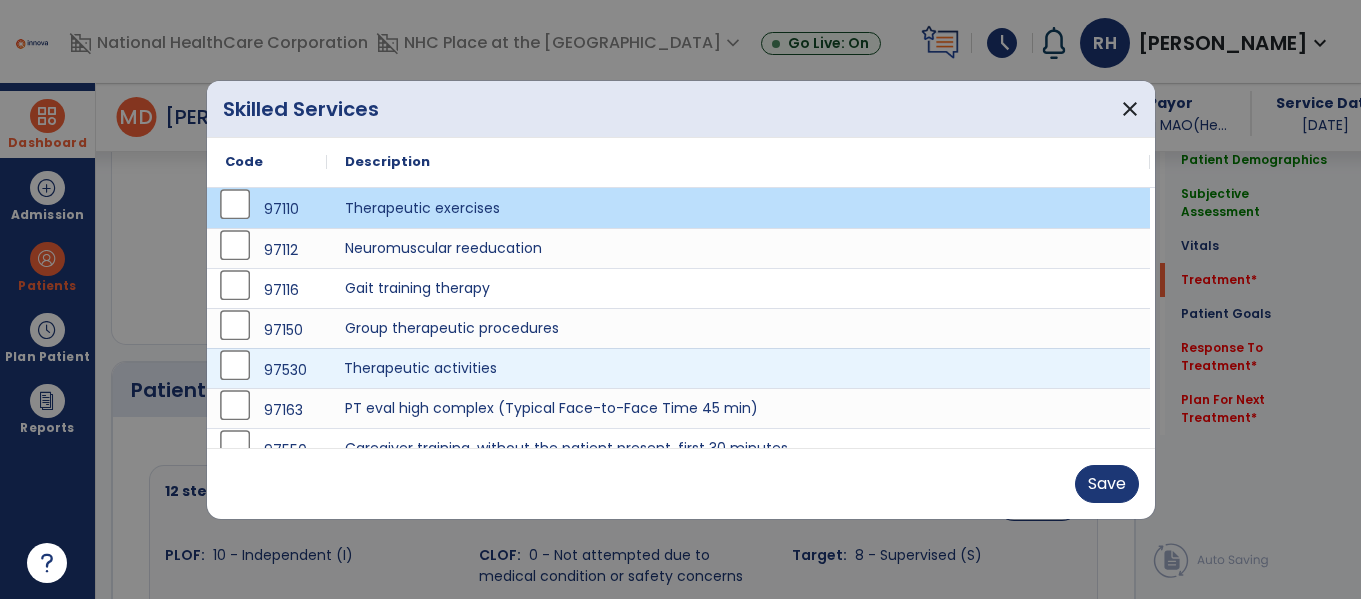 click on "Therapeutic activities" at bounding box center (738, 368) 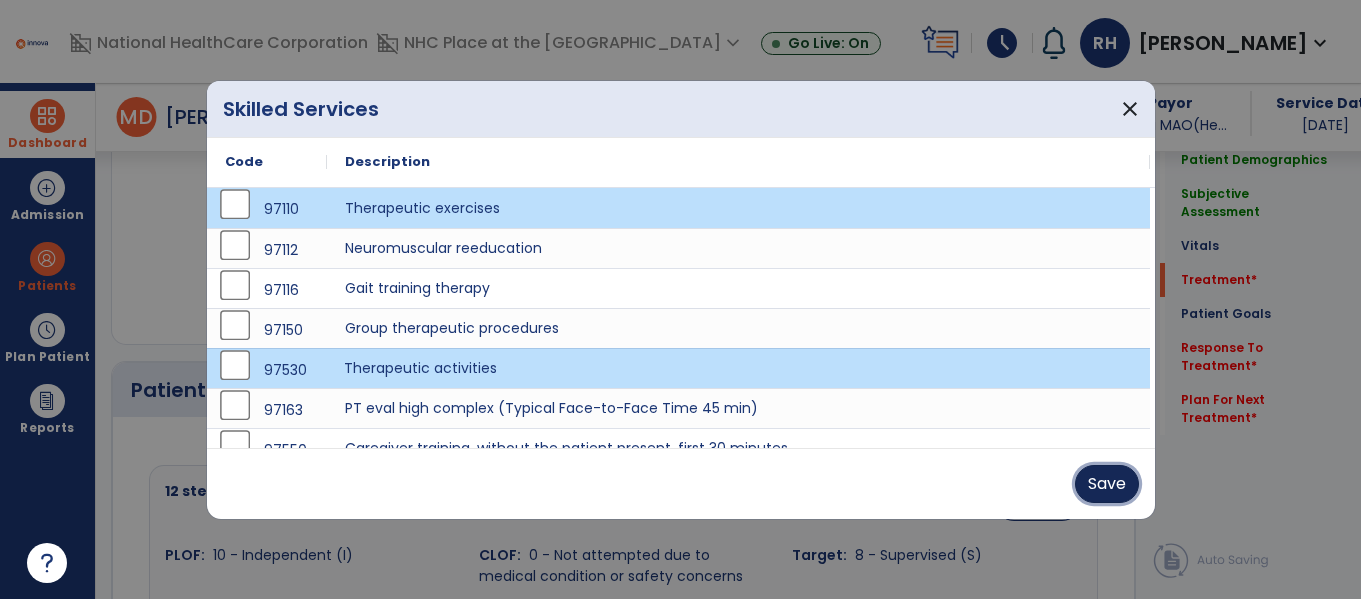 click on "Save" at bounding box center [1107, 484] 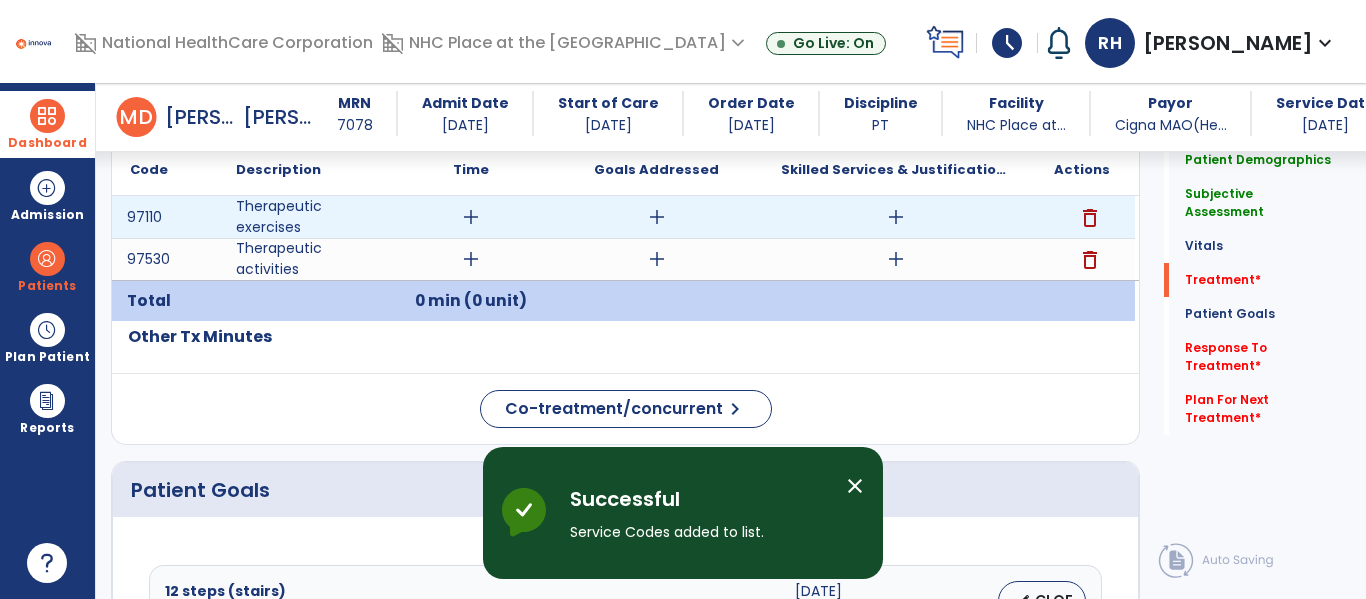 click on "add" at bounding box center [470, 217] 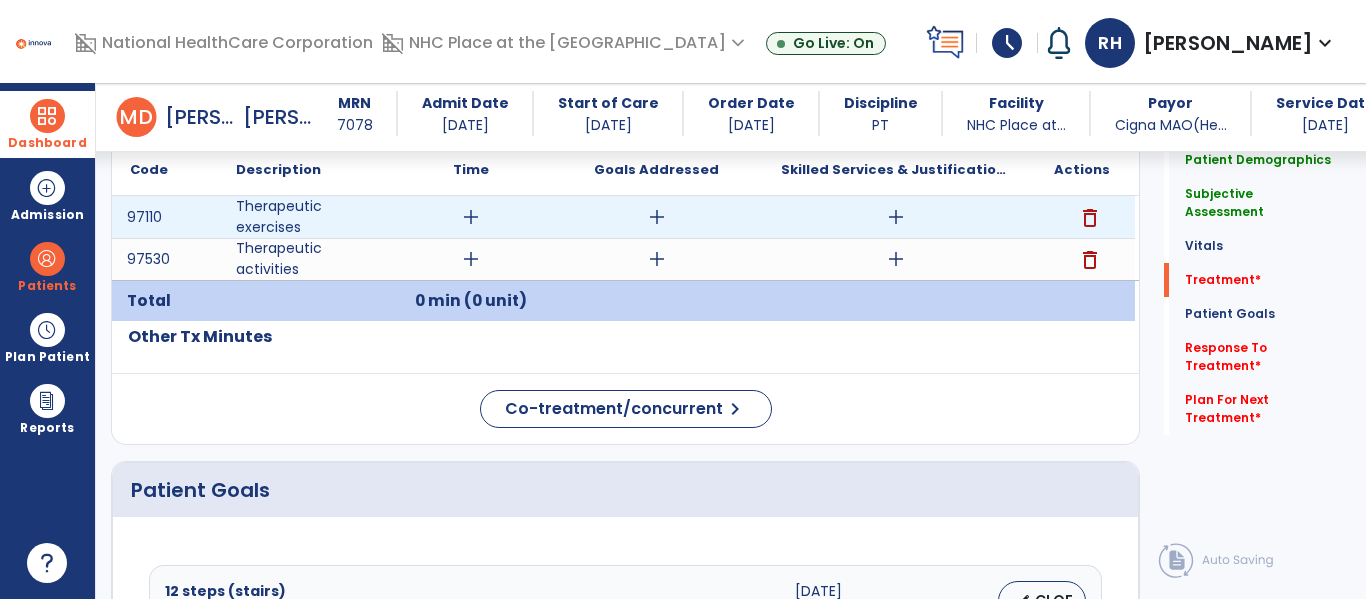 click on "add" at bounding box center [470, 217] 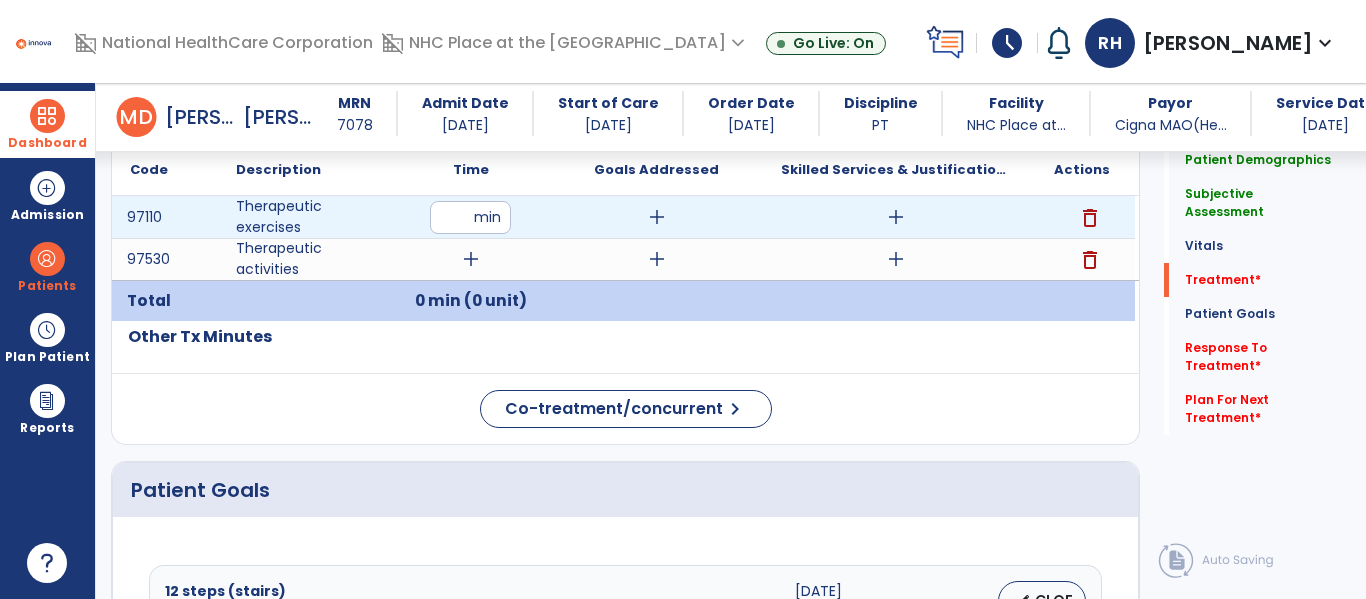 type on "**" 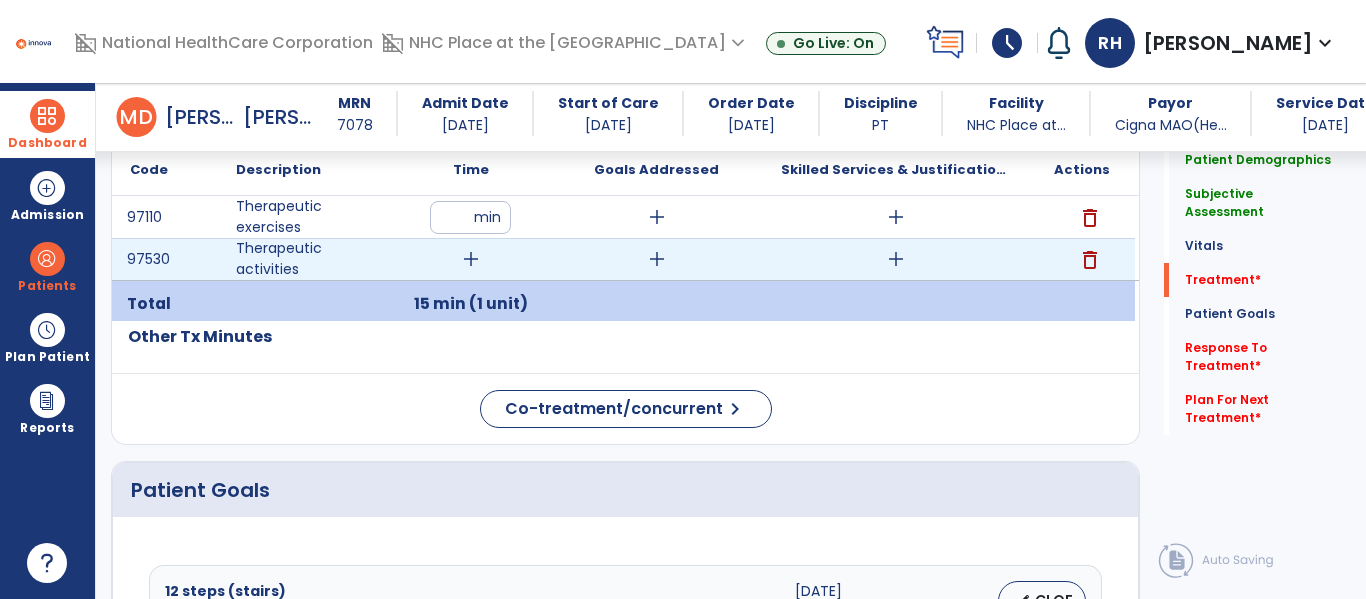 click on "add" at bounding box center [471, 259] 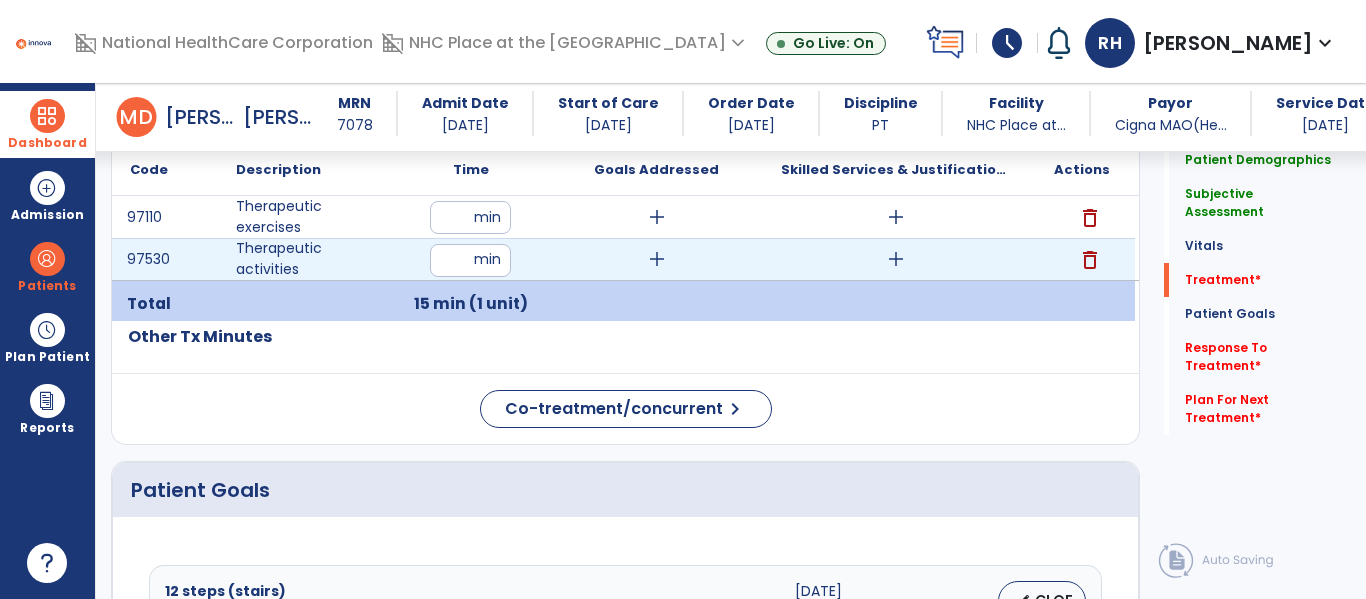 type on "**" 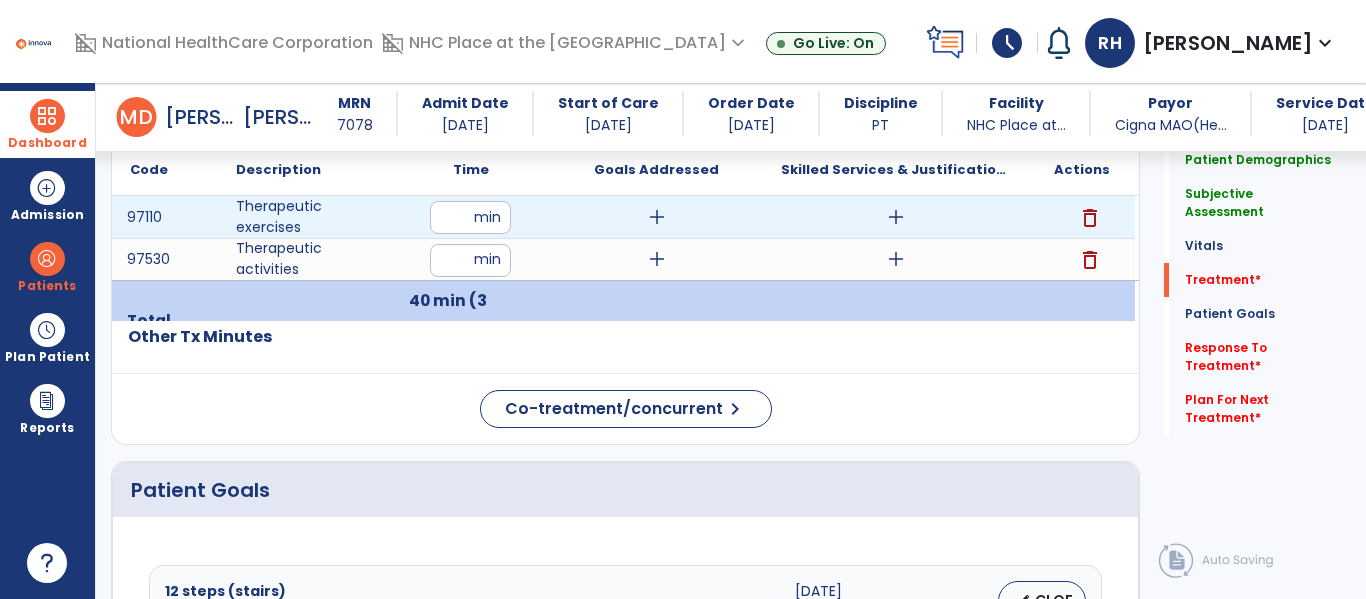 click on "add" at bounding box center (657, 217) 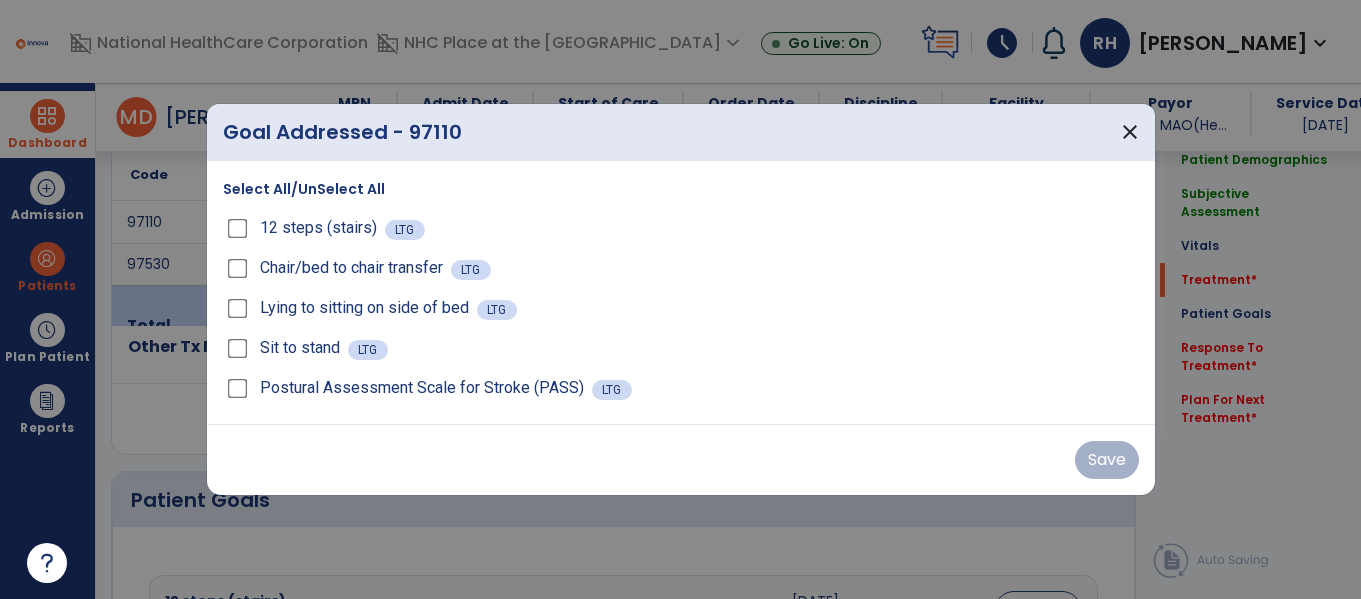 scroll, scrollTop: 1200, scrollLeft: 0, axis: vertical 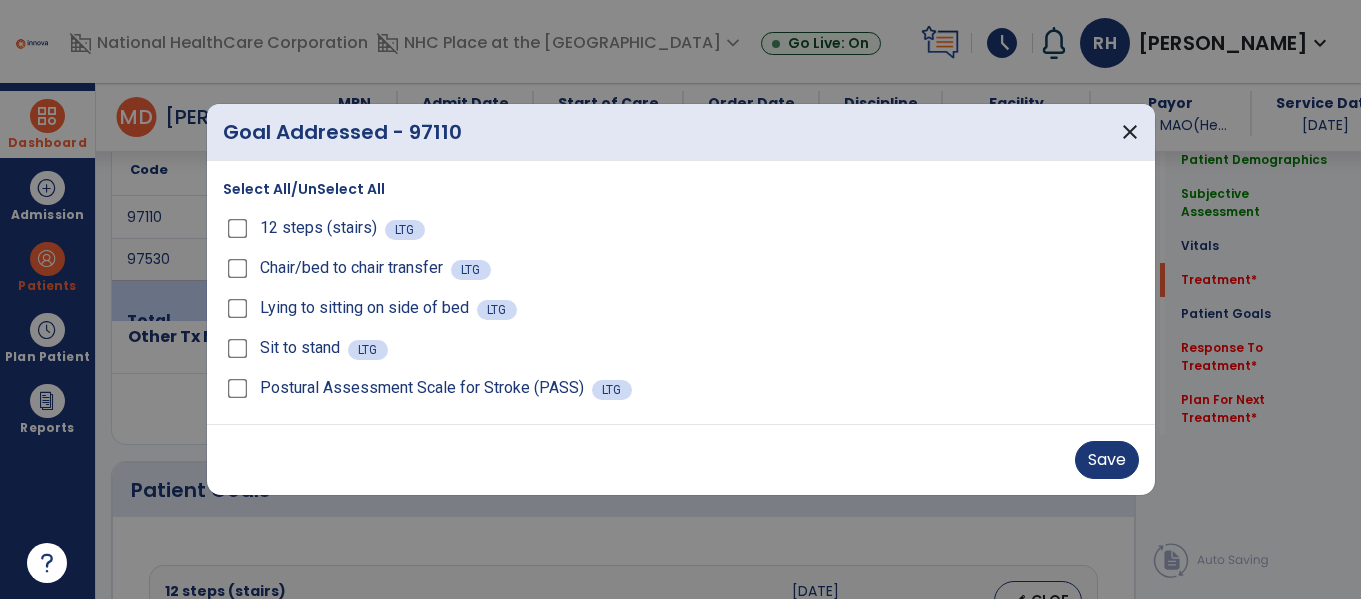 click on "Chair/bed to chair transfer" at bounding box center (337, 268) 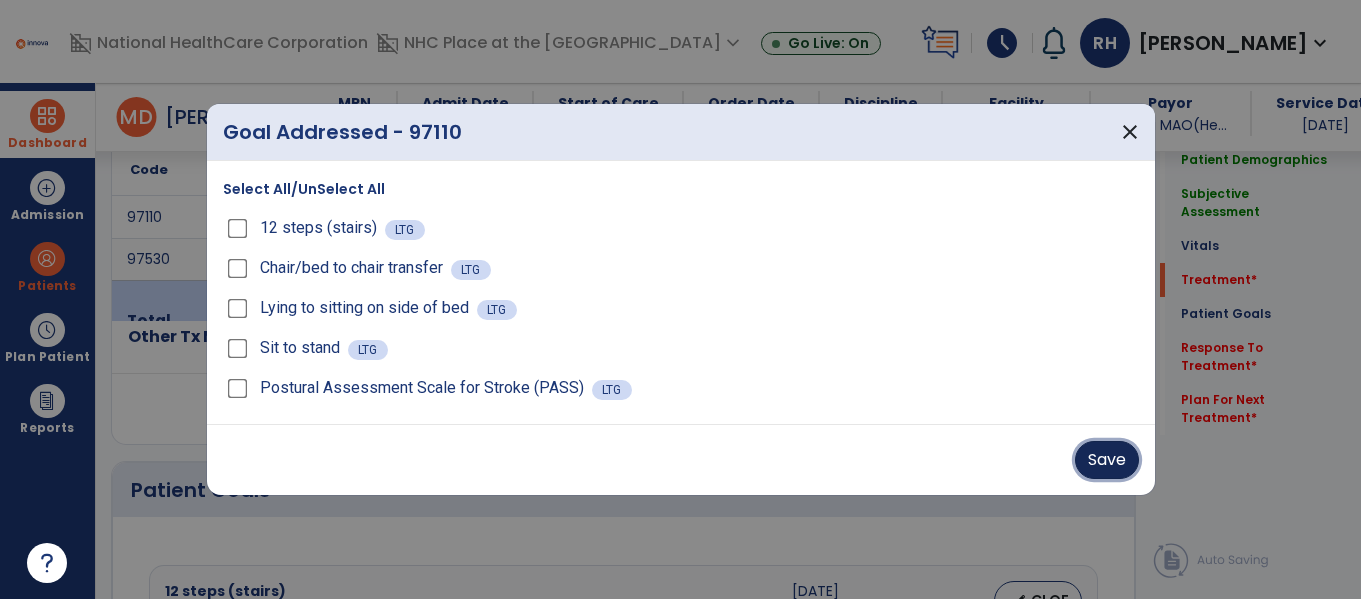 click on "Save" at bounding box center [1107, 460] 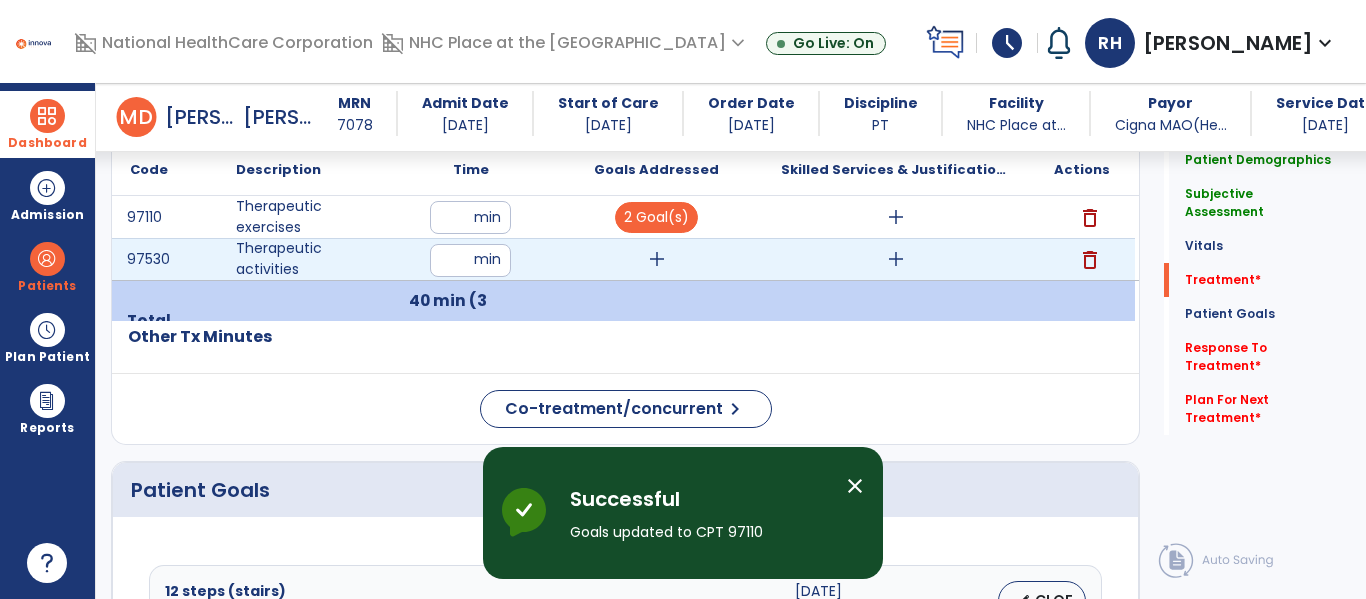click on "add" at bounding box center (657, 259) 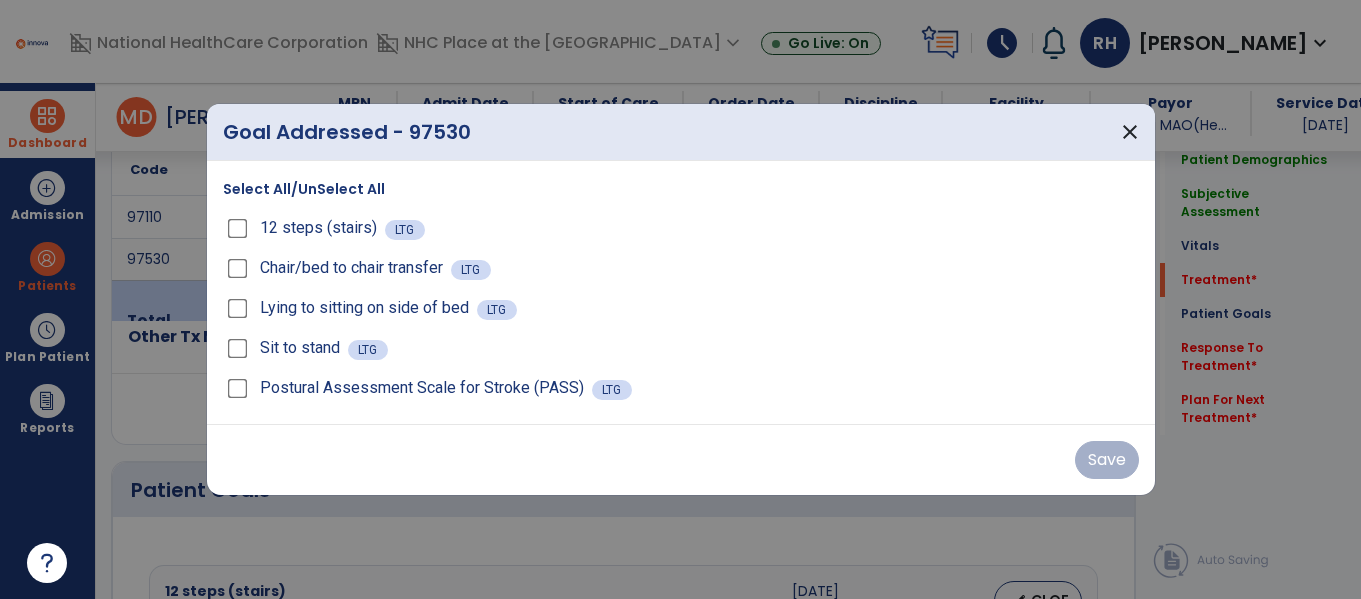 scroll, scrollTop: 1200, scrollLeft: 0, axis: vertical 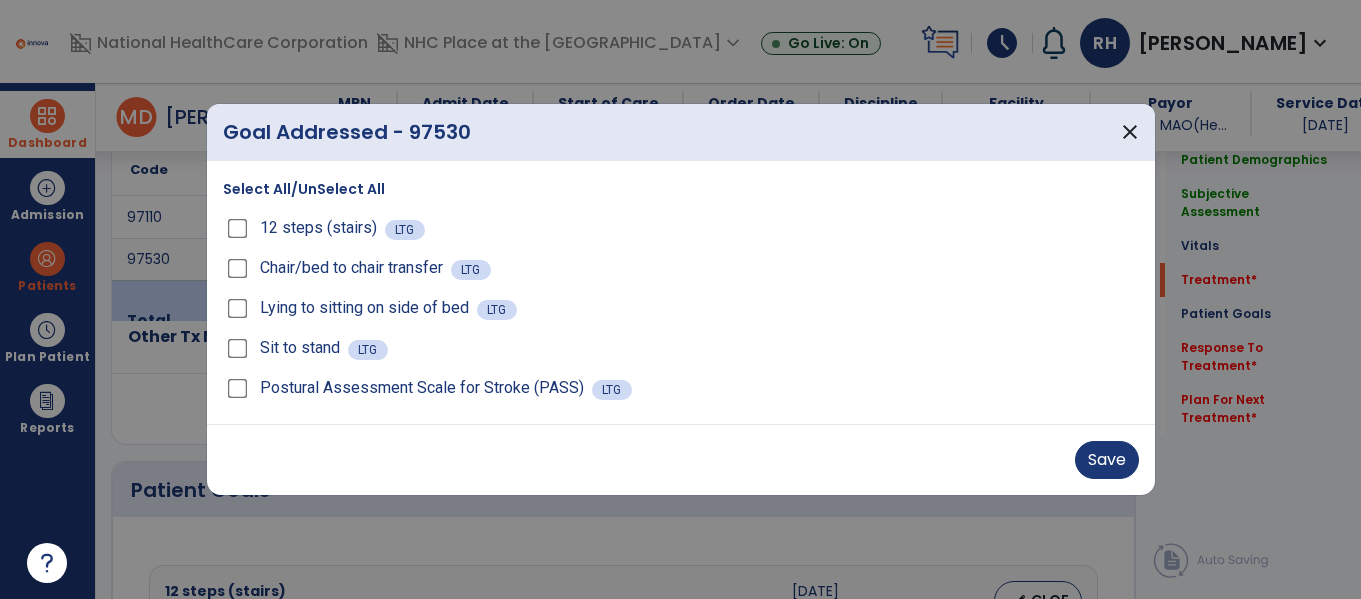 click on "Sit to stand  LTG" at bounding box center [681, 348] 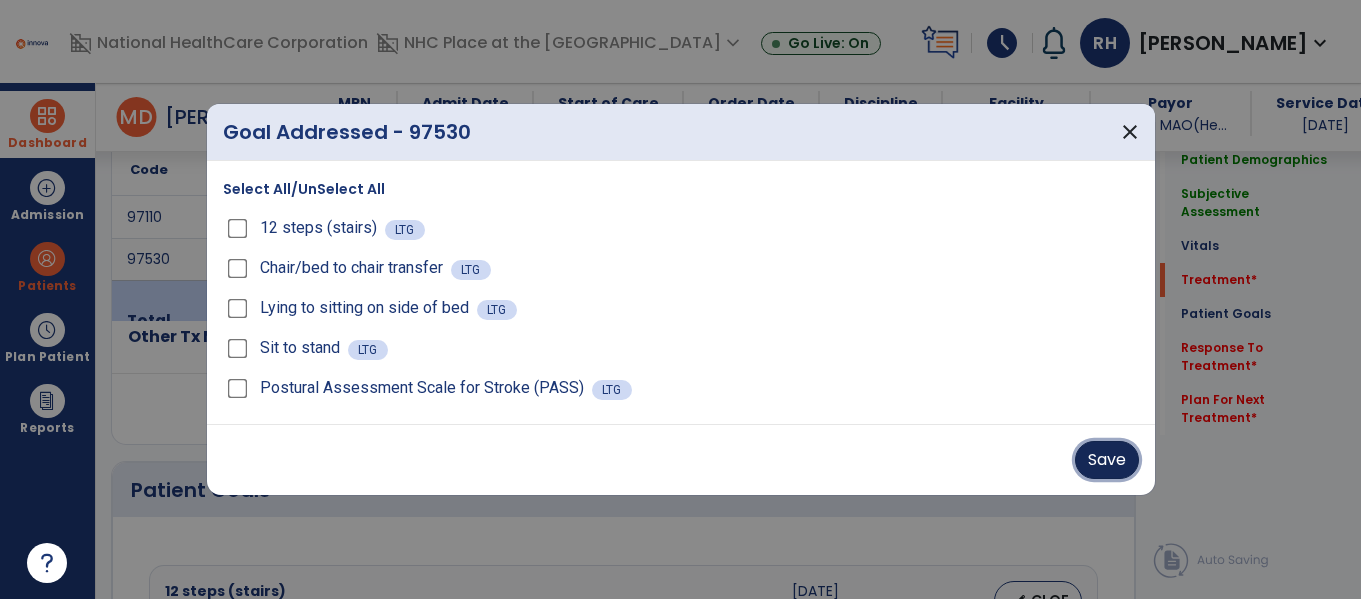 click on "Save" at bounding box center (1107, 460) 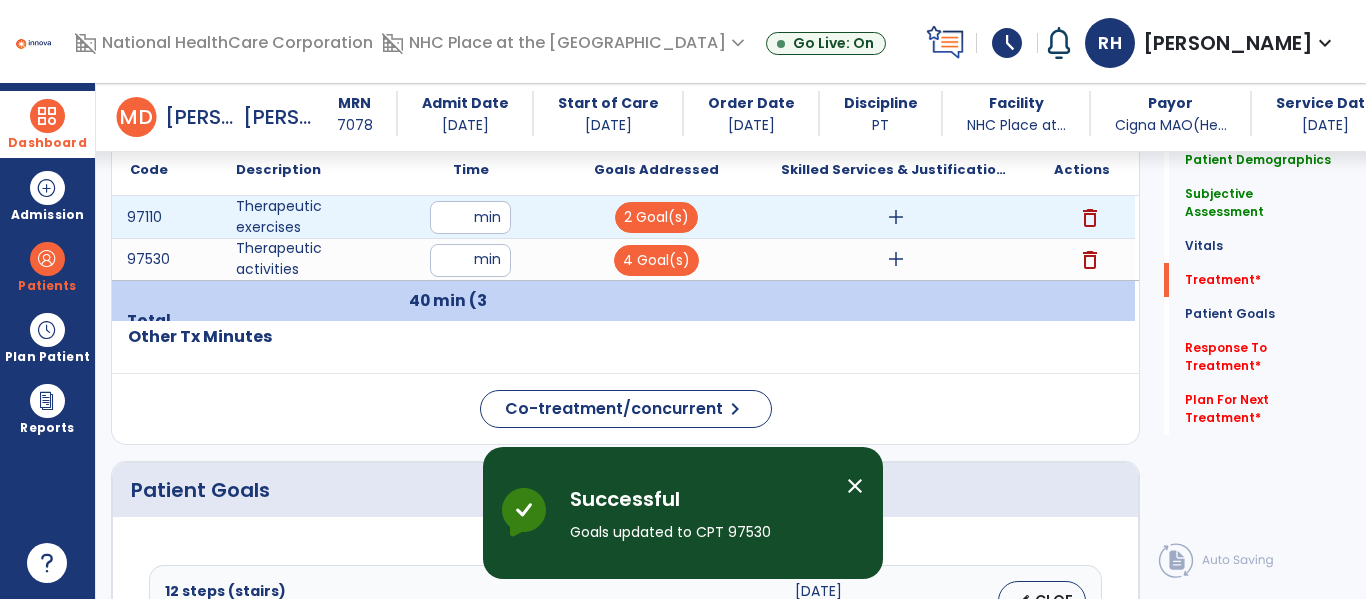 click on "add" at bounding box center [896, 217] 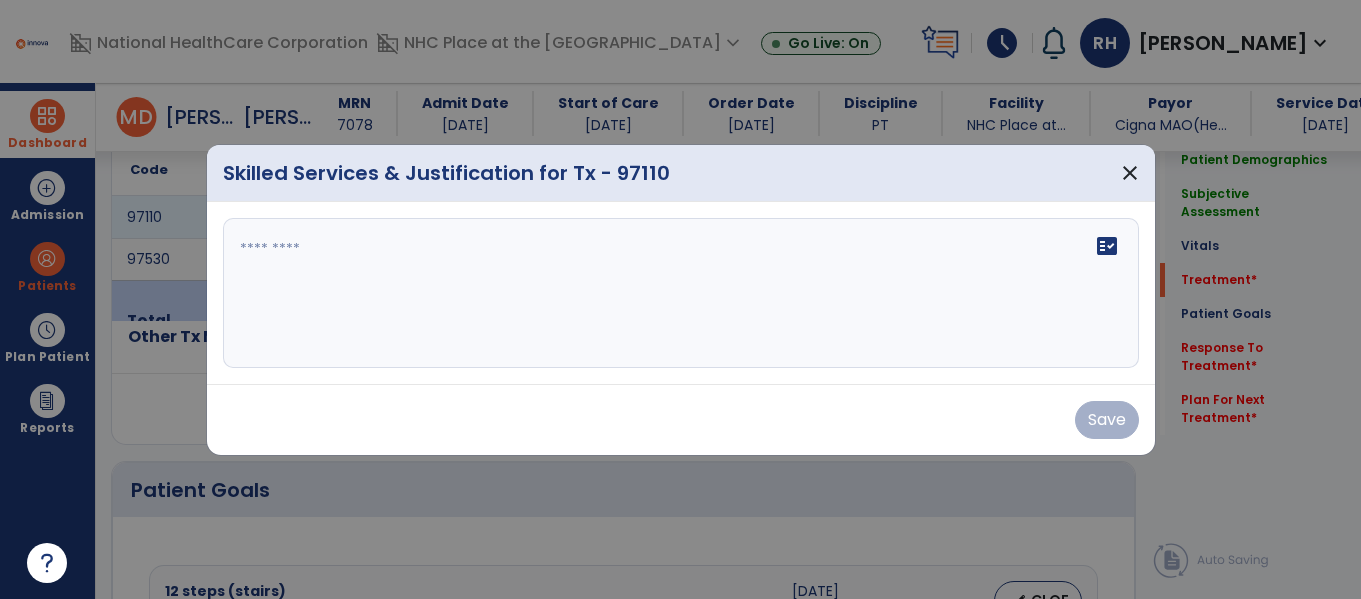 scroll, scrollTop: 1200, scrollLeft: 0, axis: vertical 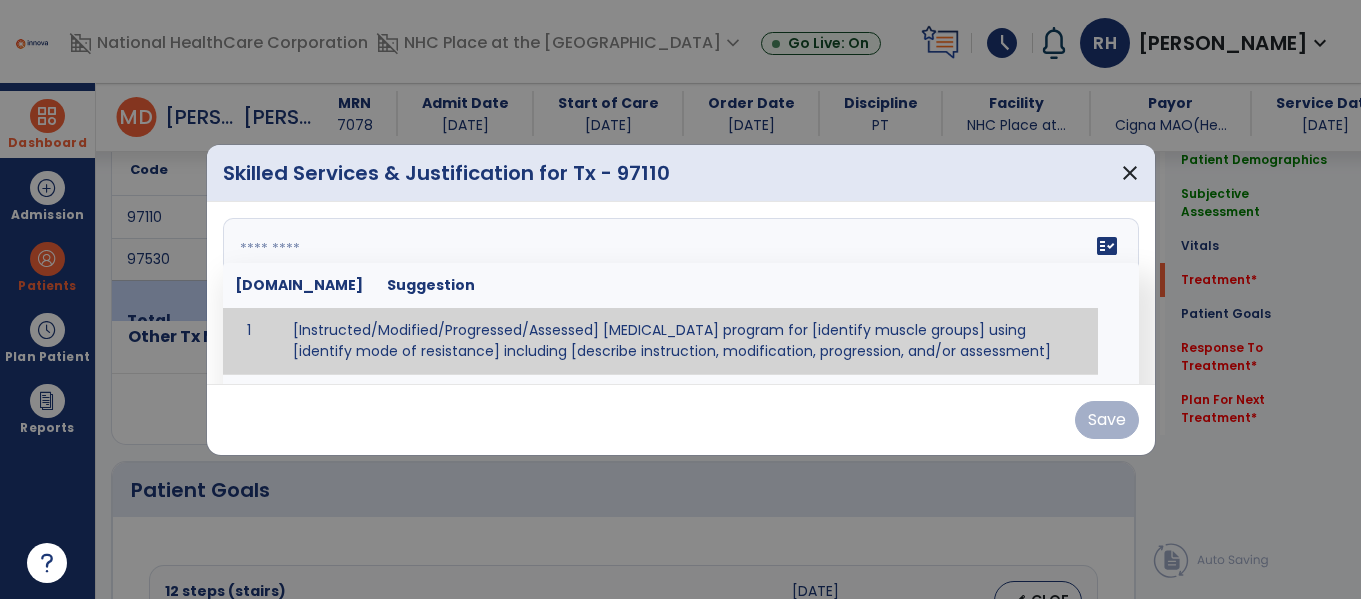 click on "fact_check  [DOMAIN_NAME] Suggestion 1 [Instructed/Modified/Progressed/Assessed] [MEDICAL_DATA] program for [identify muscle groups] using [identify mode of resistance] including [describe instruction, modification, progression, and/or assessment] 2 [Instructed/Modified/Progressed/Assessed] aerobic exercise program using [identify equipment/mode] including [describe instruction, modification,progression, and/or assessment] 3 [Instructed/Modified/Progressed/Assessed] [PROM/A/AROM/AROM] program for [identify joint movements] using [contract-relax, over-pressure, inhibitory techniques, other] 4 [Assessed/Tested] aerobic capacity with administration of [aerobic capacity test]" at bounding box center [681, 293] 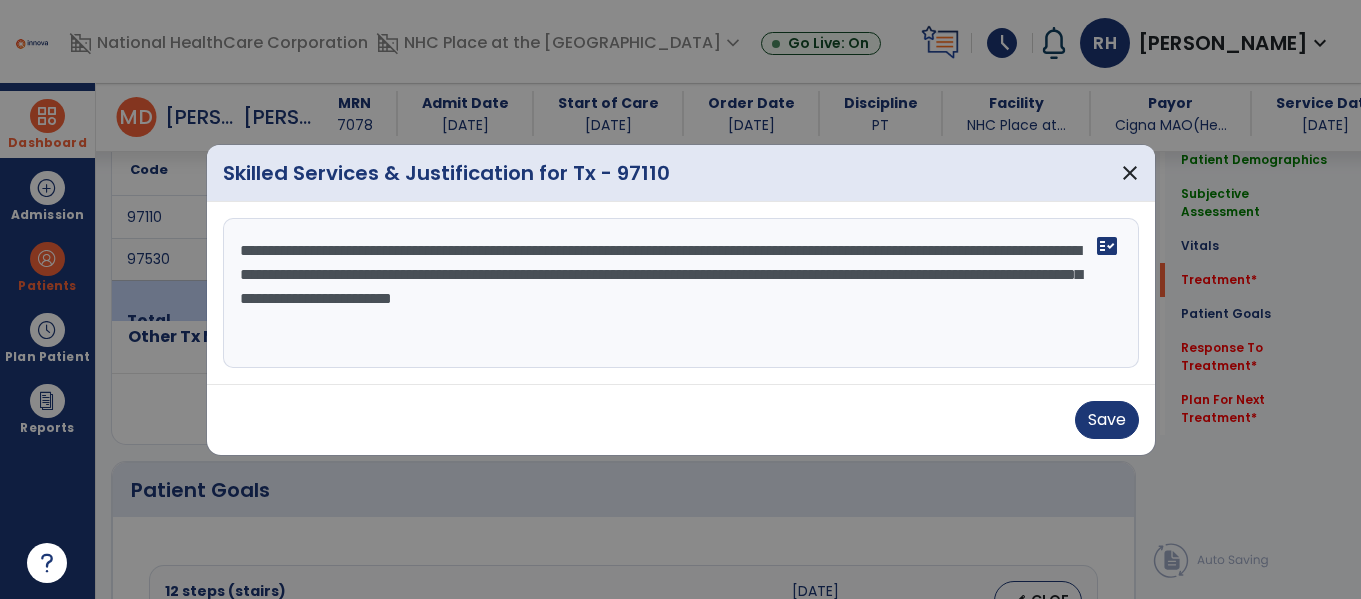 click on "**********" at bounding box center (681, 293) 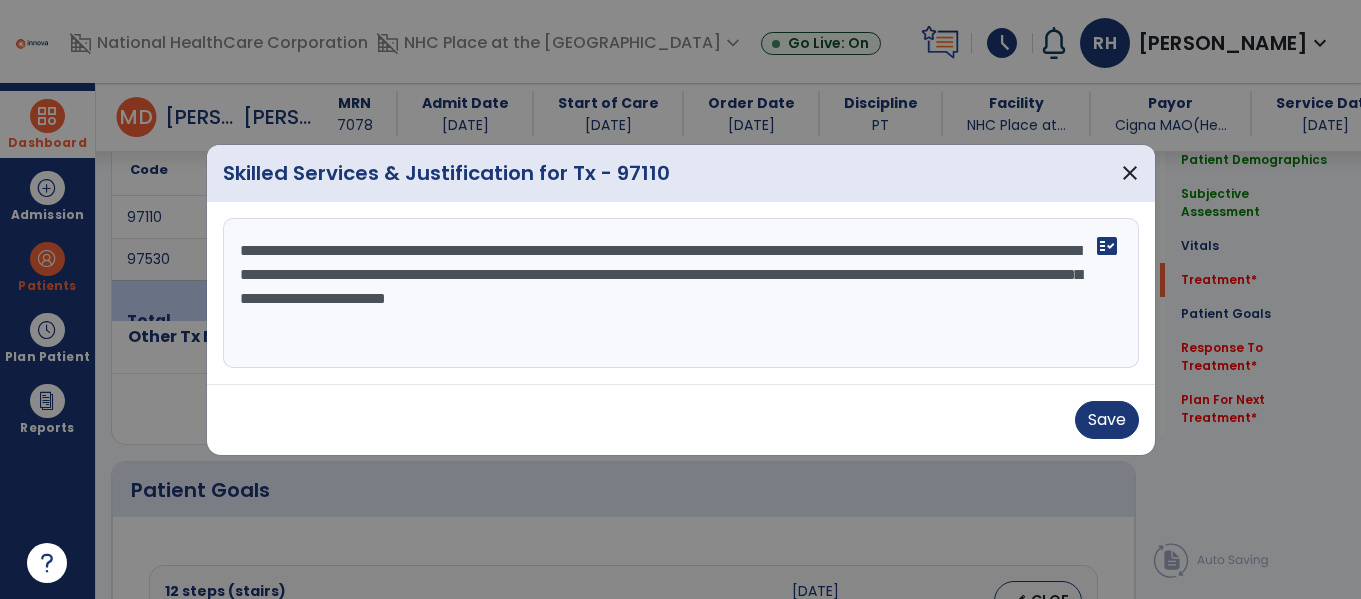 click on "**********" at bounding box center (681, 293) 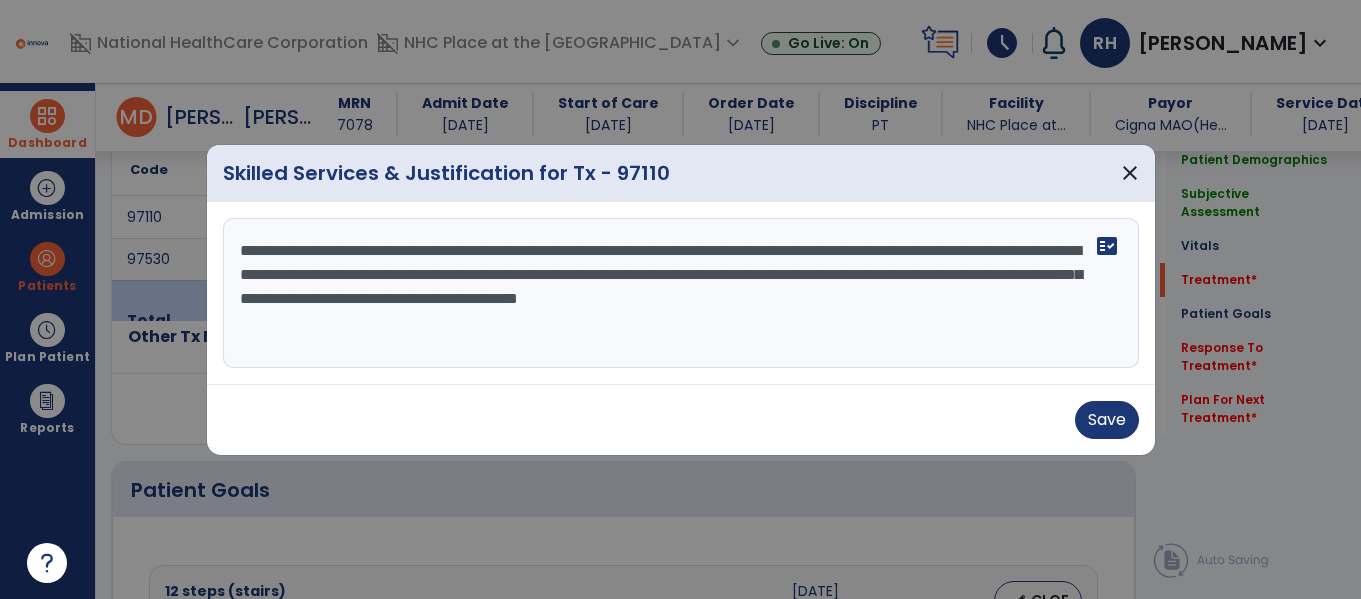 click on "**********" at bounding box center [681, 293] 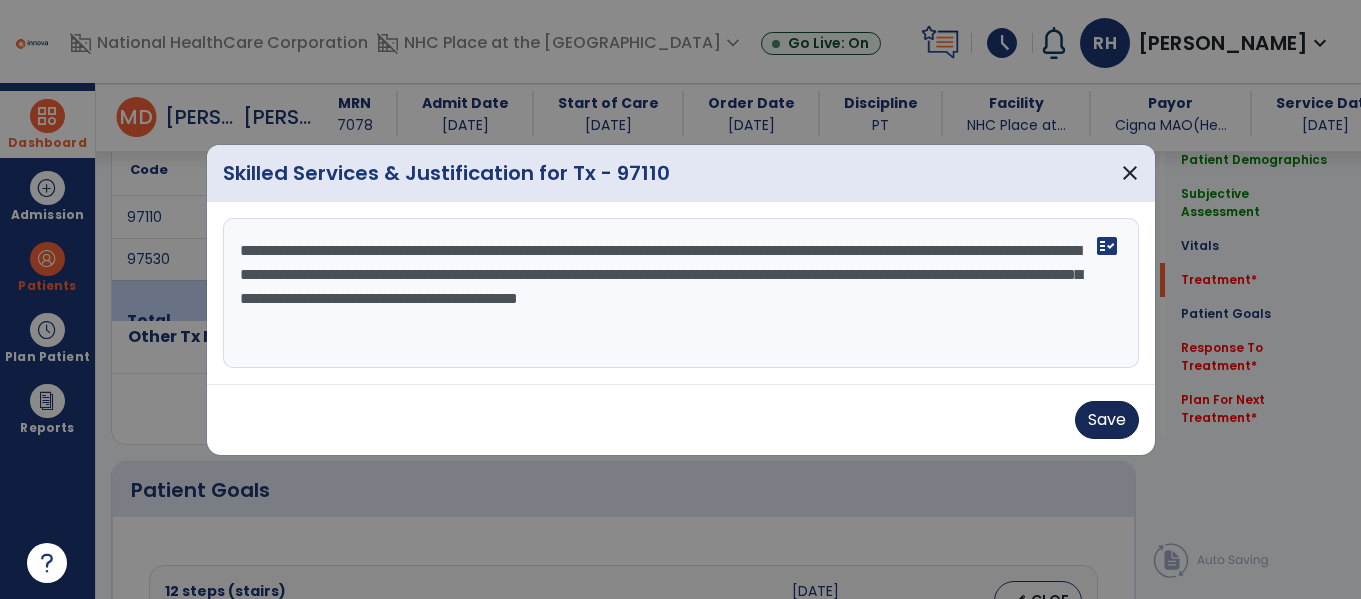 type on "**********" 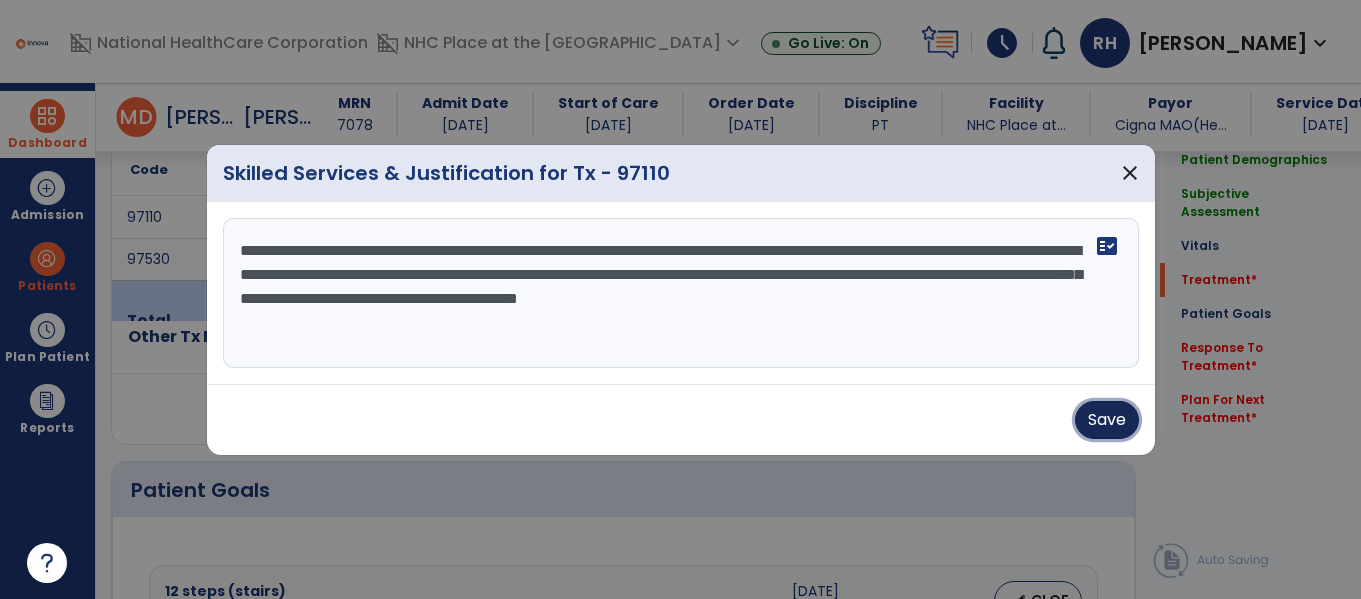 click on "Save" at bounding box center [1107, 420] 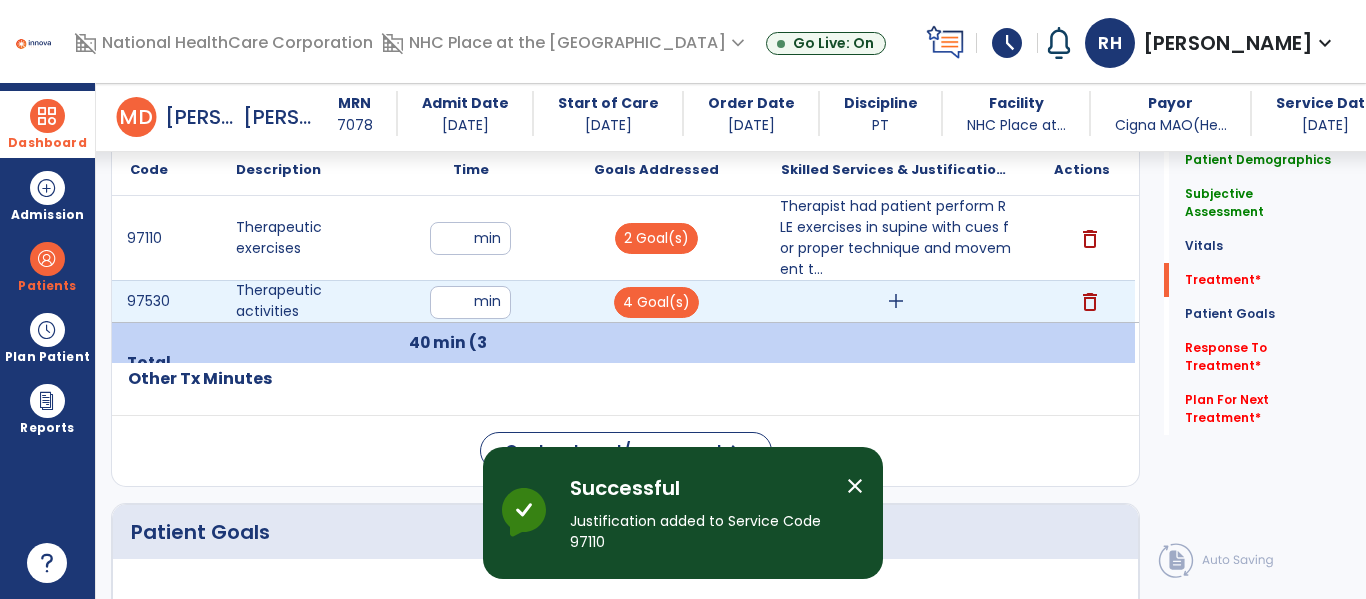click on "add" at bounding box center [896, 301] 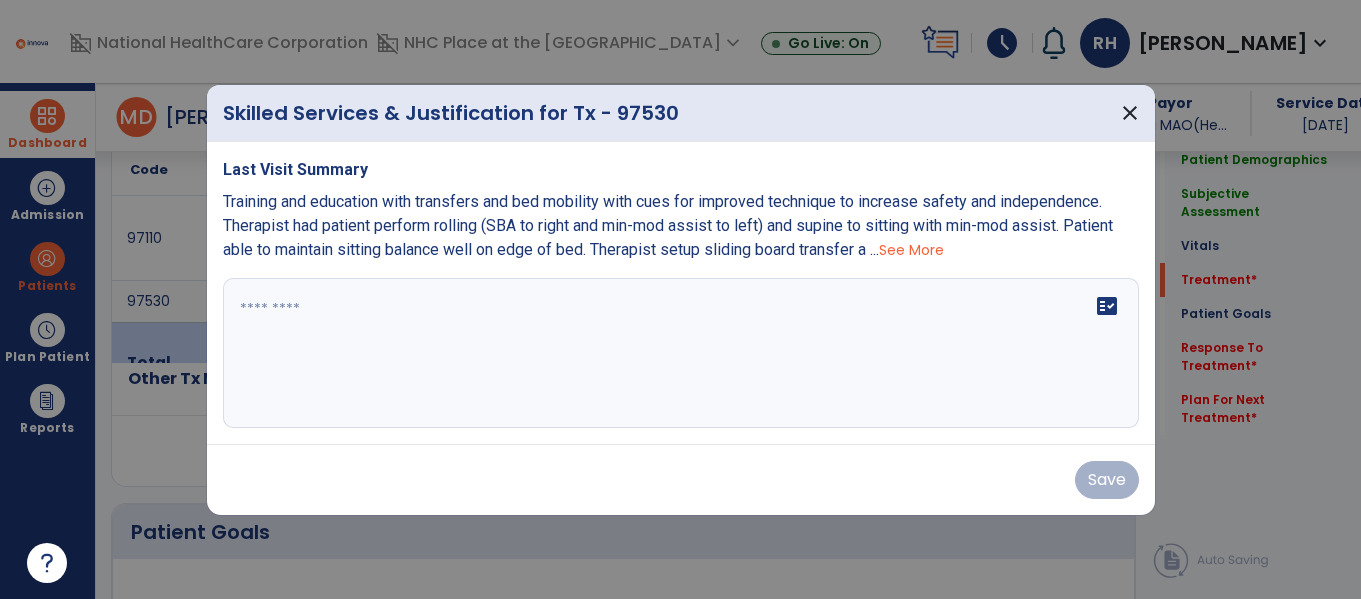 scroll, scrollTop: 1200, scrollLeft: 0, axis: vertical 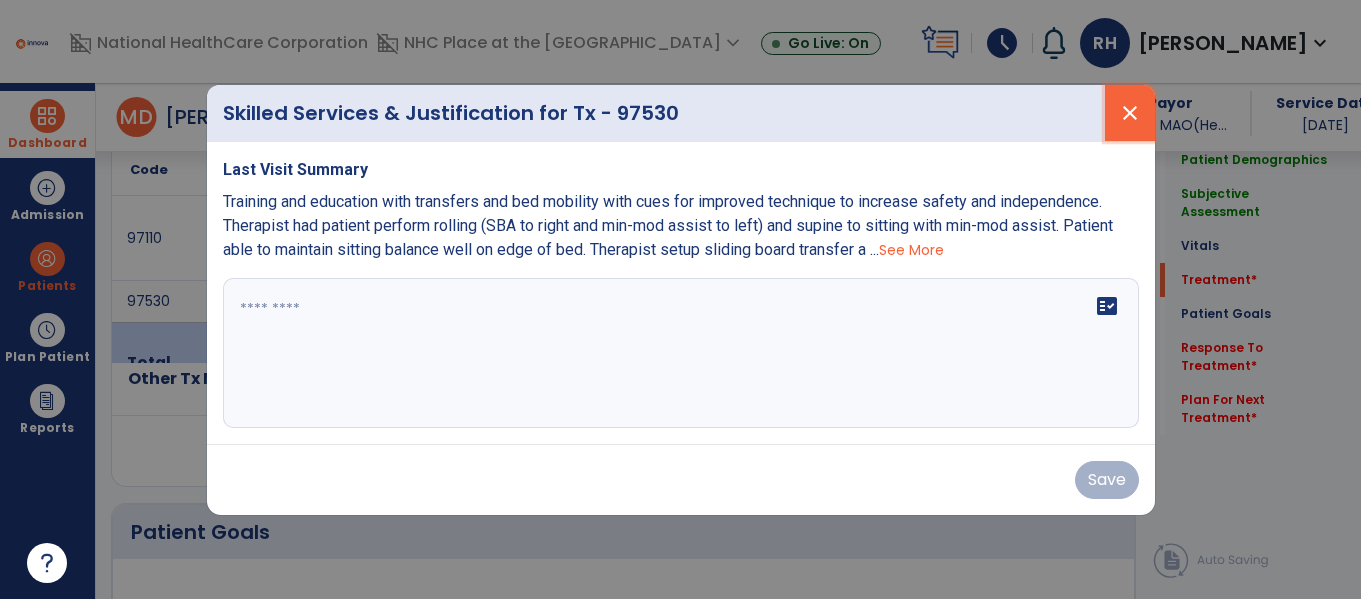click on "close" at bounding box center [1130, 113] 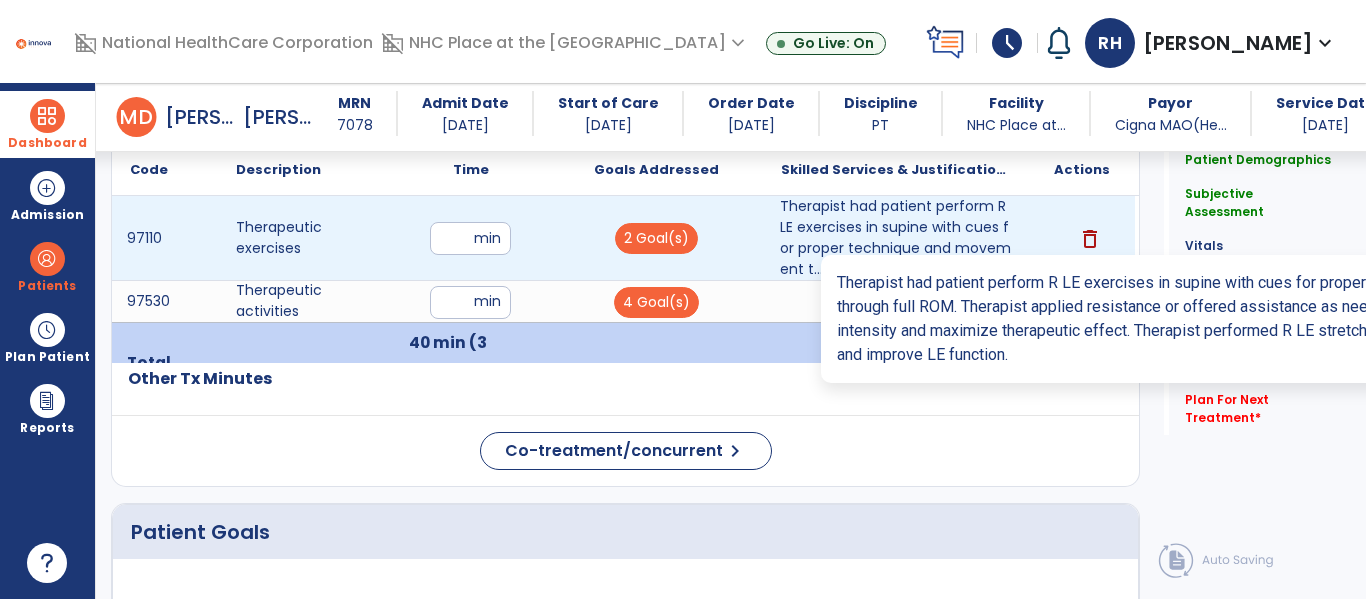click on "Therapist had patient perform R LE exercises in supine with cues for proper technique and movement t..." at bounding box center (896, 238) 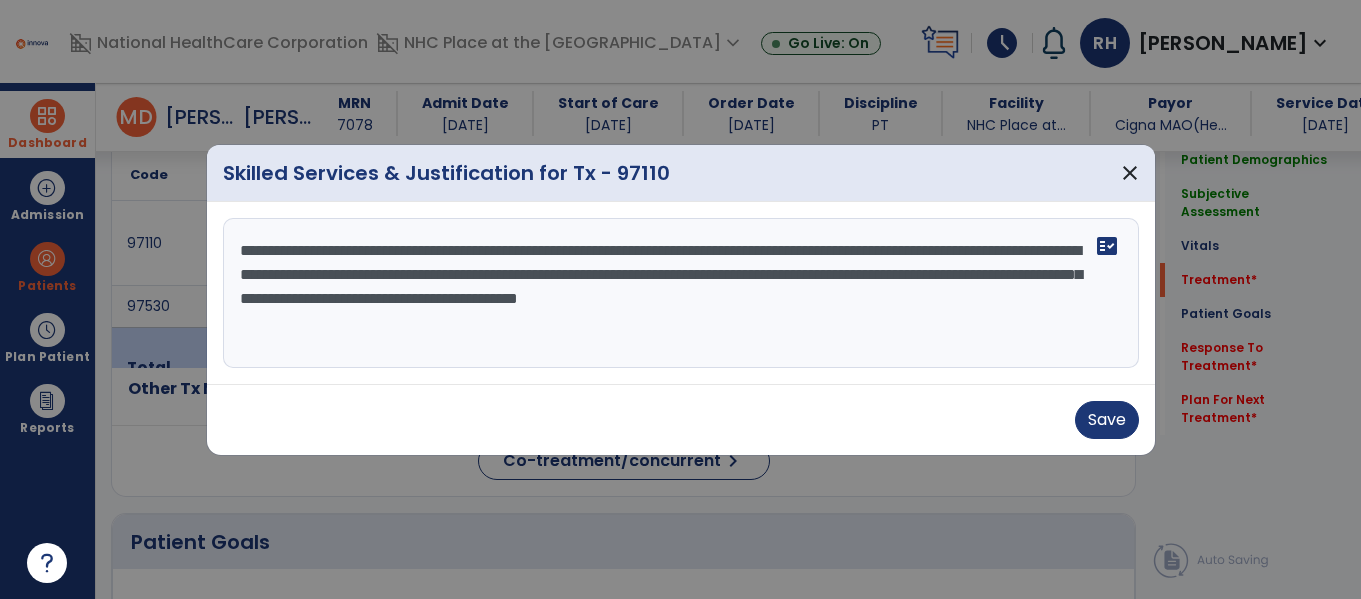 scroll, scrollTop: 1200, scrollLeft: 0, axis: vertical 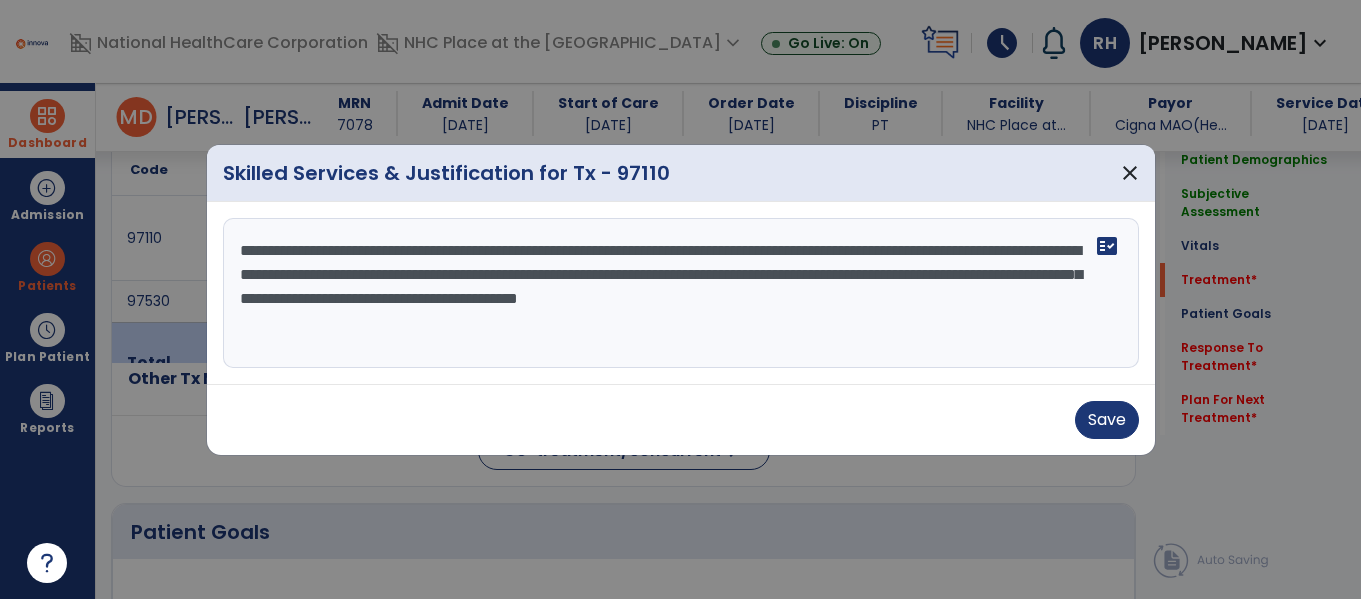 click on "**********" at bounding box center [681, 293] 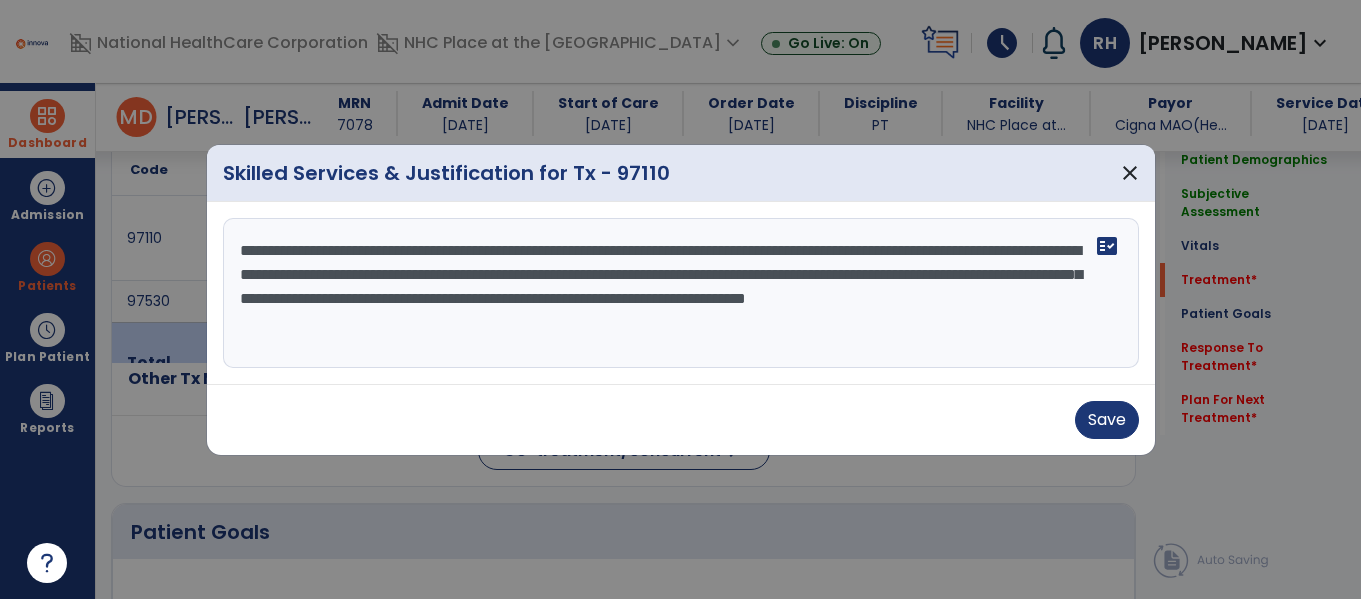 click on "**********" at bounding box center (681, 293) 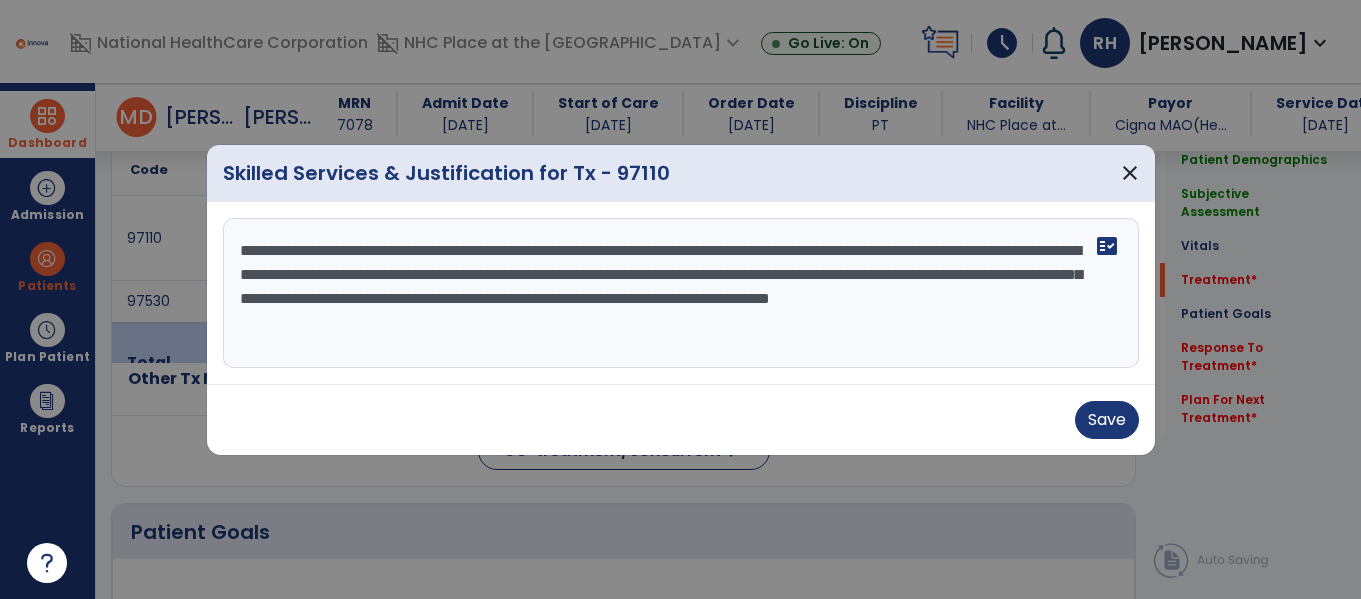 click on "**********" at bounding box center (681, 293) 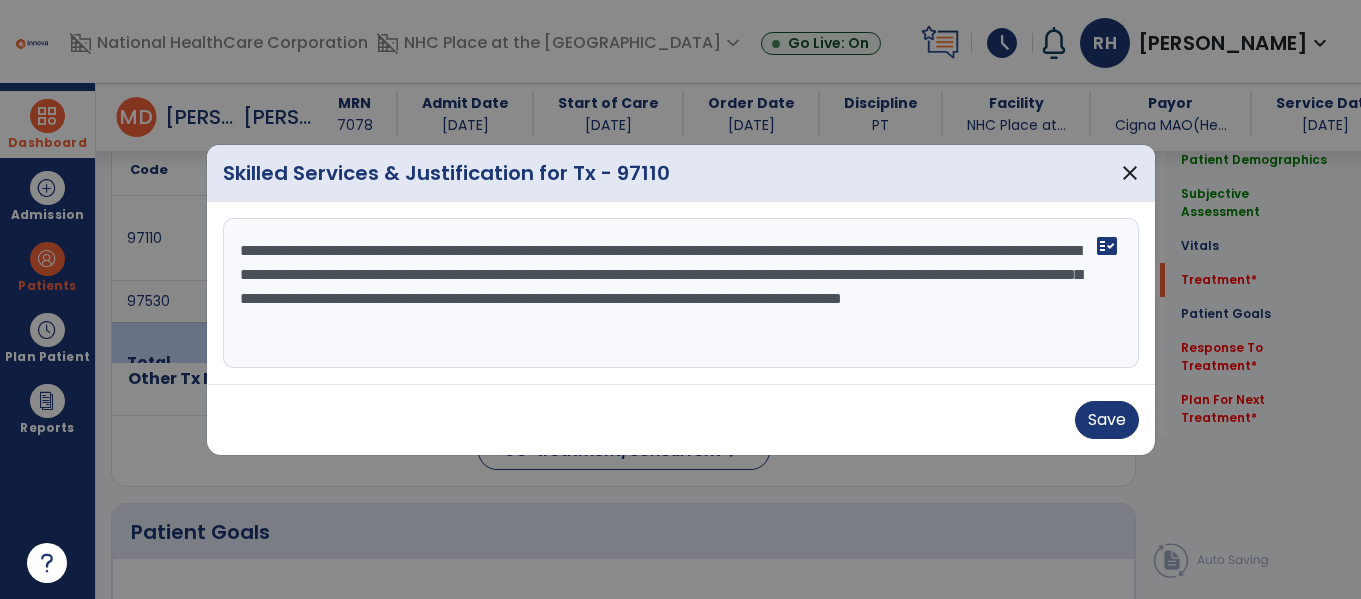 type on "**********" 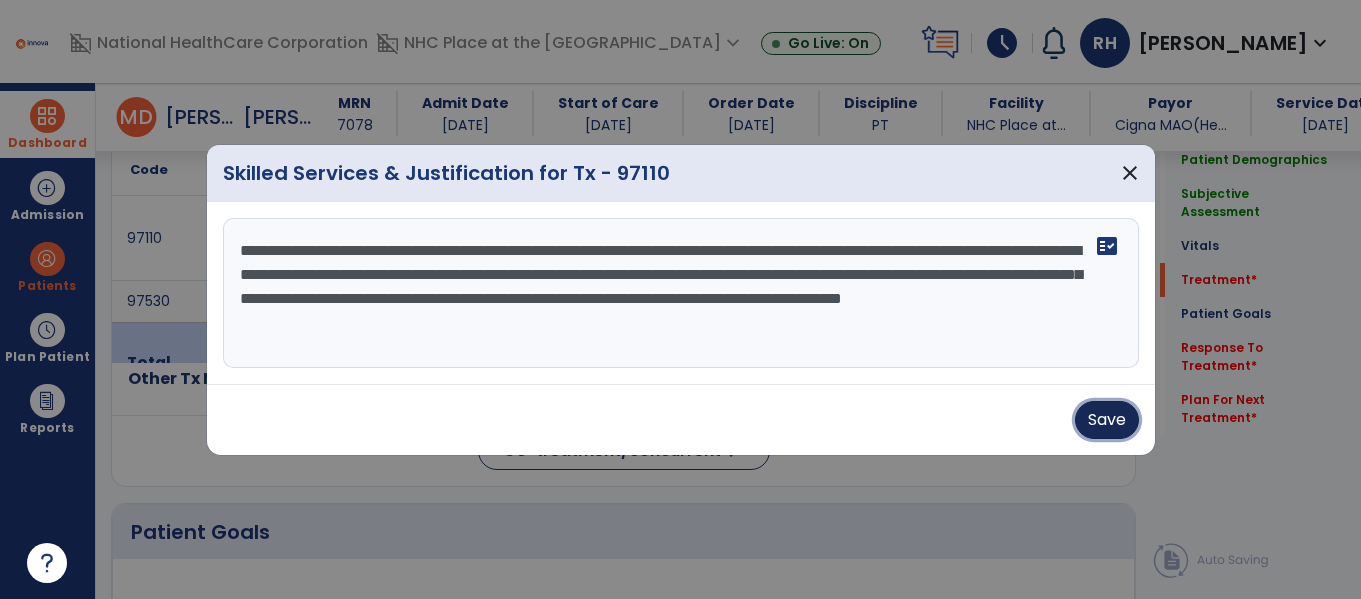 click on "Save" at bounding box center [1107, 420] 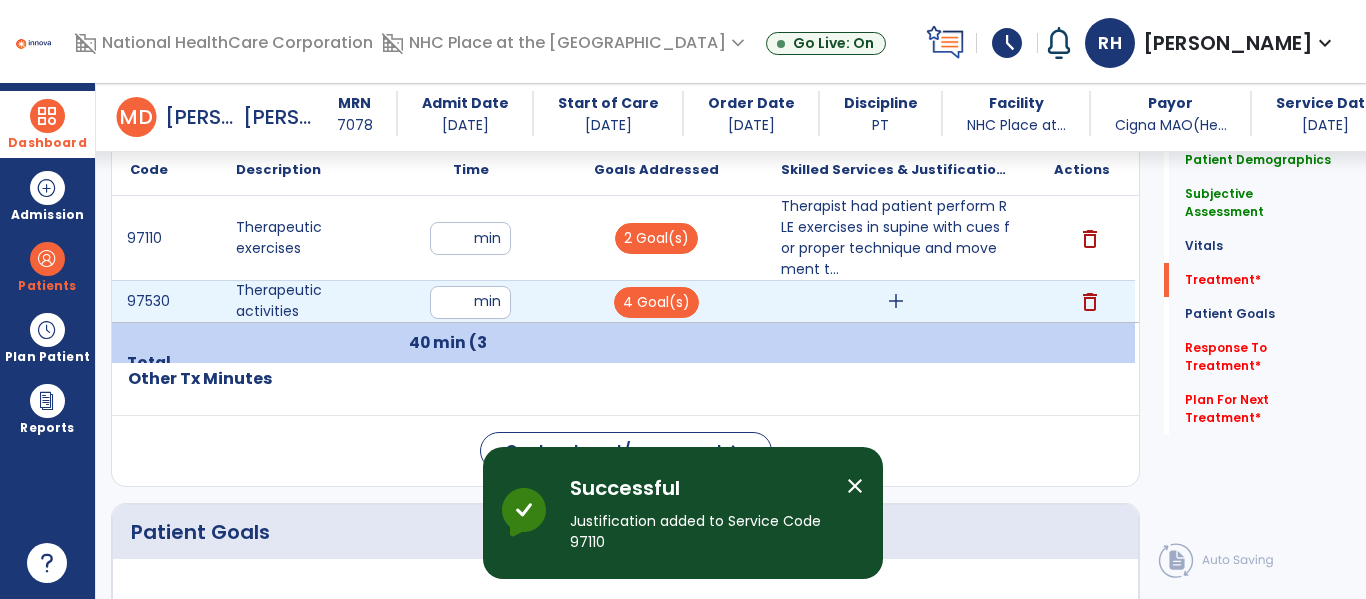 click on "add" at bounding box center (896, 301) 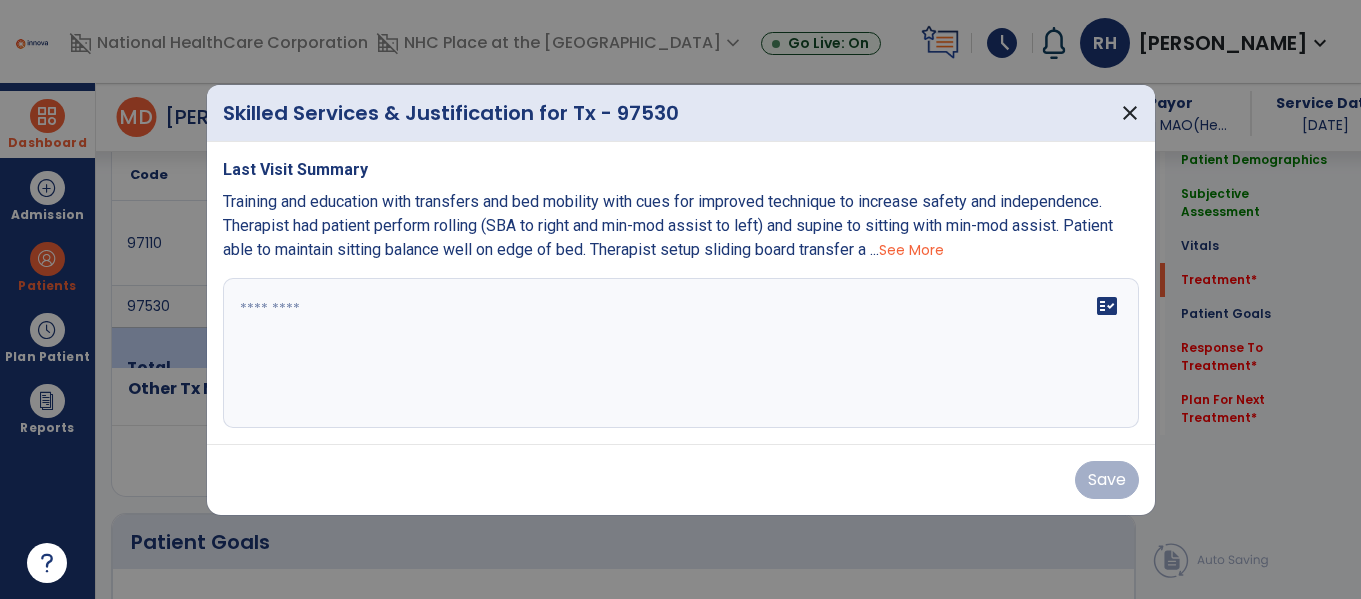 scroll, scrollTop: 1200, scrollLeft: 0, axis: vertical 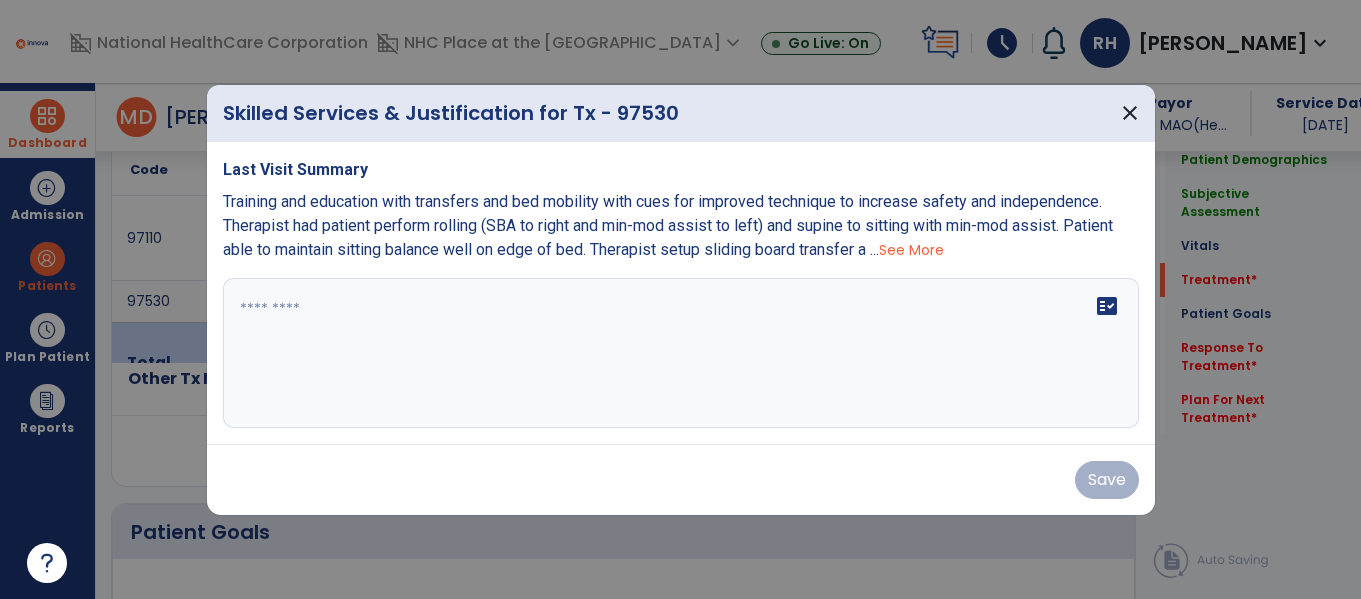 drag, startPoint x: 959, startPoint y: 247, endPoint x: 928, endPoint y: 246, distance: 31.016125 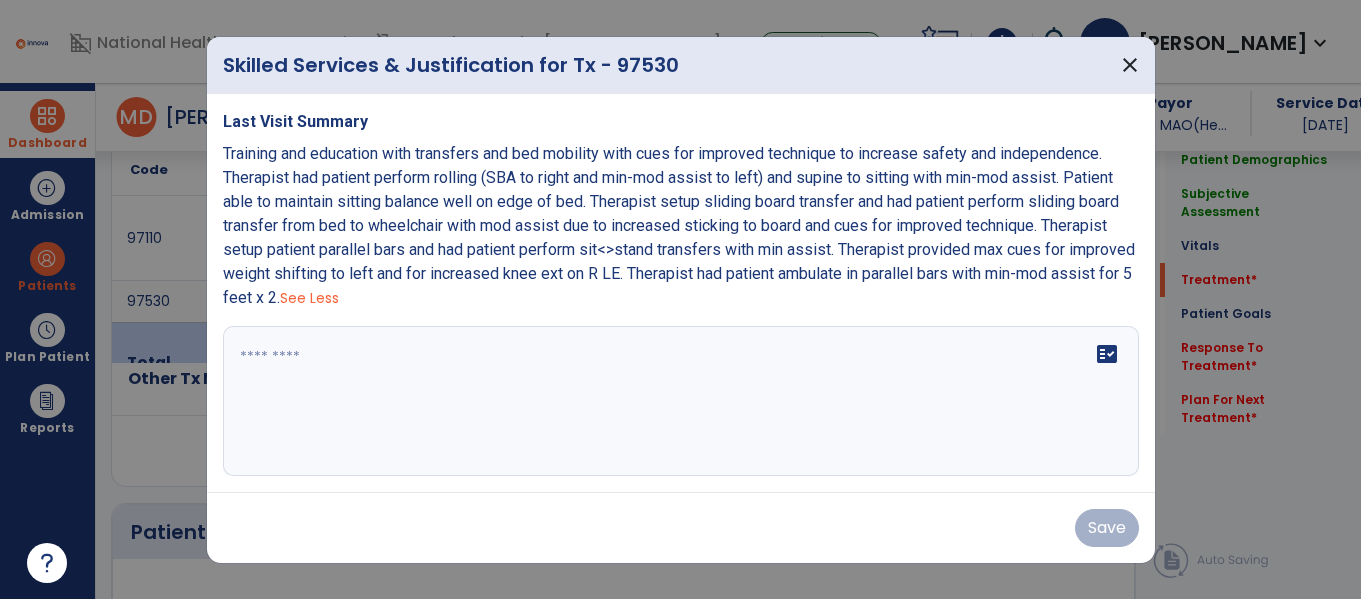 click on "Training and education with transfers and bed mobility with cues for improved technique to increase safety and independence. Therapist had patient perform rolling (SBA to right and min-mod assist to left) and supine to sitting with min-mod assist. Patient able to maintain sitting balance well on edge of bed. Therapist setup sliding board transfer and had patient perform sliding board transfer from bed to wheelchair with mod assist due to increased sticking to board and cues for improved technique. Therapist setup patient parallel bars and had patient perform sit<>stand transfers with min assist. Therapist provided max cues for improved weight shifting to left and for increased knee ext on R LE. Therapist had patient ambulate in parallel bars with min-mod assist for 5 feet x 2." at bounding box center (679, 225) 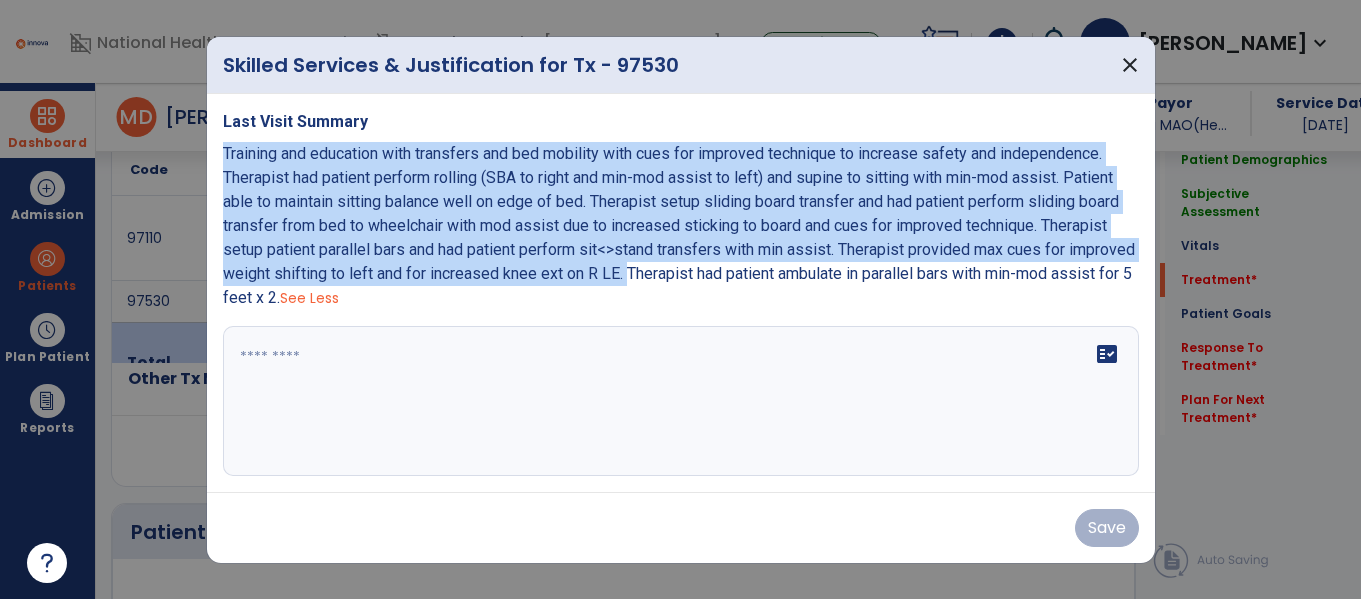 drag, startPoint x: 223, startPoint y: 153, endPoint x: 695, endPoint y: 267, distance: 485.57184 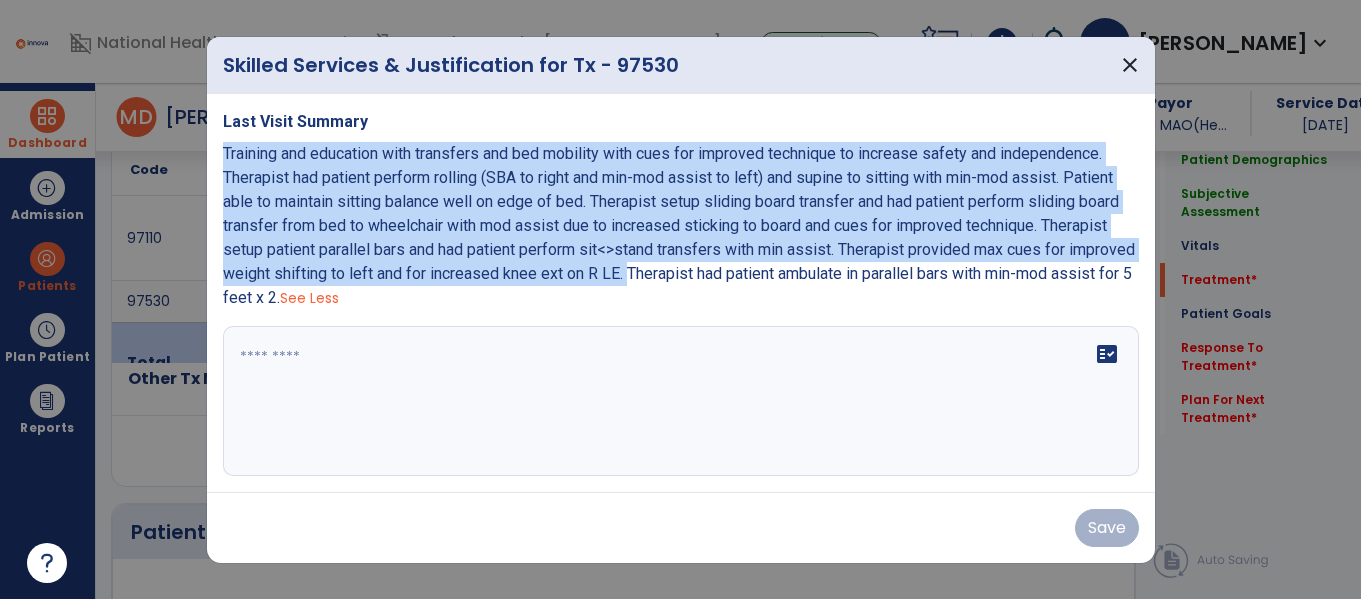 click on "Training and education with transfers and bed mobility with cues for improved technique to increase safety and independence. Therapist had patient perform rolling (SBA to right and min-mod assist to left) and supine to sitting with min-mod assist. Patient able to maintain sitting balance well on edge of bed. Therapist setup sliding board transfer and had patient perform sliding board transfer from bed to wheelchair with mod assist due to increased sticking to board and cues for improved technique. Therapist setup patient parallel bars and had patient perform sit<>stand transfers with min assist. Therapist provided max cues for improved weight shifting to left and for increased knee ext on R LE. Therapist had patient ambulate in parallel bars with min-mod assist for 5 feet x 2." at bounding box center [679, 225] 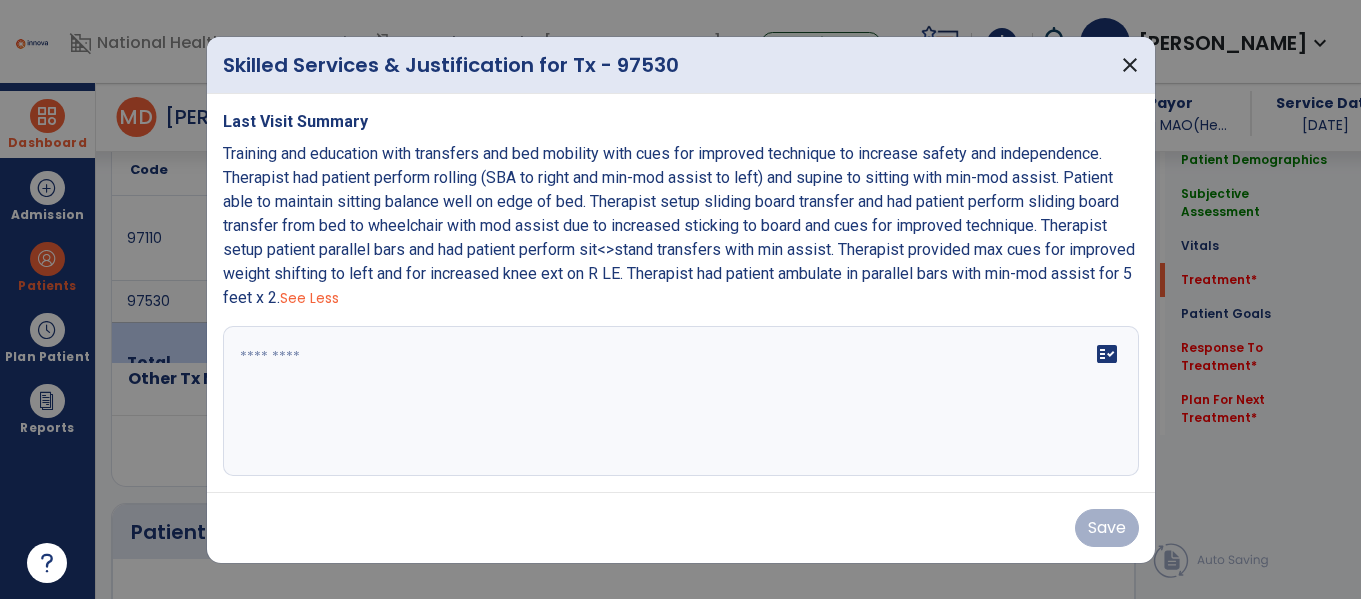 click on "fact_check" at bounding box center (681, 401) 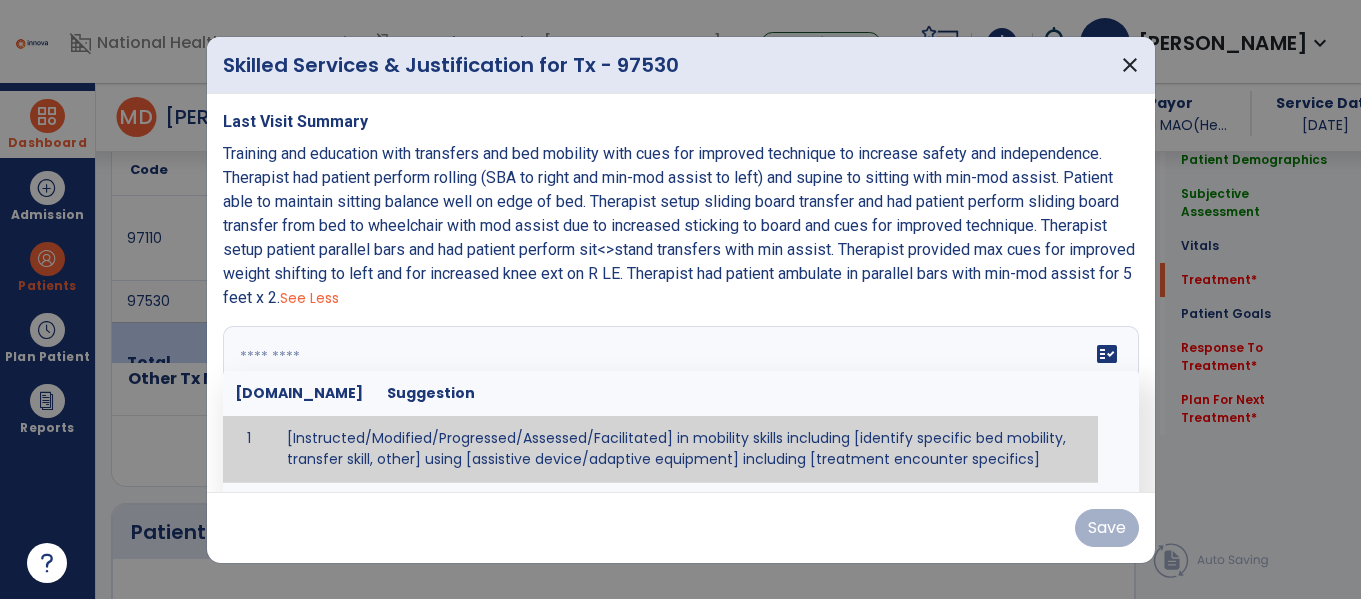 paste on "**********" 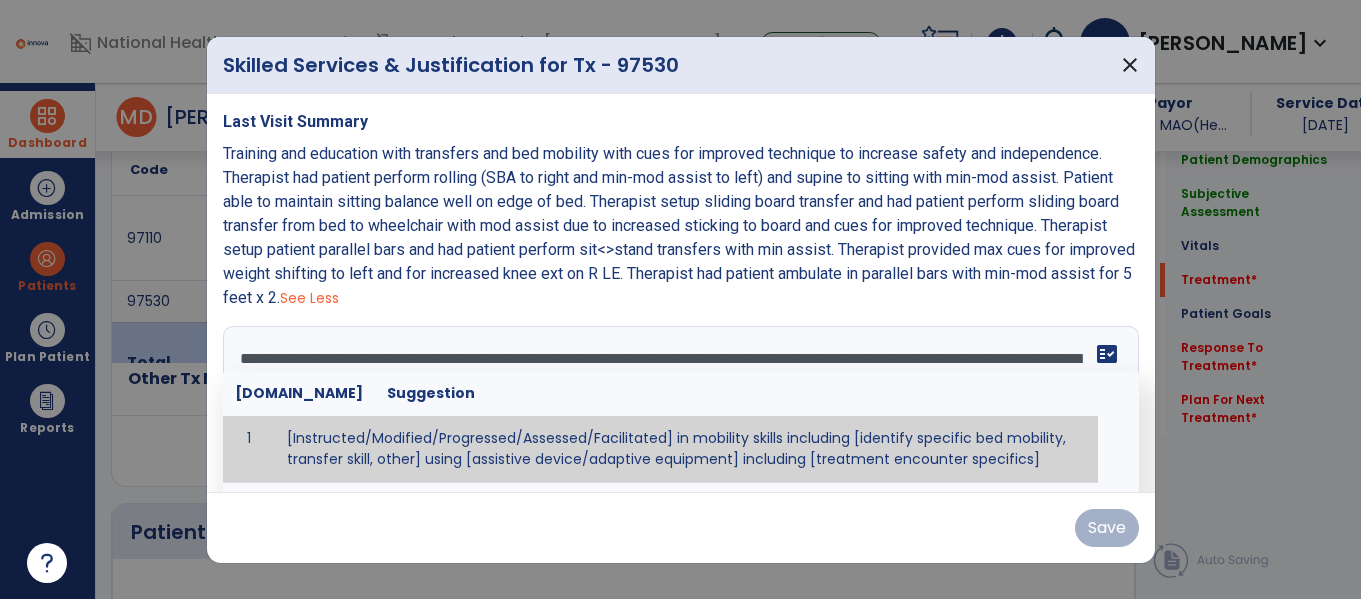 scroll, scrollTop: 40, scrollLeft: 0, axis: vertical 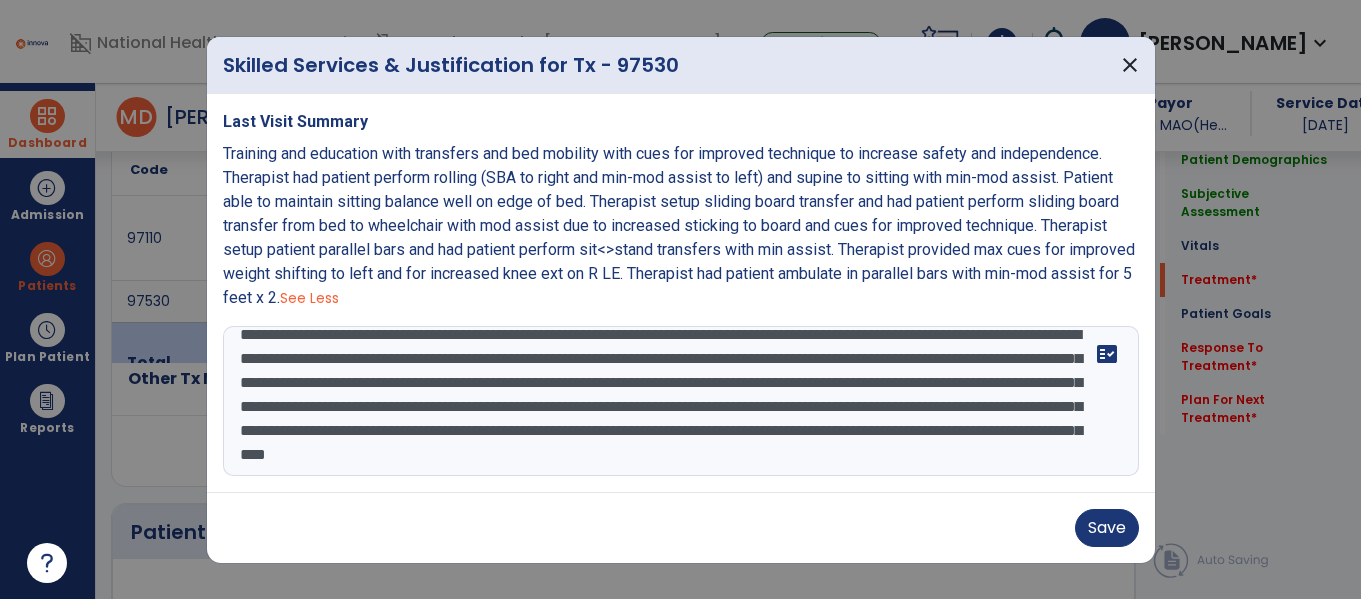 click on "**********" at bounding box center (681, 401) 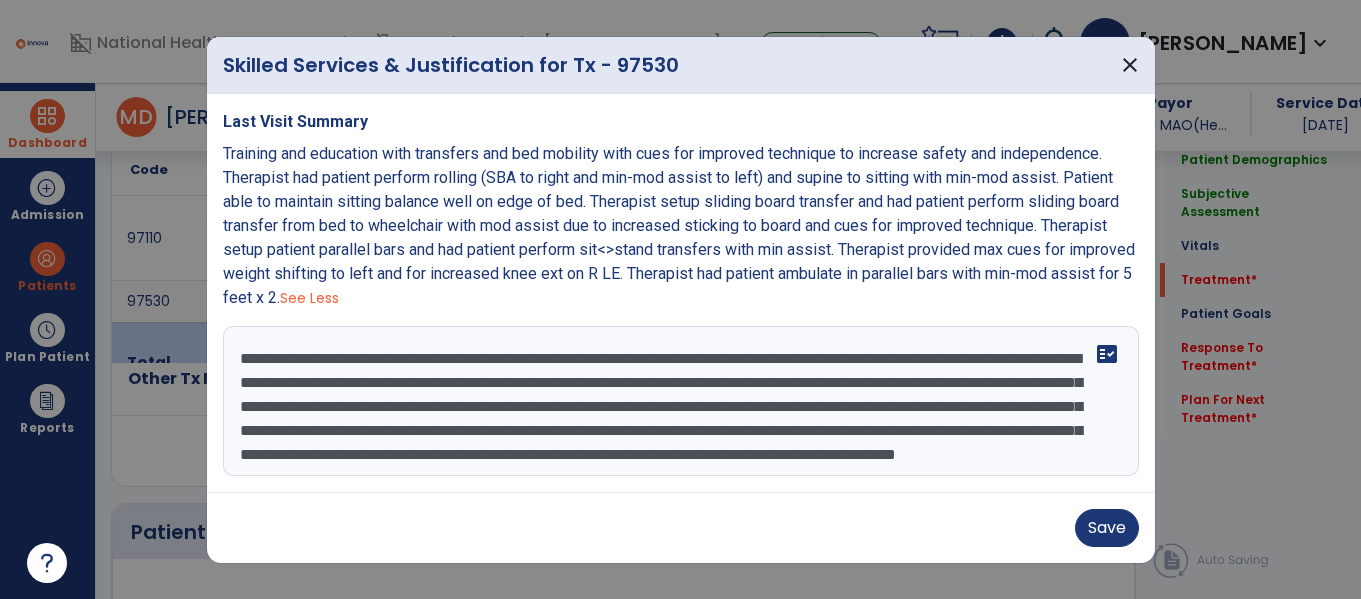click on "**********" at bounding box center (681, 401) 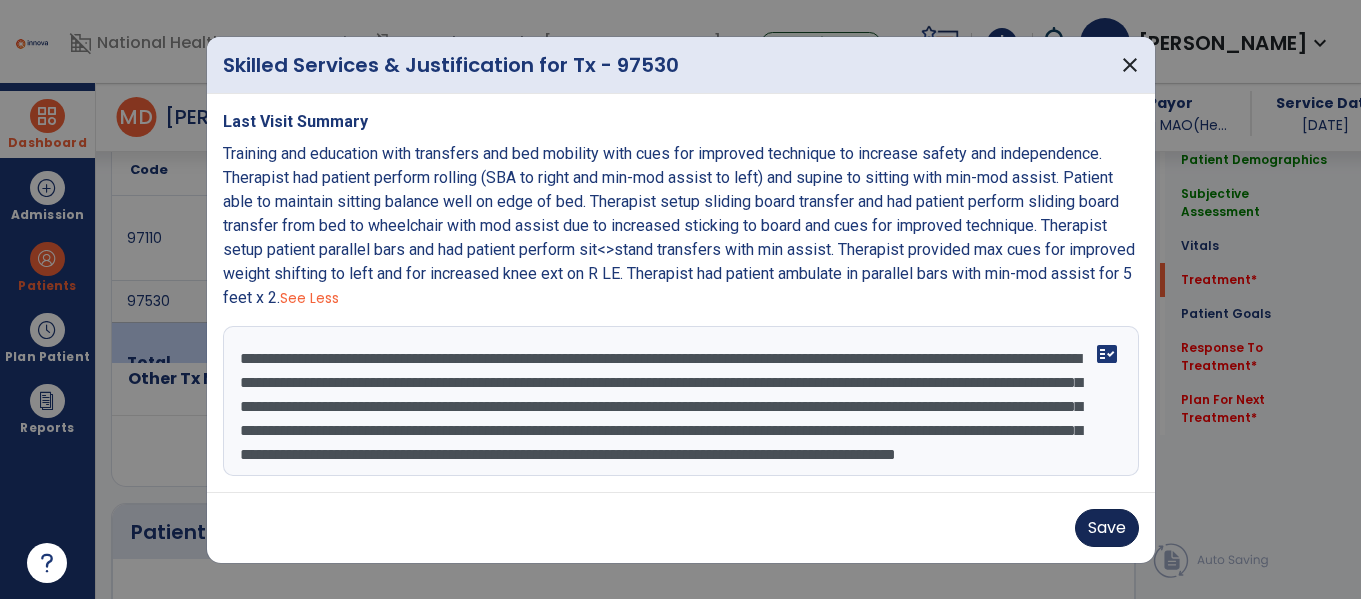 type on "**********" 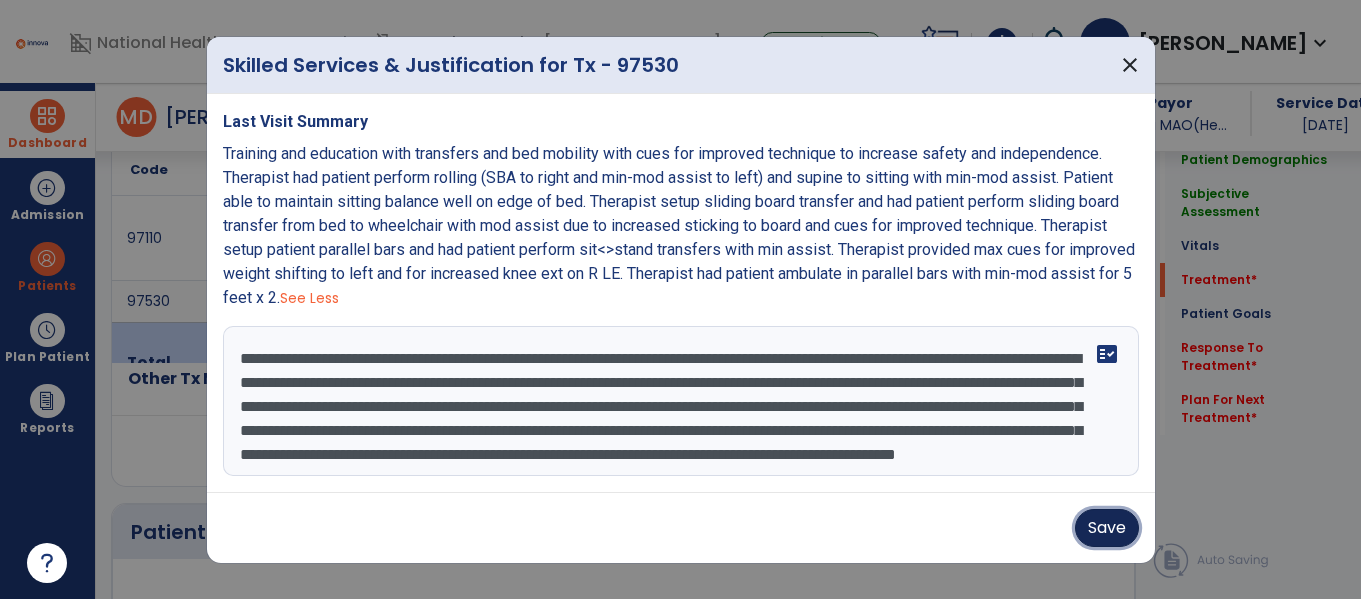 click on "Save" at bounding box center [1107, 528] 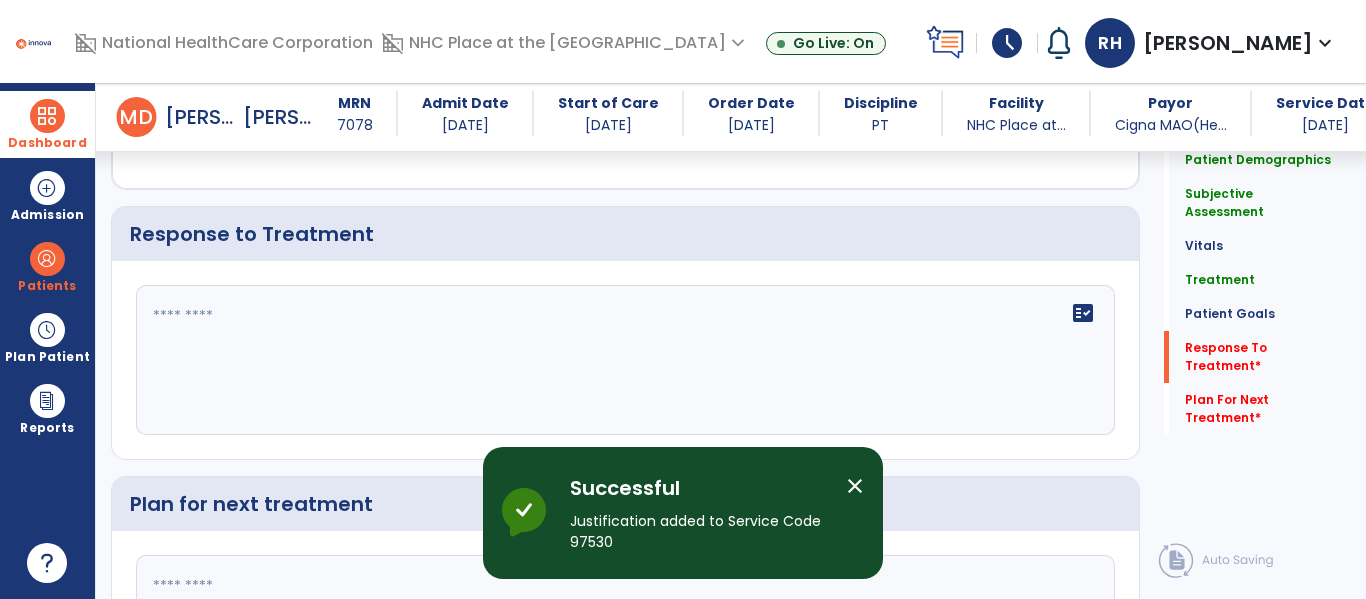 scroll, scrollTop: 2680, scrollLeft: 0, axis: vertical 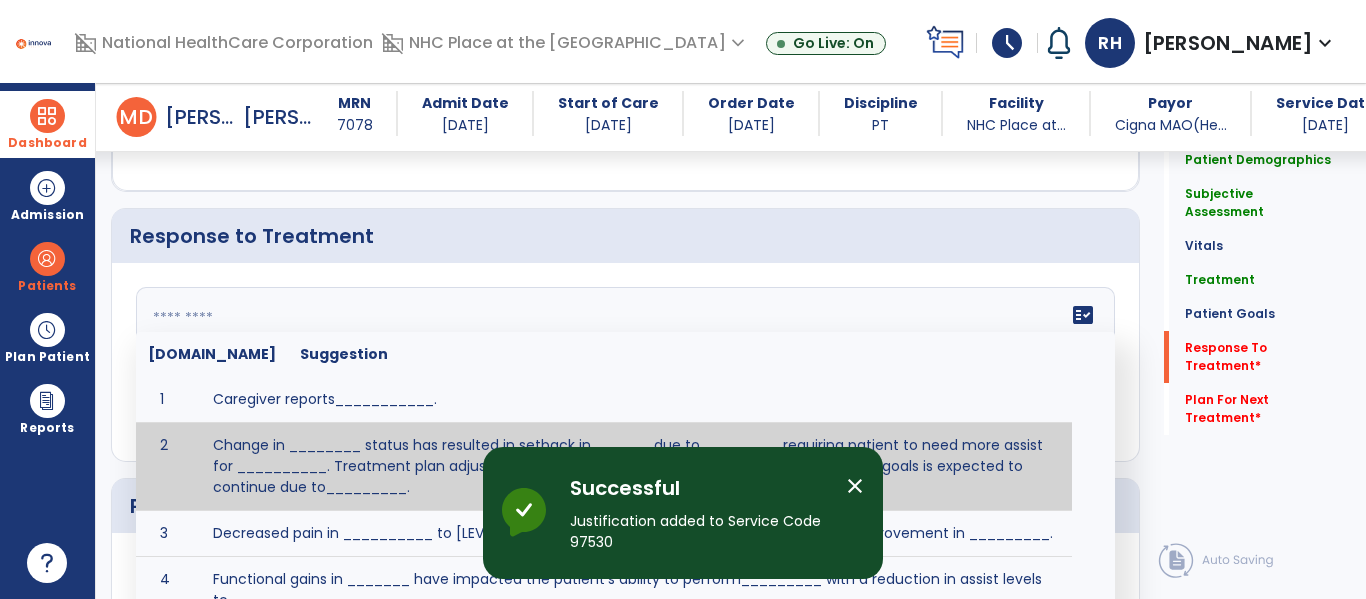 click on "fact_check  [DOMAIN_NAME] Suggestion 1 Caregiver reports___________. 2 Change in ________ status has resulted in setback in_______due to ________, requiring patient to need more assist for __________.   Treatment plan adjustments to be made include________.  Progress towards goals is expected to continue due to_________. 3 Decreased pain in __________ to [LEVEL] in response to [MODALITY/TREATMENT] allows for improvement in _________. 4 Functional gains in _______ have impacted the patient's ability to perform_________ with a reduction in assist levels to_________. 5 Functional progress this week has been significant due to__________. 6 Gains in ________ have improved the patient's ability to perform ______with decreased levels of assist to___________. 7 Improvement in ________allows patient to tolerate higher levels of challenges in_________. 8 Pain in [AREA] has decreased to [LEVEL] in response to [TREATMENT/MODALITY], allowing fore ease in completing__________. 9 10 11 12 13 14 15 16 17 18 19 20 21" 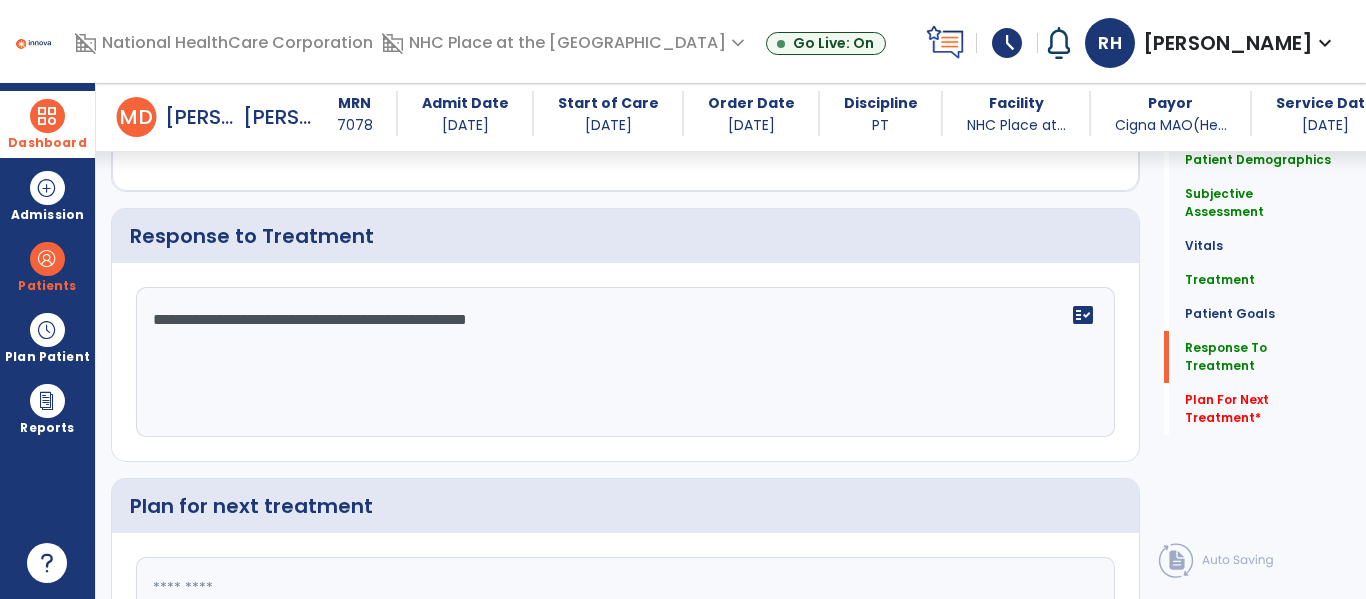 scroll, scrollTop: 2680, scrollLeft: 0, axis: vertical 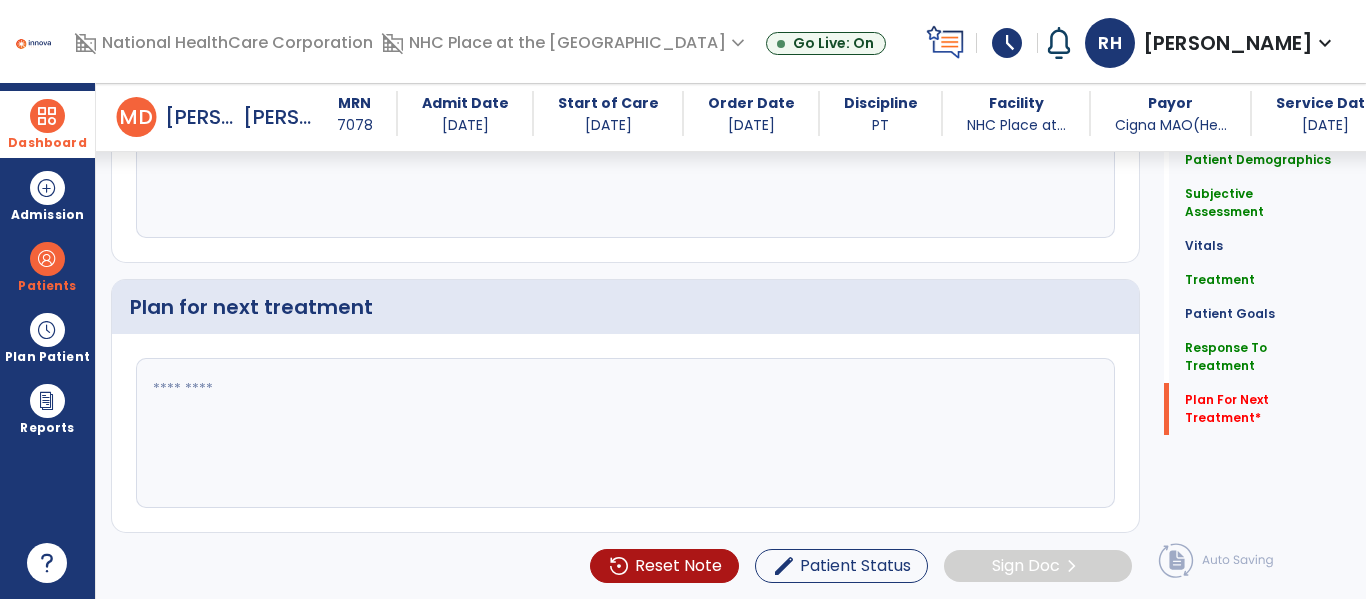 type on "**********" 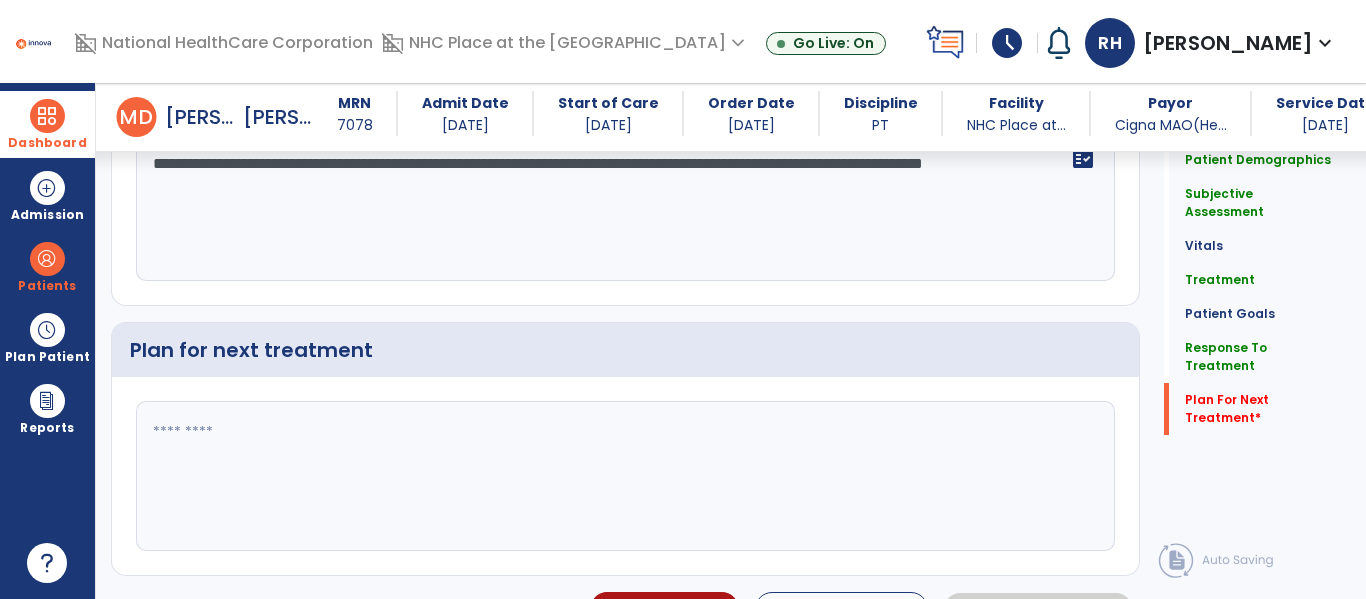 scroll, scrollTop: 2880, scrollLeft: 0, axis: vertical 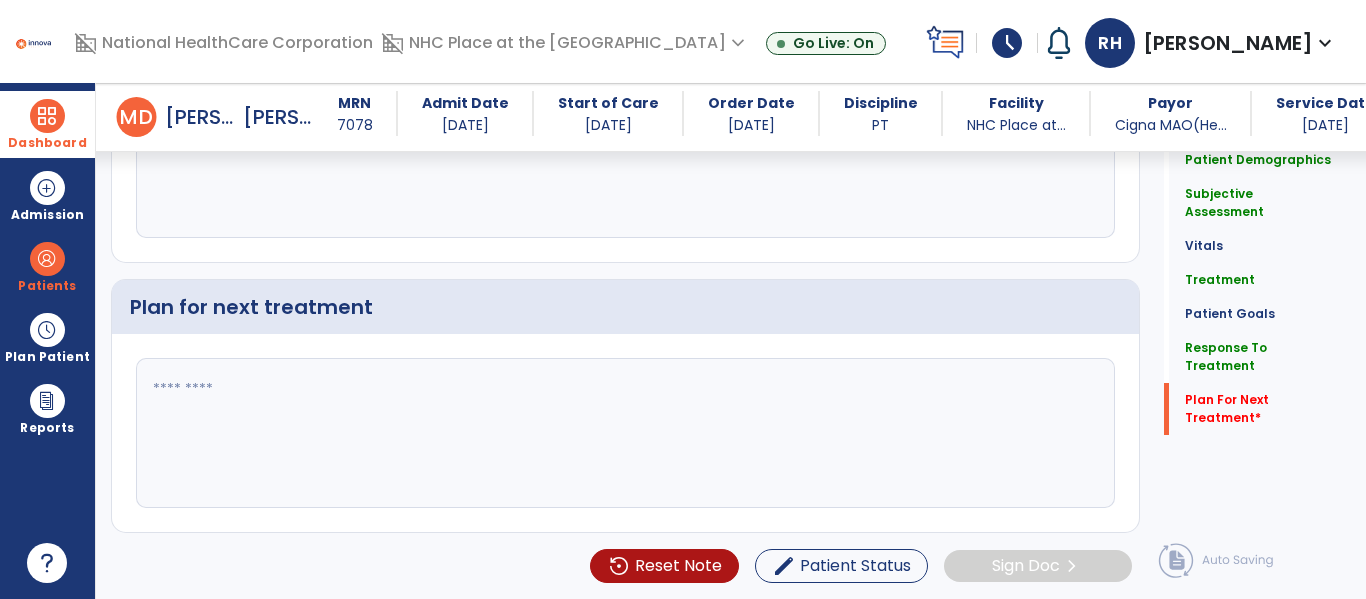 paste on "**********" 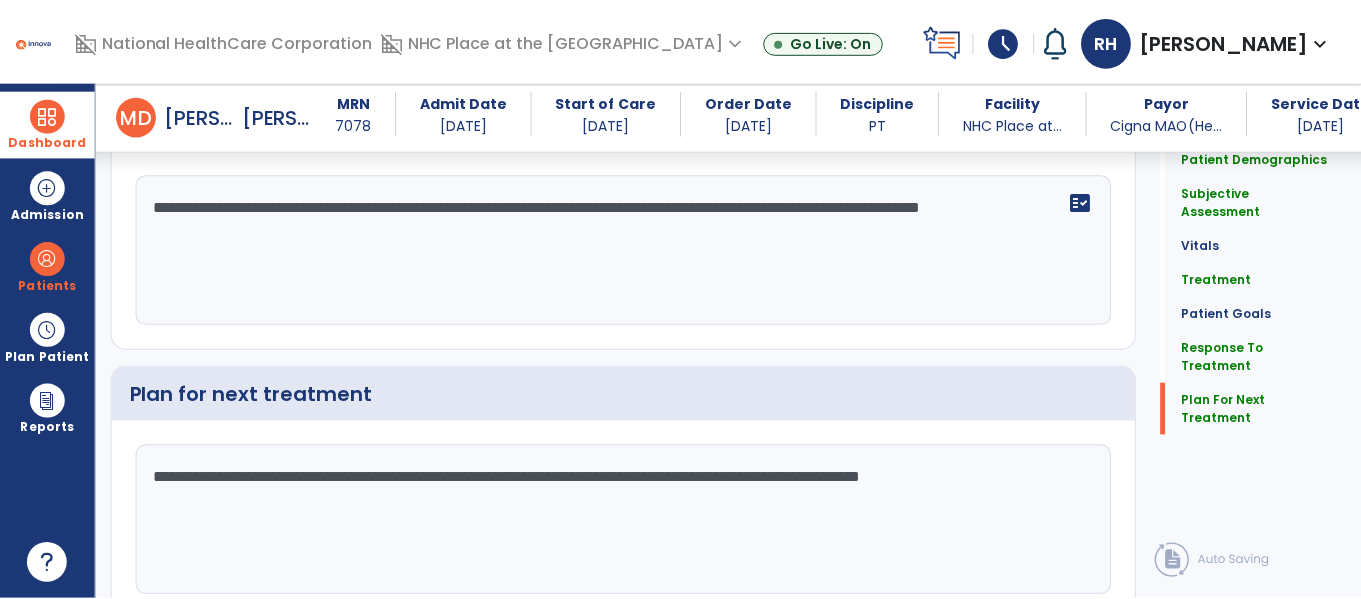 scroll, scrollTop: 2880, scrollLeft: 0, axis: vertical 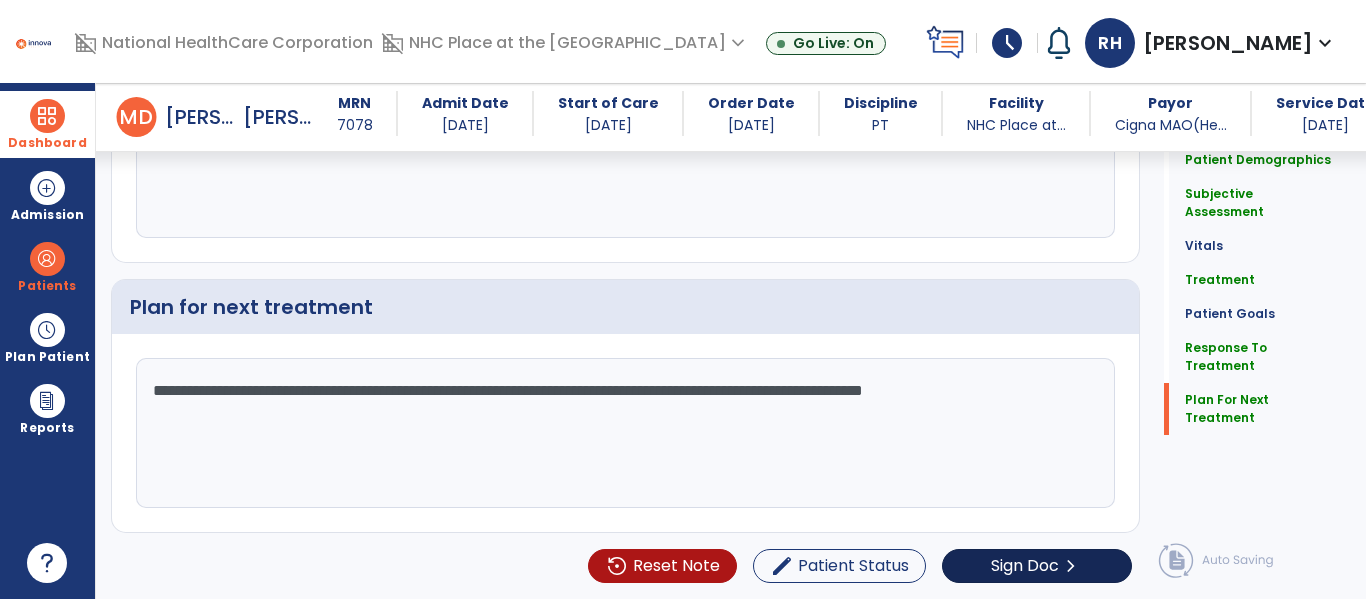 type on "**********" 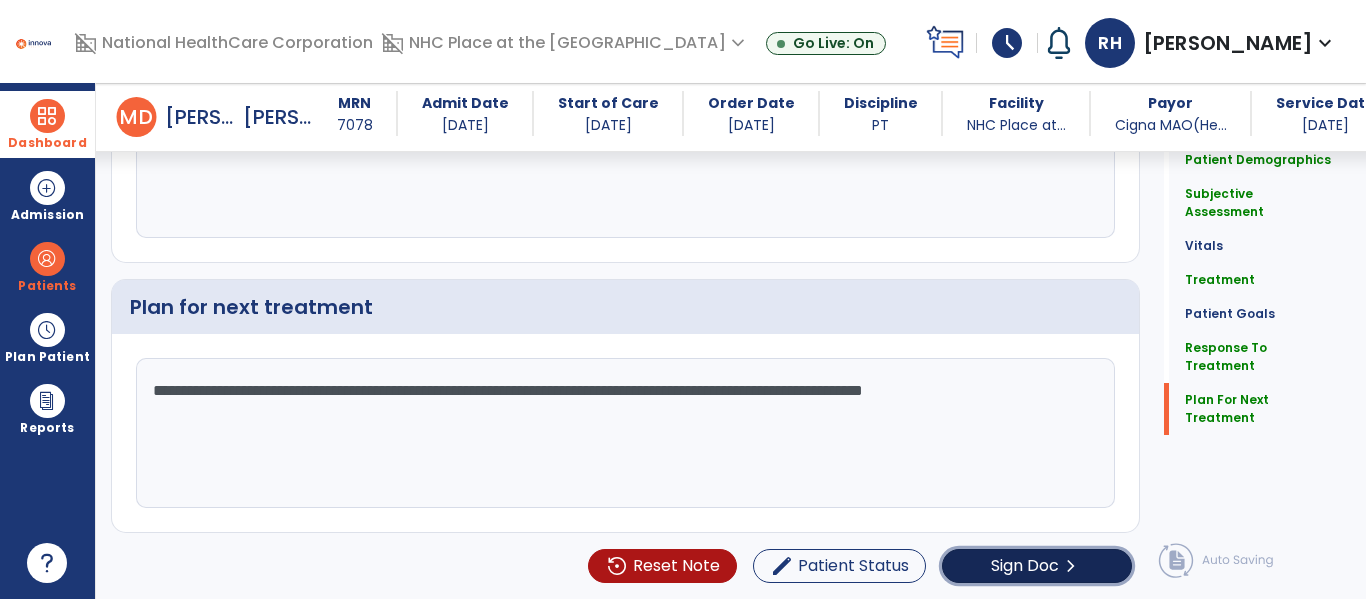 click on "chevron_right" 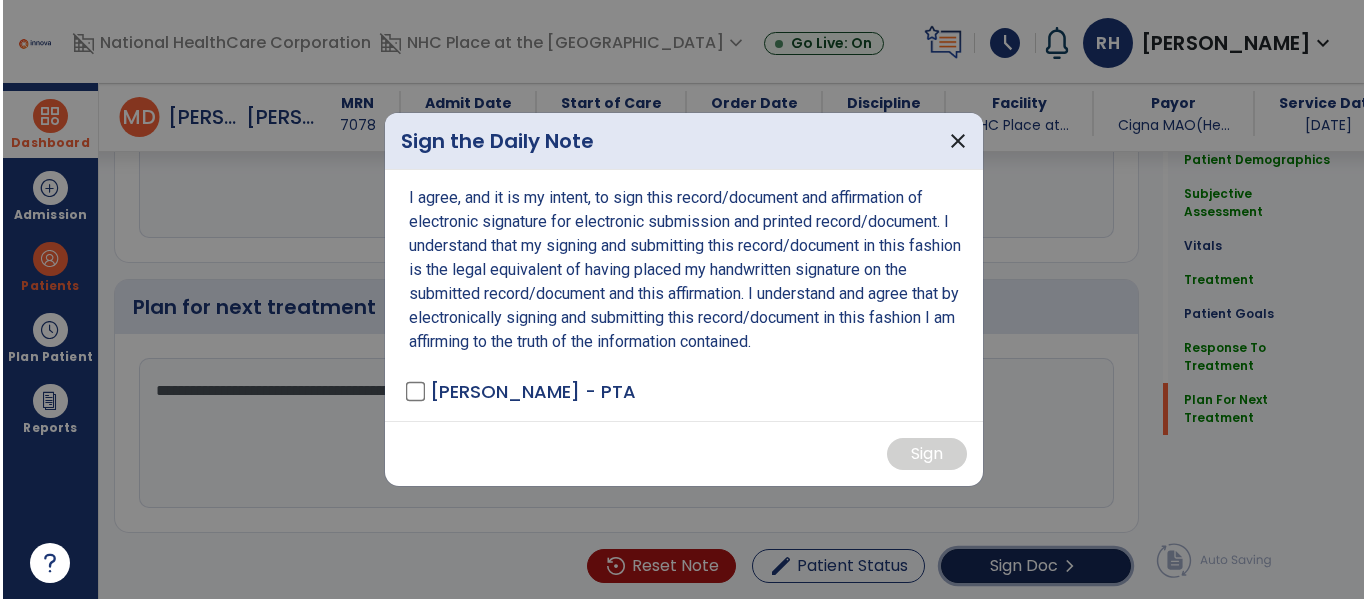 scroll, scrollTop: 2880, scrollLeft: 0, axis: vertical 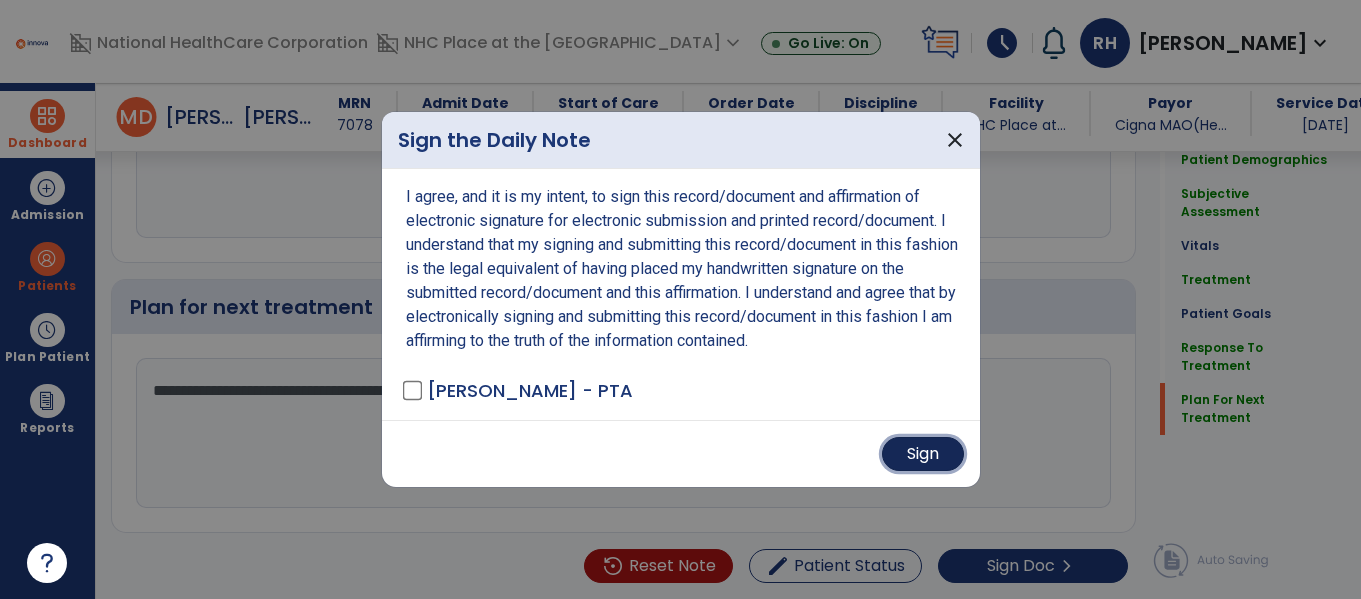 click on "Sign" at bounding box center (923, 454) 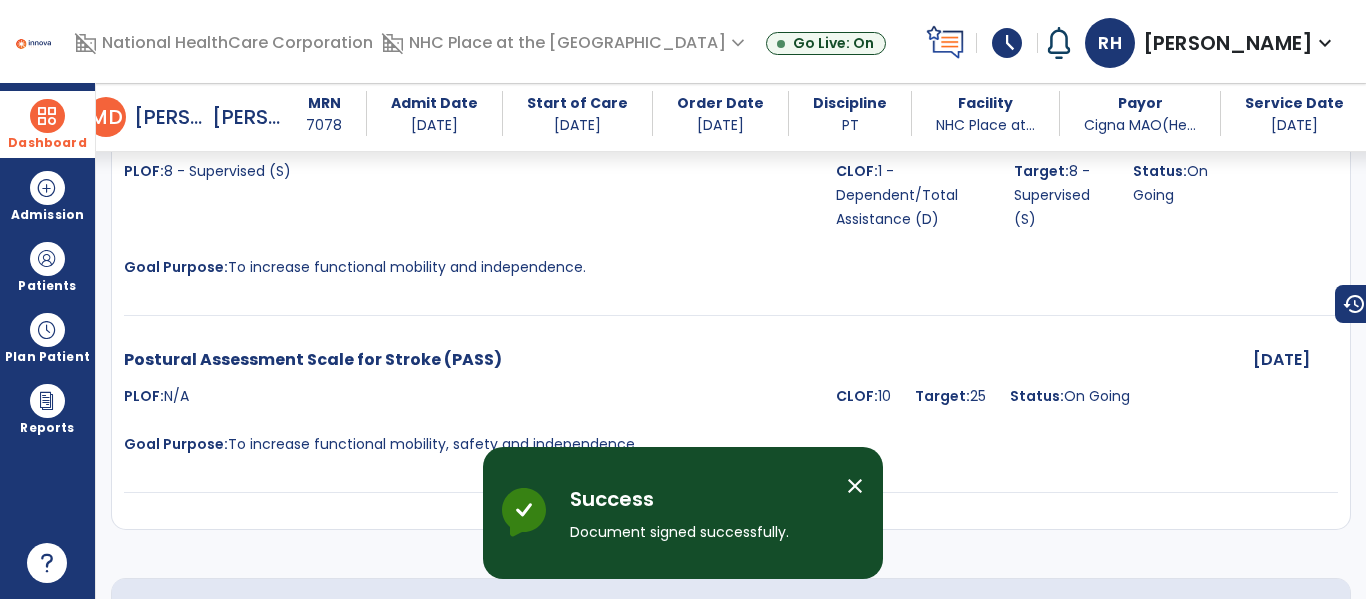 scroll, scrollTop: 4423, scrollLeft: 0, axis: vertical 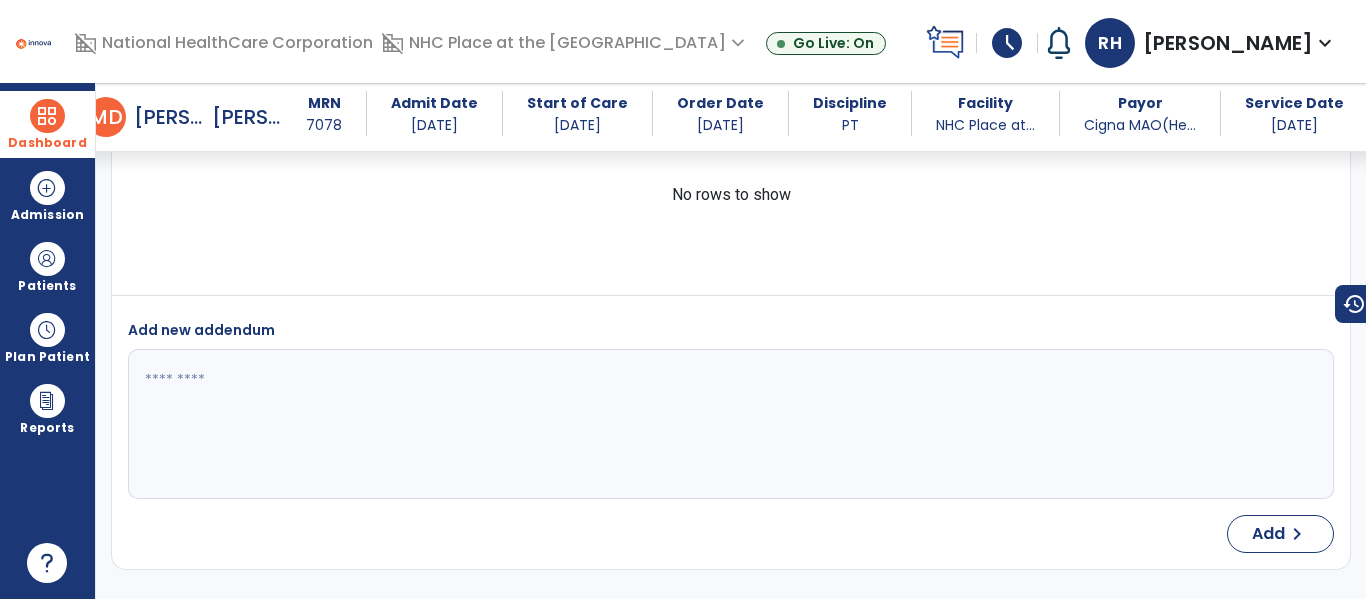 click on "Dashboard" at bounding box center (47, 124) 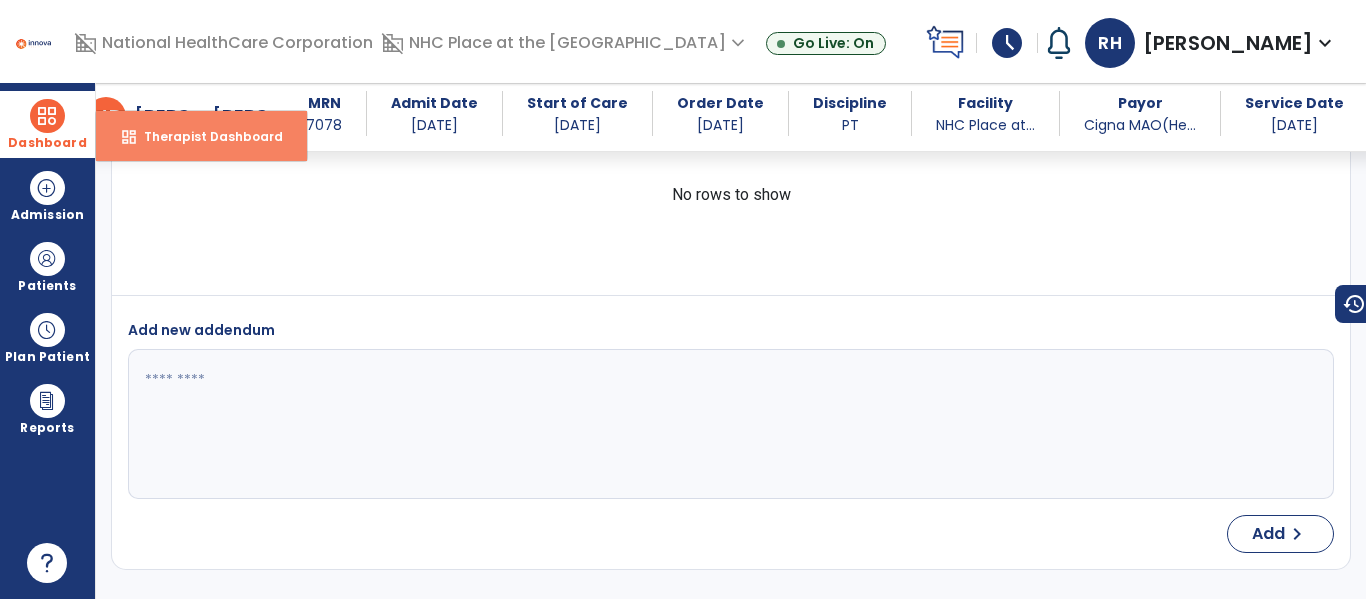 click on "Therapist Dashboard" at bounding box center (205, 136) 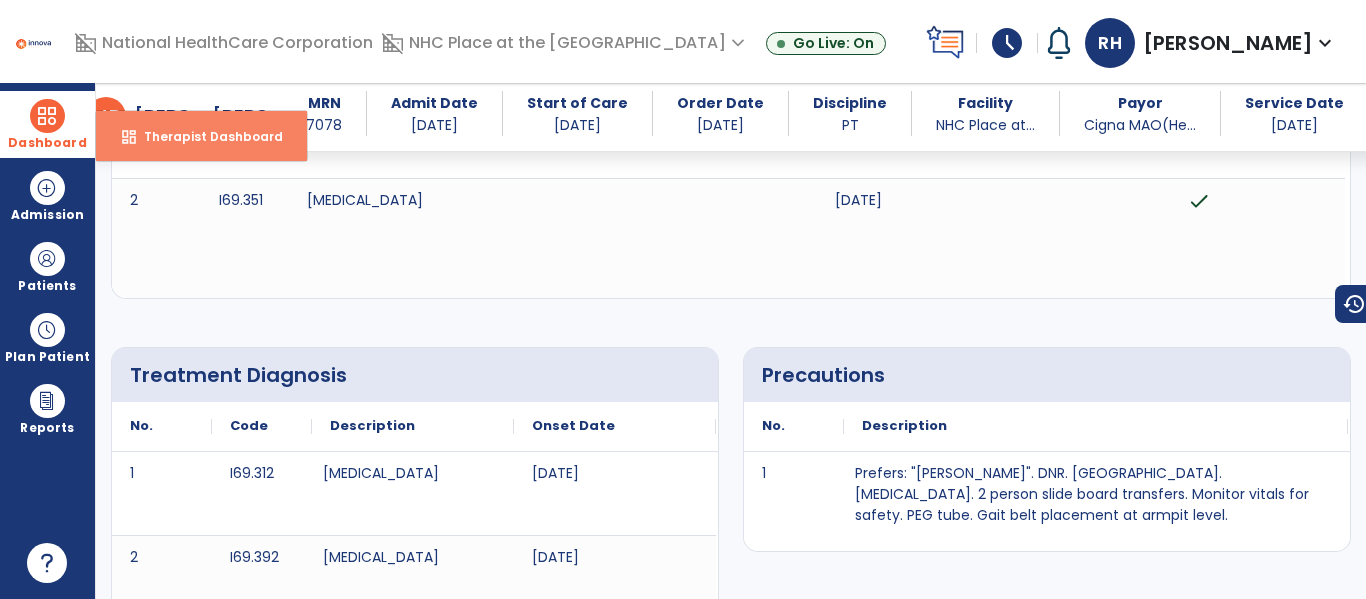 select on "****" 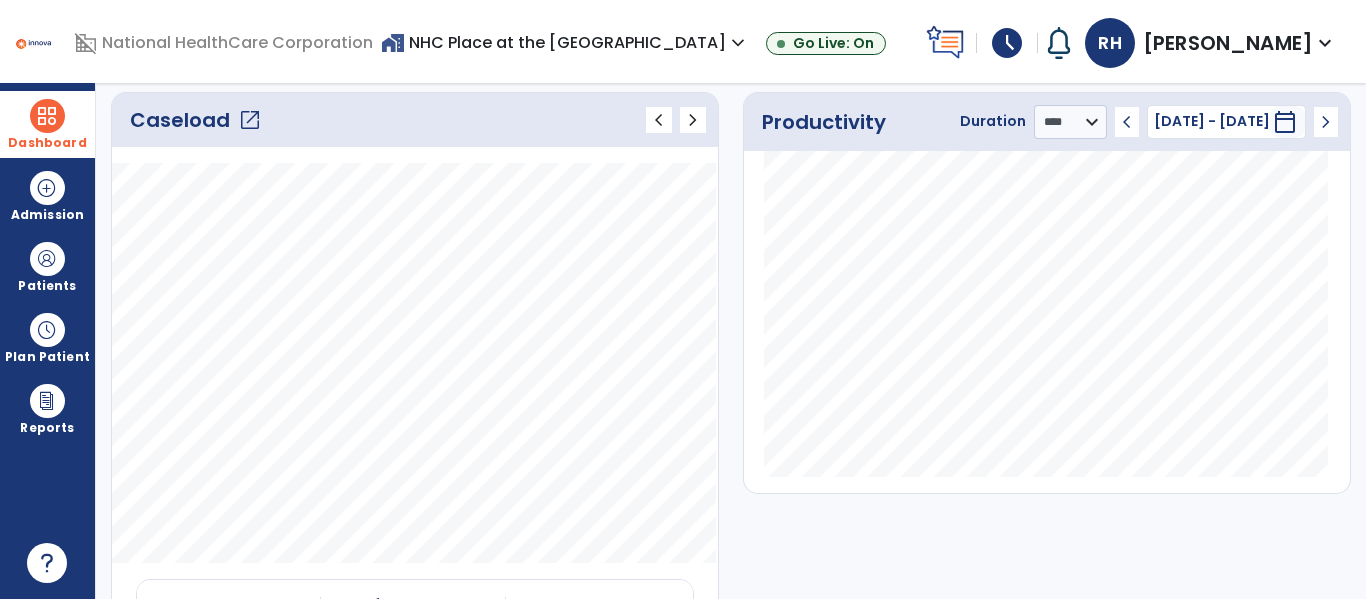 click on "open_in_new" 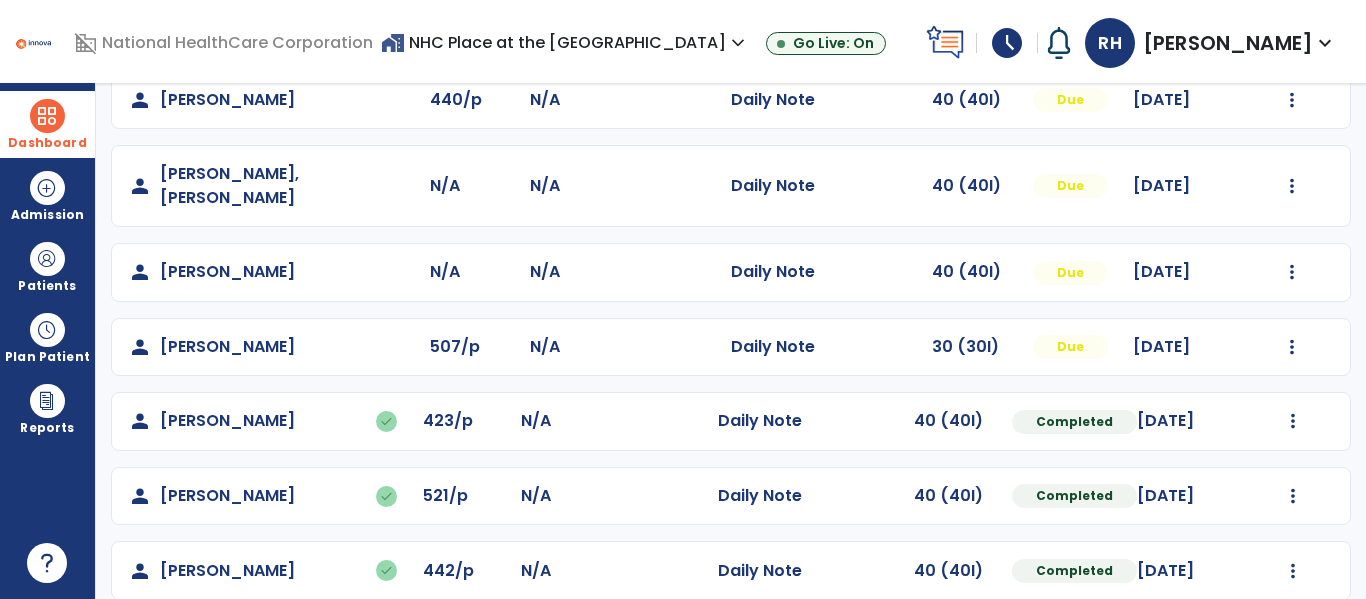 scroll, scrollTop: 437, scrollLeft: 0, axis: vertical 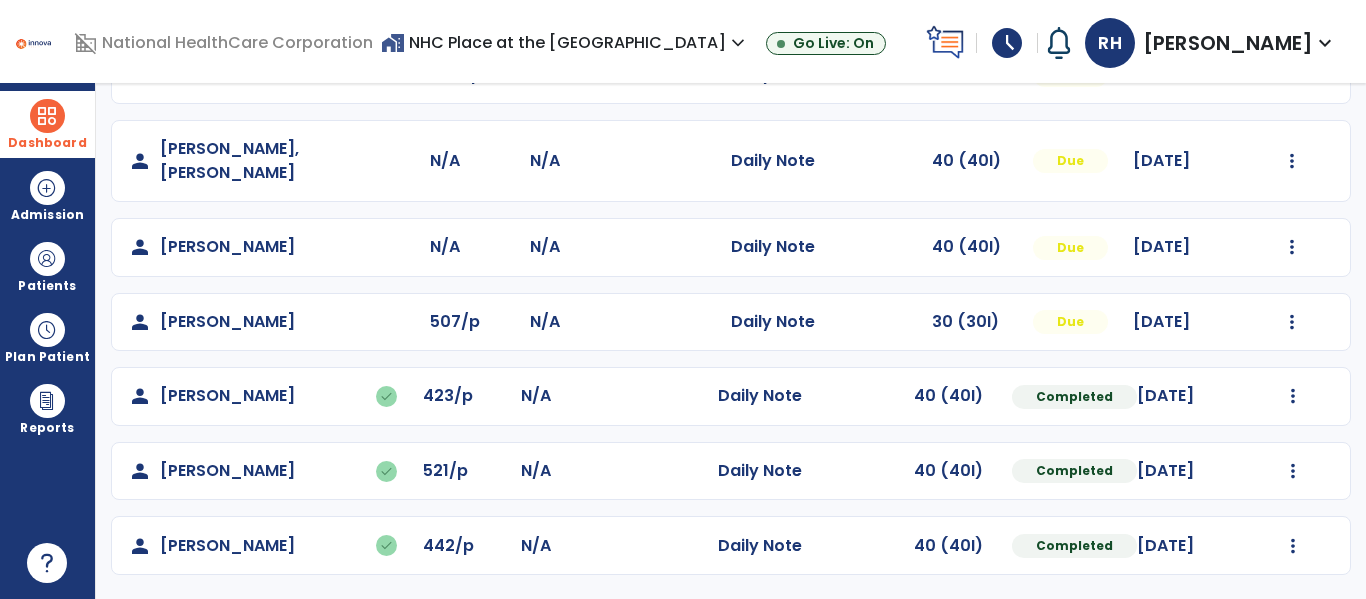 click on "[PERSON_NAME]" 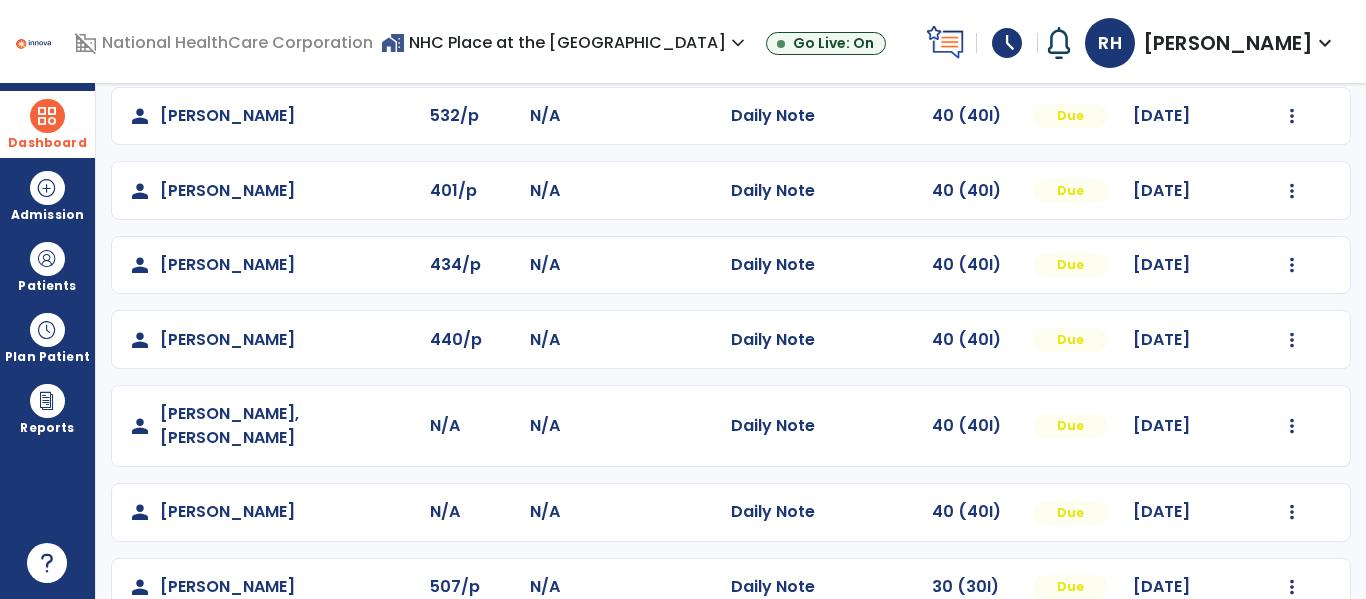 scroll, scrollTop: 0, scrollLeft: 0, axis: both 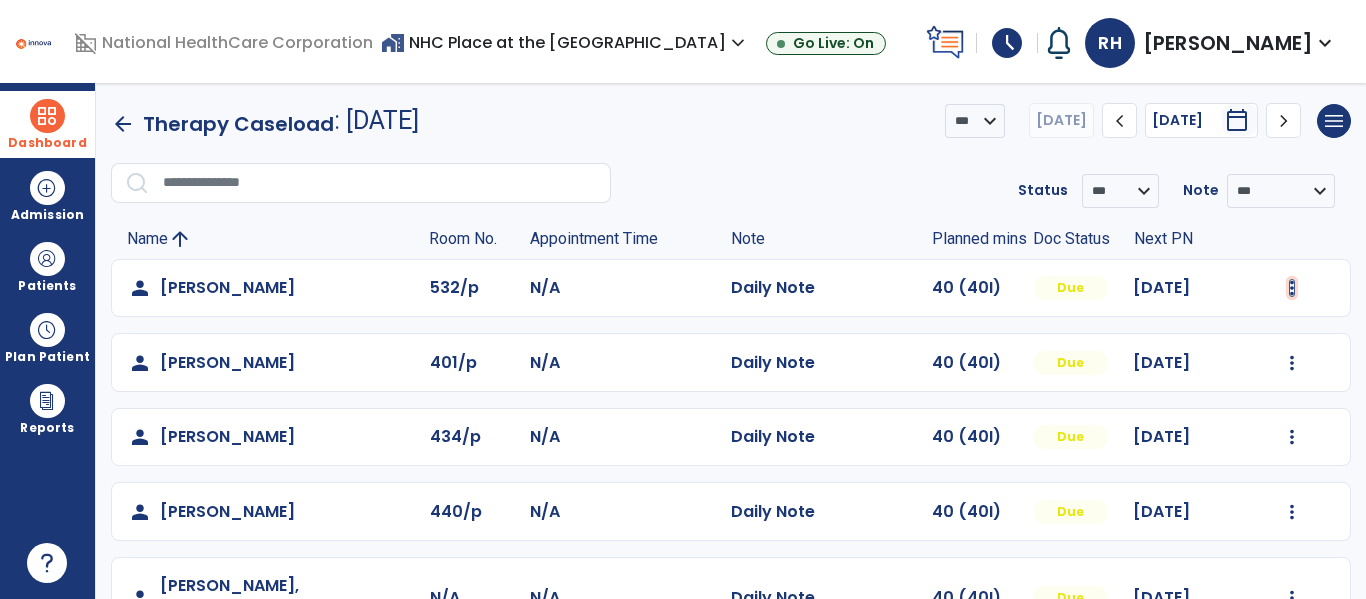 click at bounding box center [1292, 288] 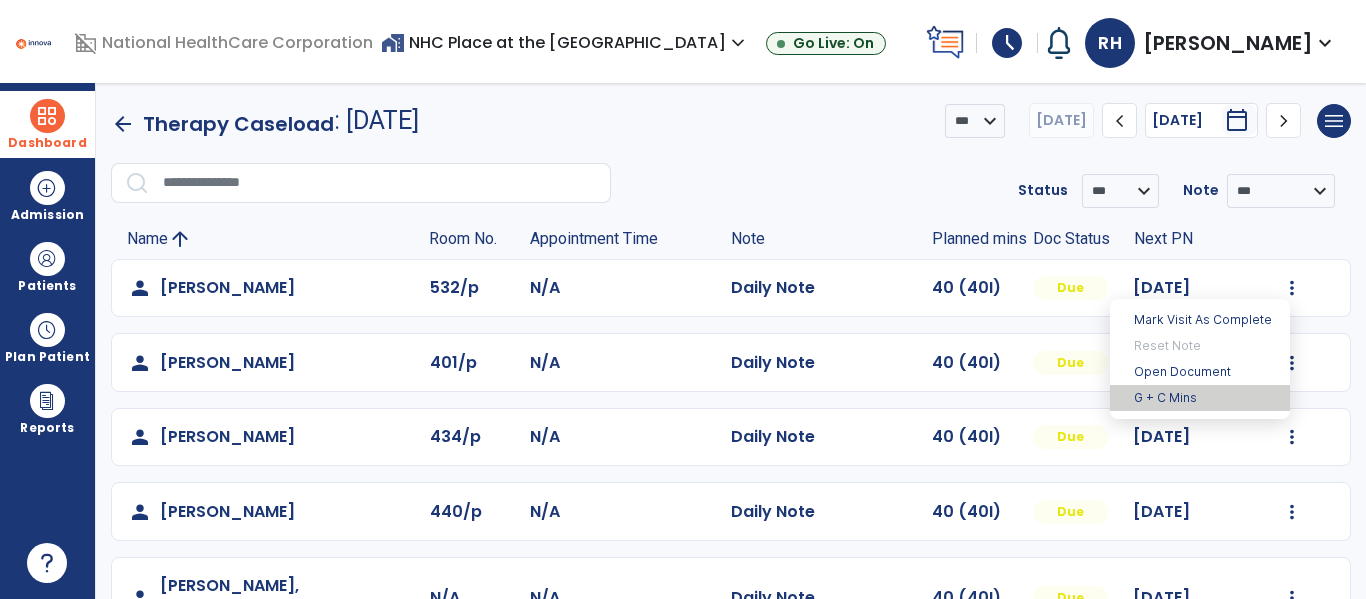 click on "G + C Mins" at bounding box center (1200, 398) 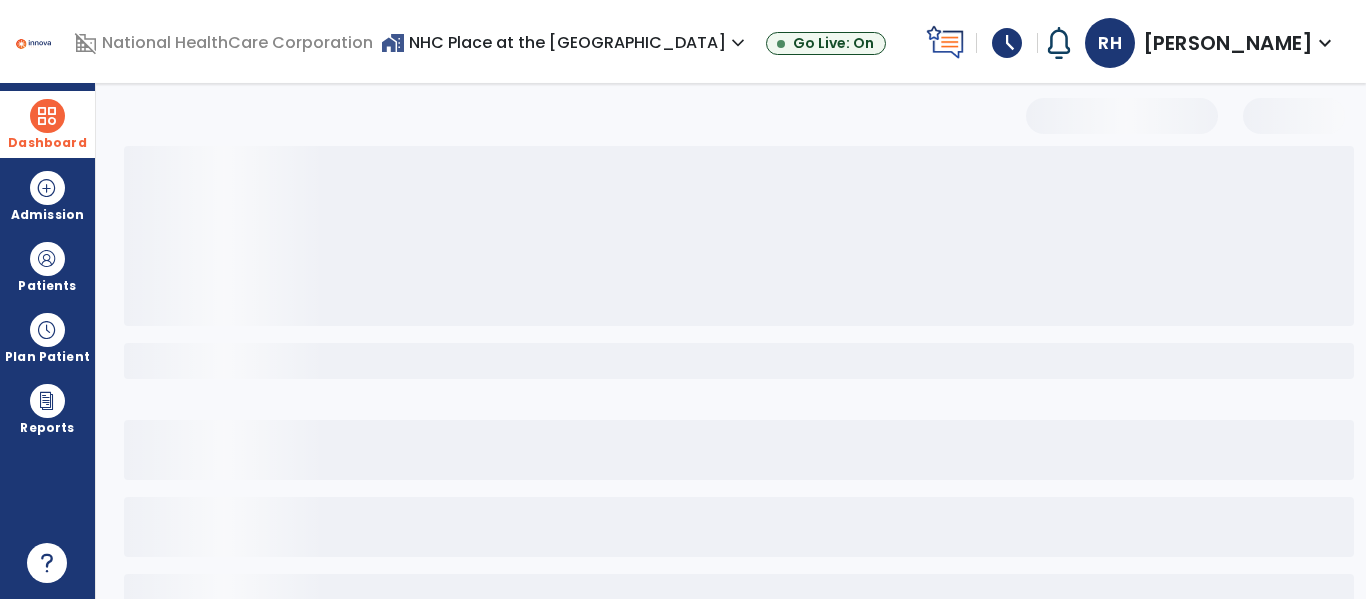select on "***" 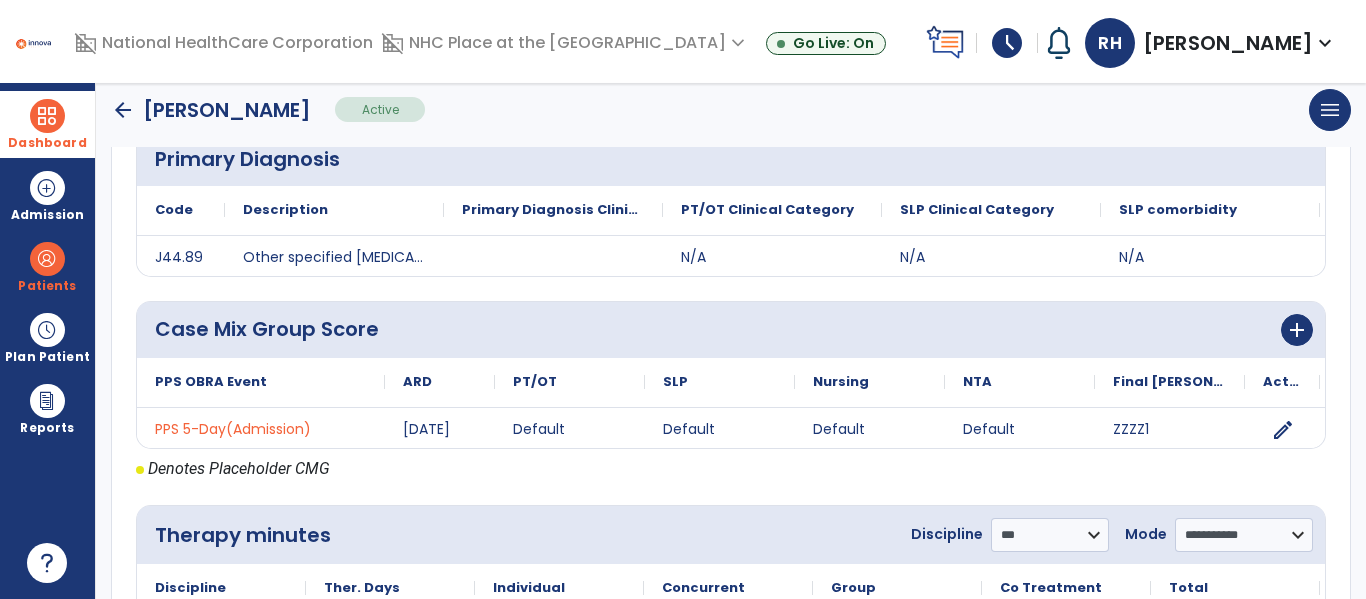 scroll, scrollTop: 516, scrollLeft: 0, axis: vertical 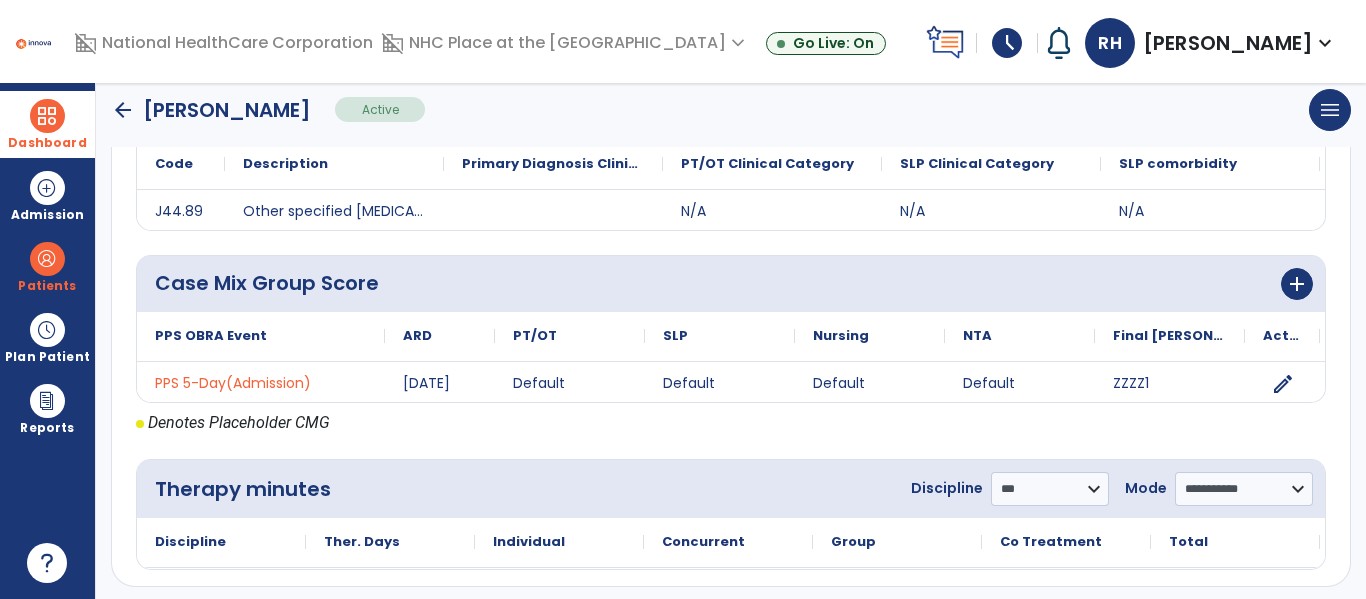 click on "arrow_back" 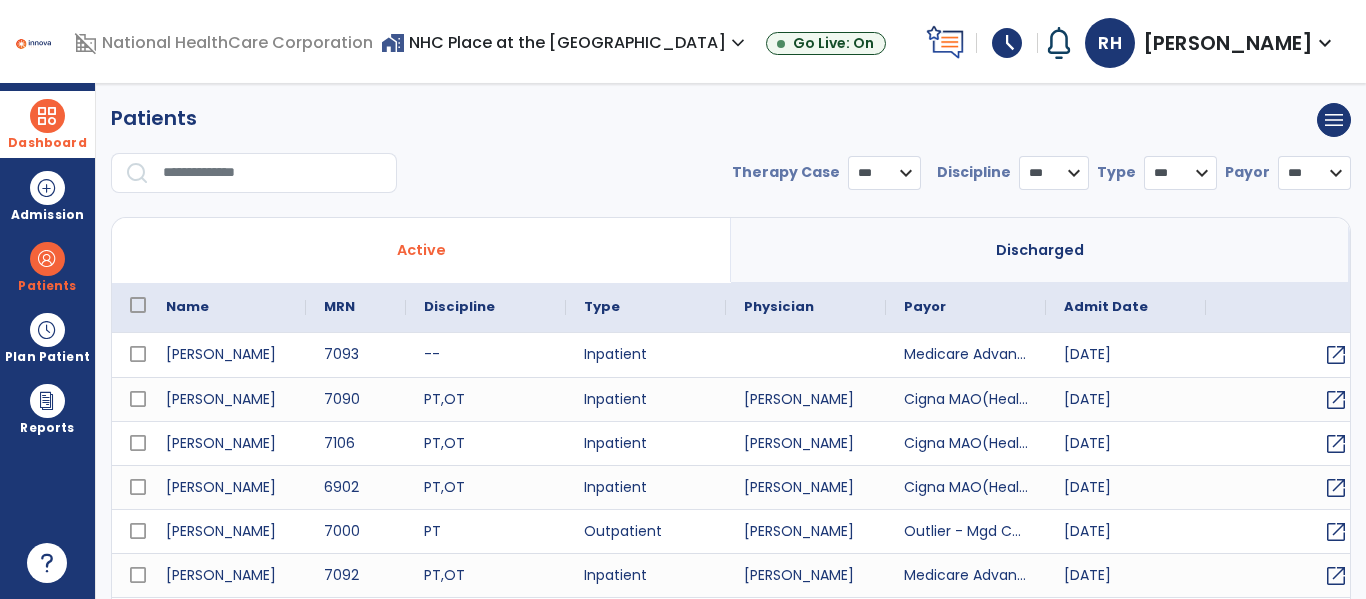 select on "***" 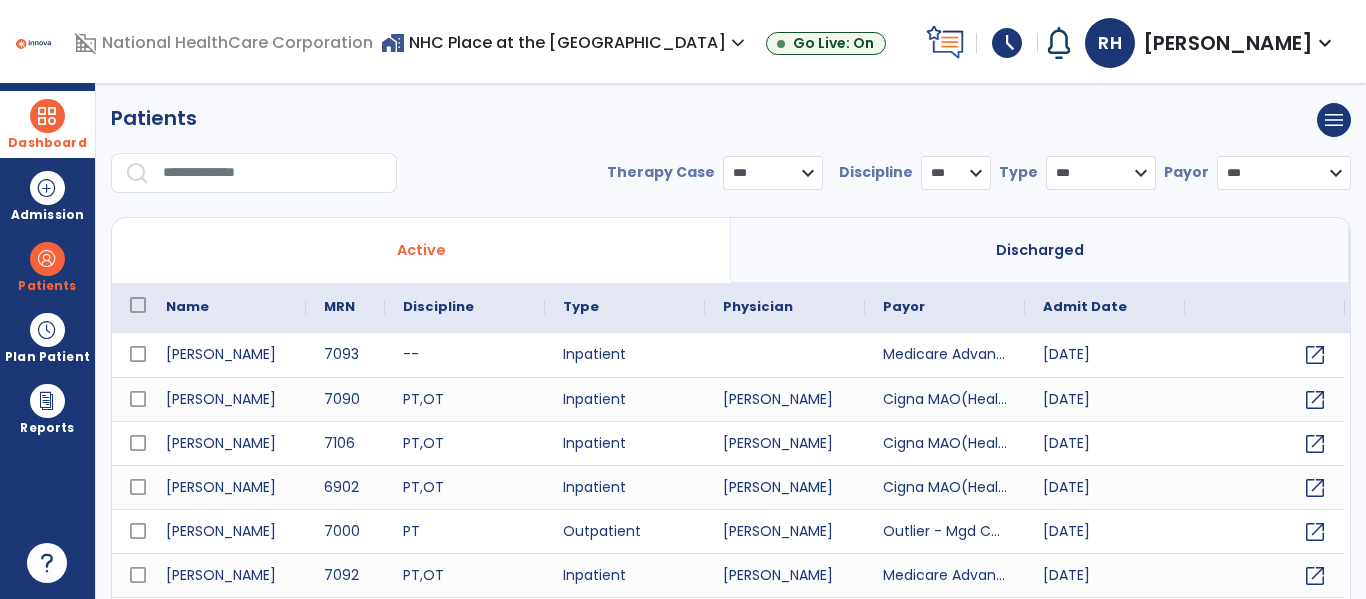 drag, startPoint x: 29, startPoint y: 103, endPoint x: 42, endPoint y: 104, distance: 13.038404 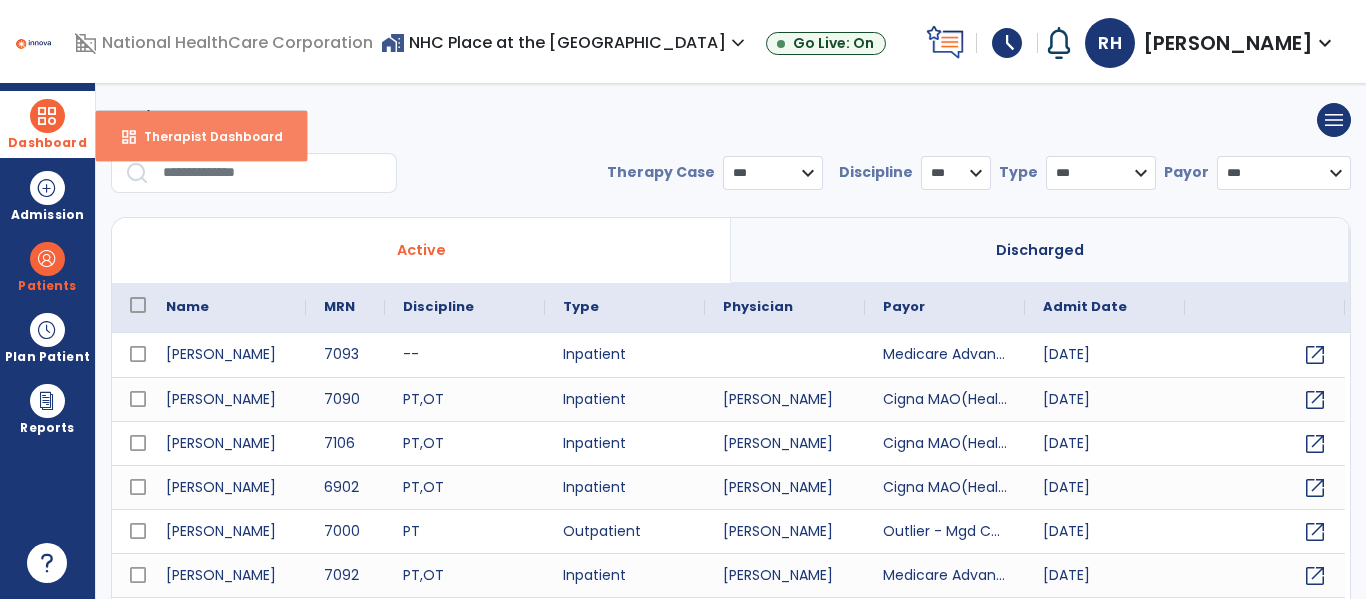 click on "dashboard  Therapist Dashboard" at bounding box center (201, 136) 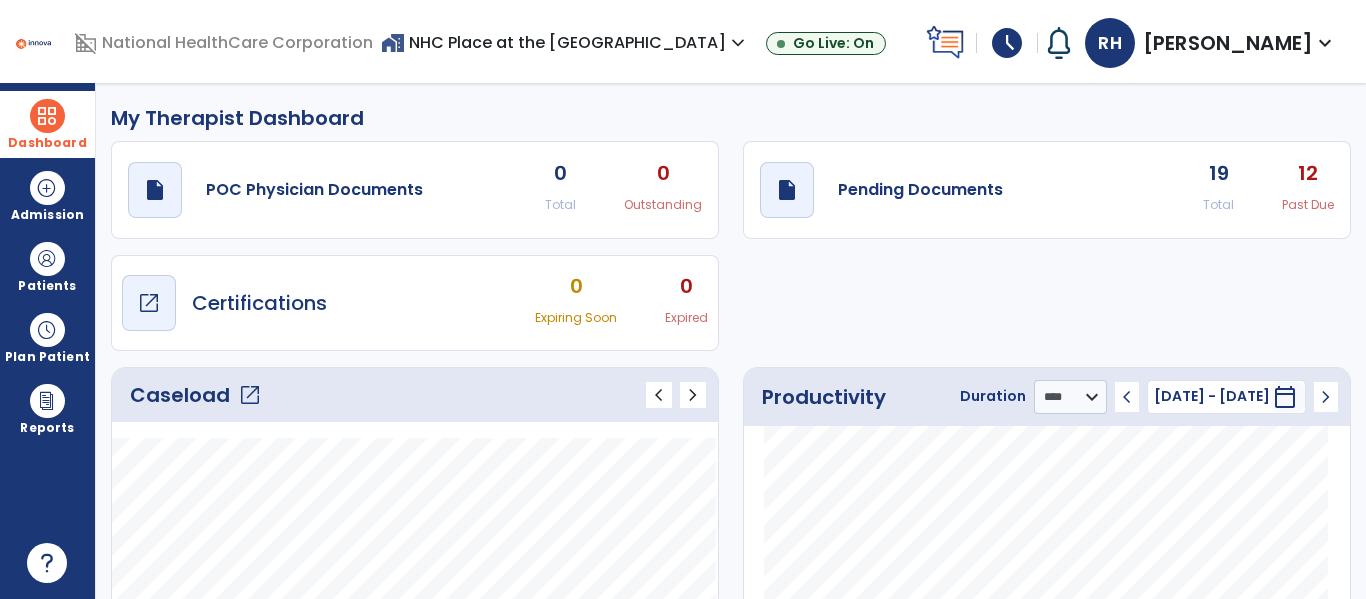 click on "draft   open_in_new  Certifications" at bounding box center [224, 303] 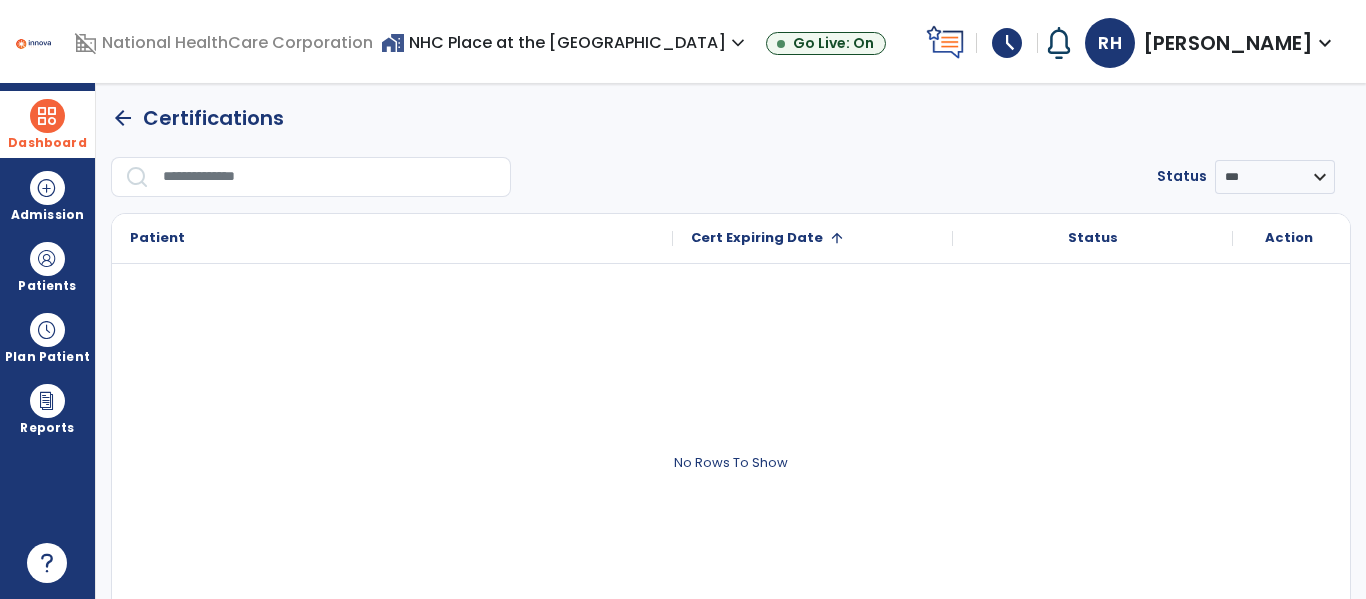 click on "arrow_back" 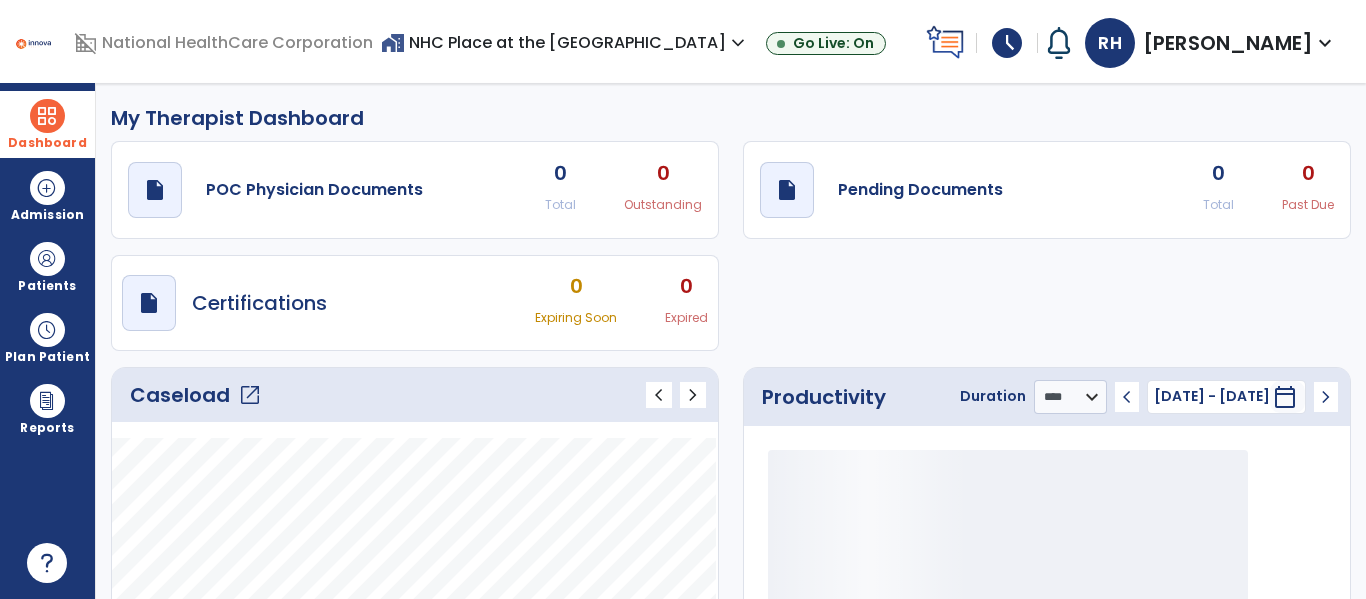 click on "open_in_new" 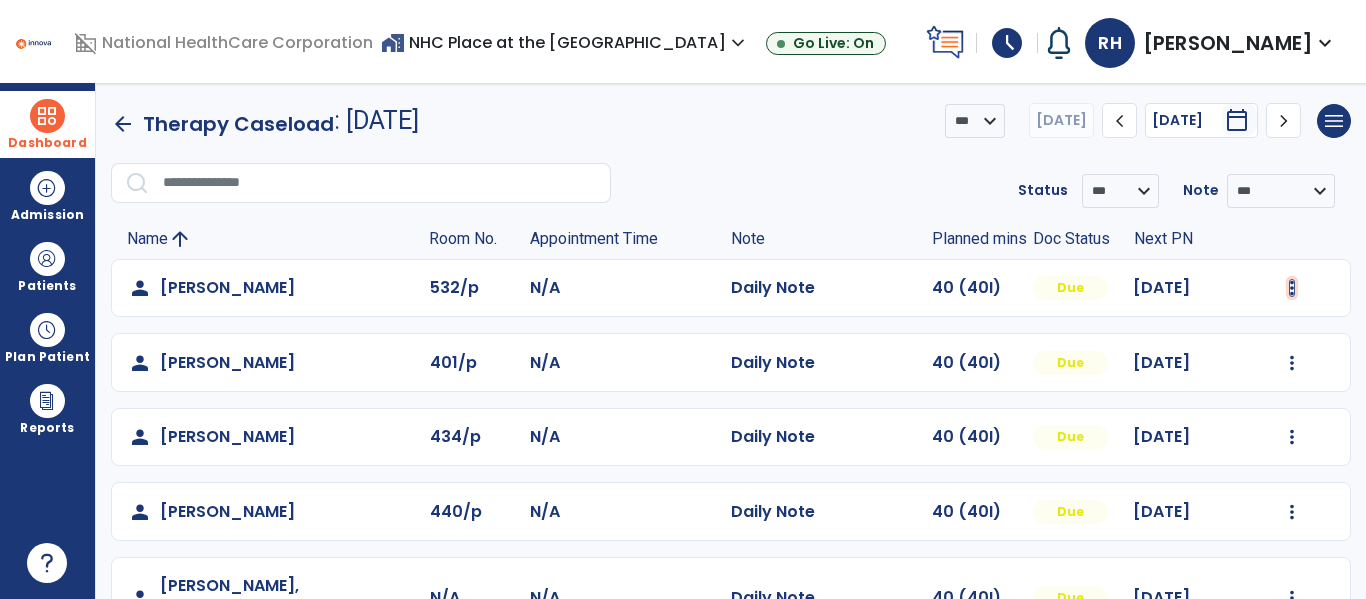 click at bounding box center (1292, 288) 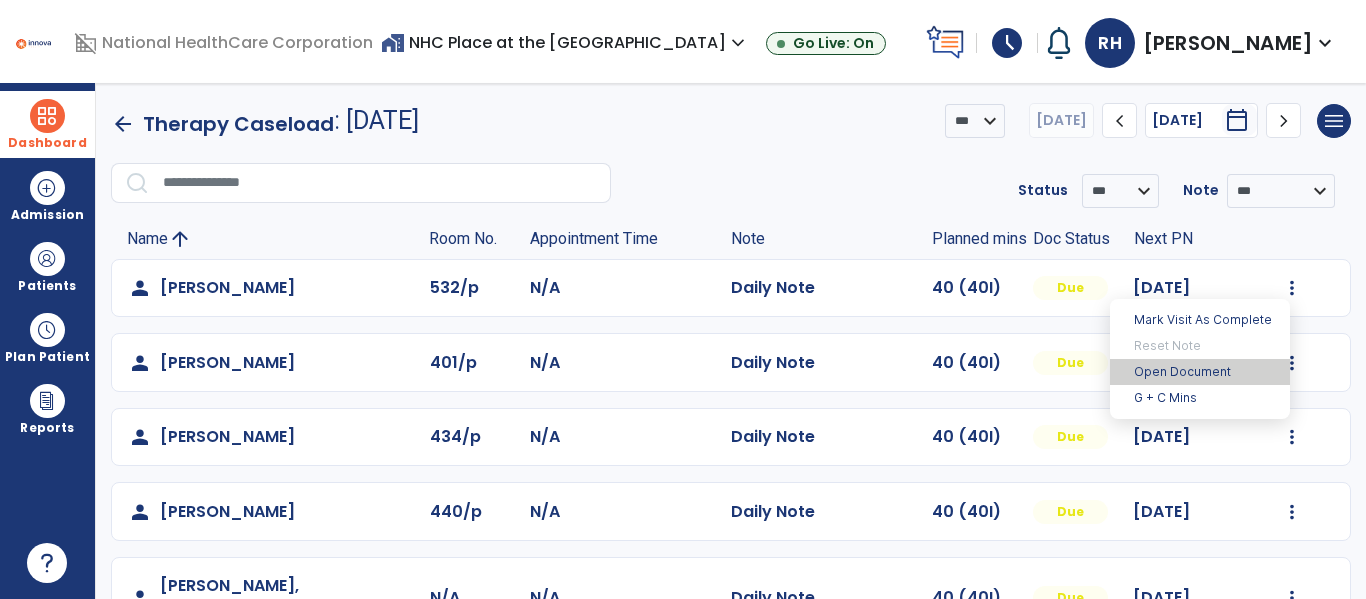 click on "Open Document" at bounding box center [1200, 372] 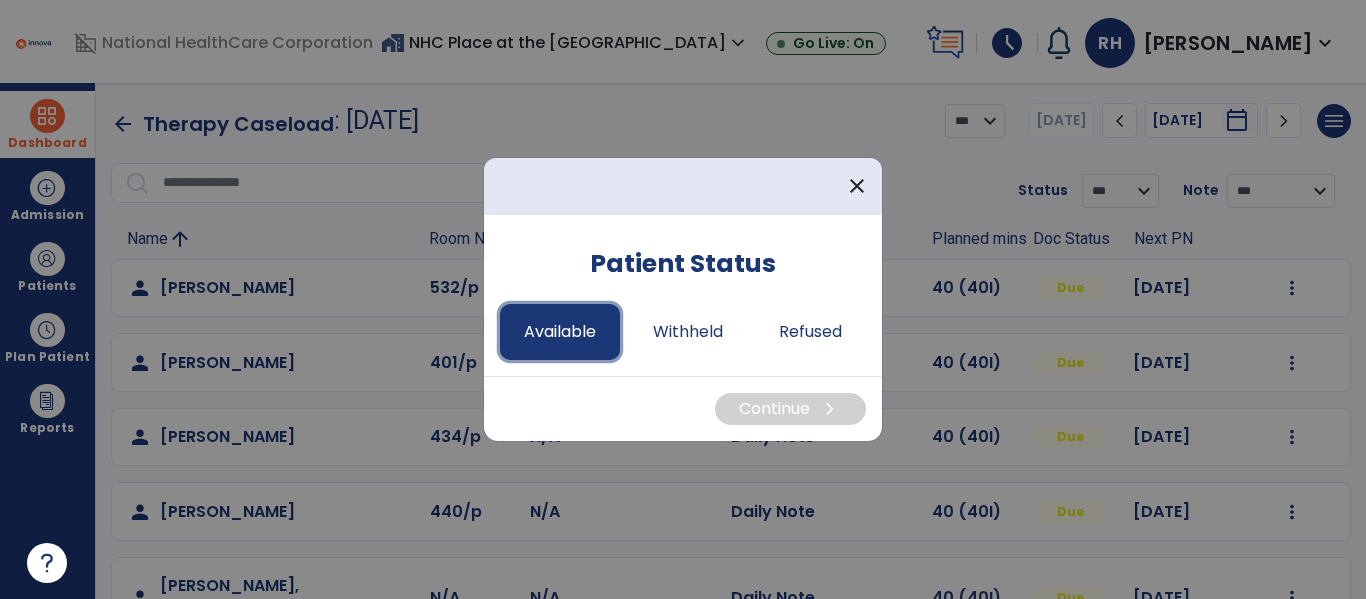 click on "Available" at bounding box center [560, 332] 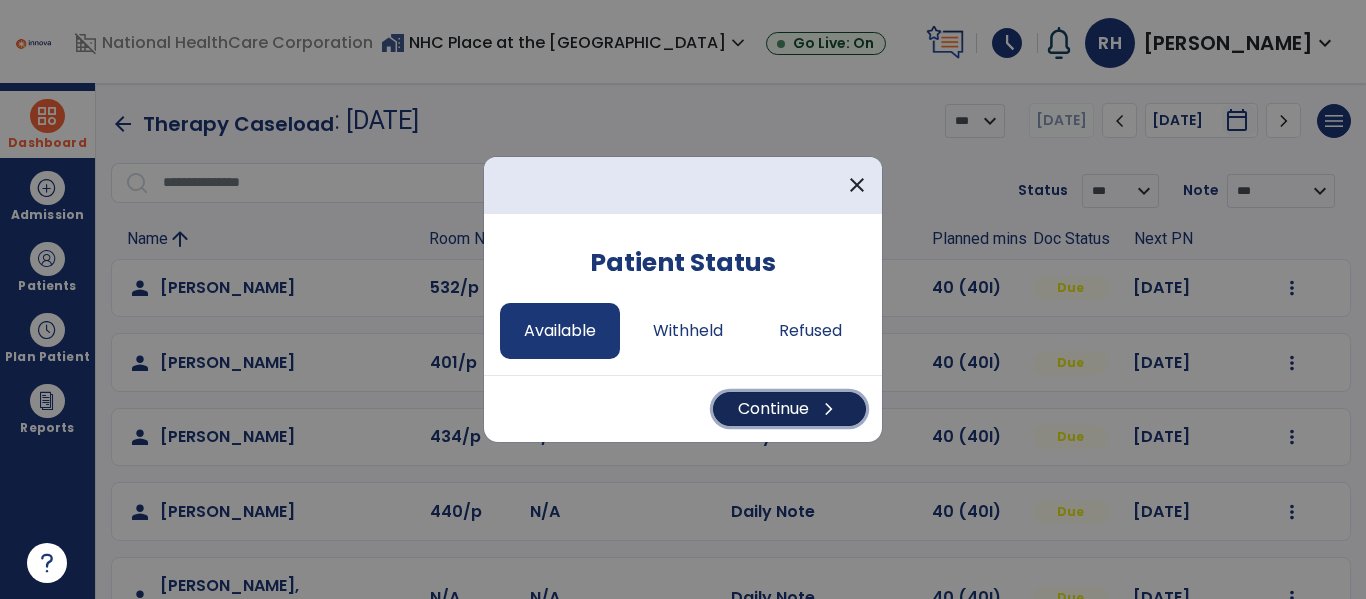 click on "Continue   chevron_right" at bounding box center (789, 409) 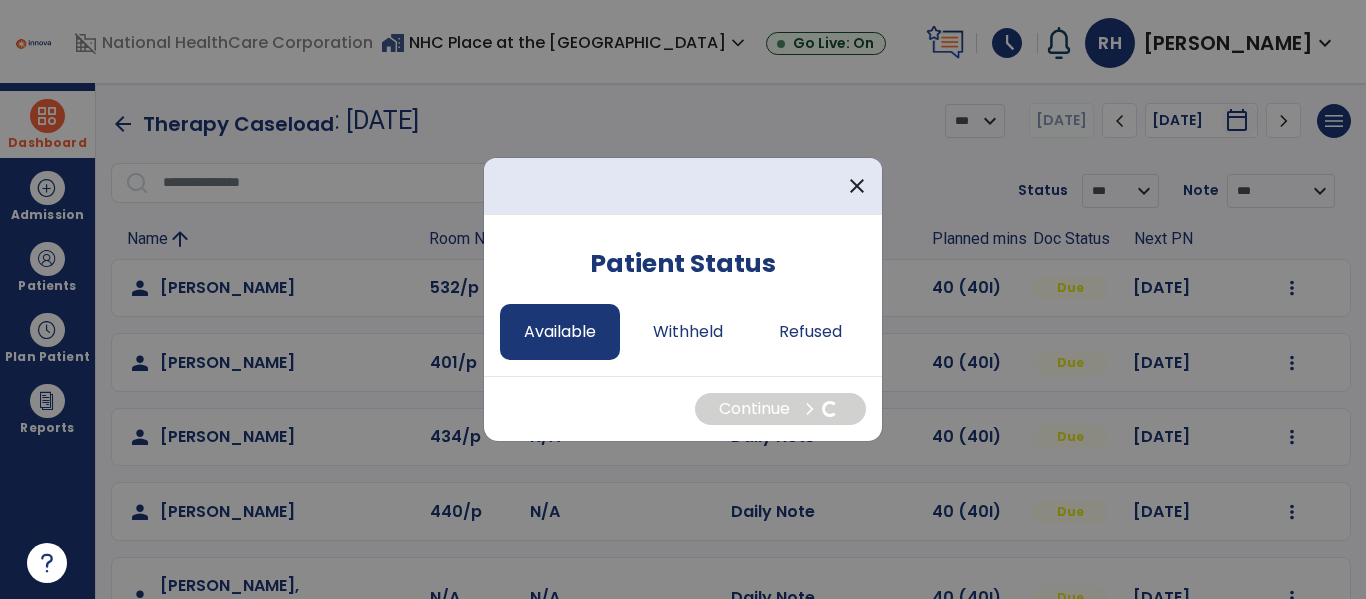 select on "*" 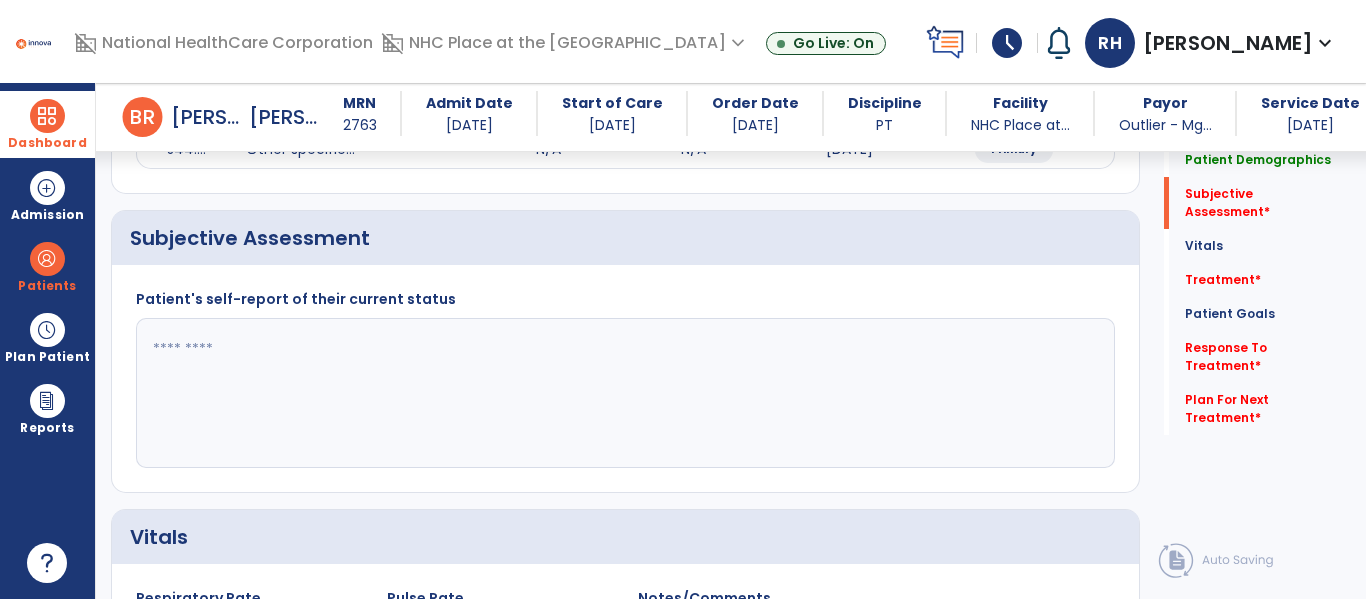 scroll, scrollTop: 316, scrollLeft: 0, axis: vertical 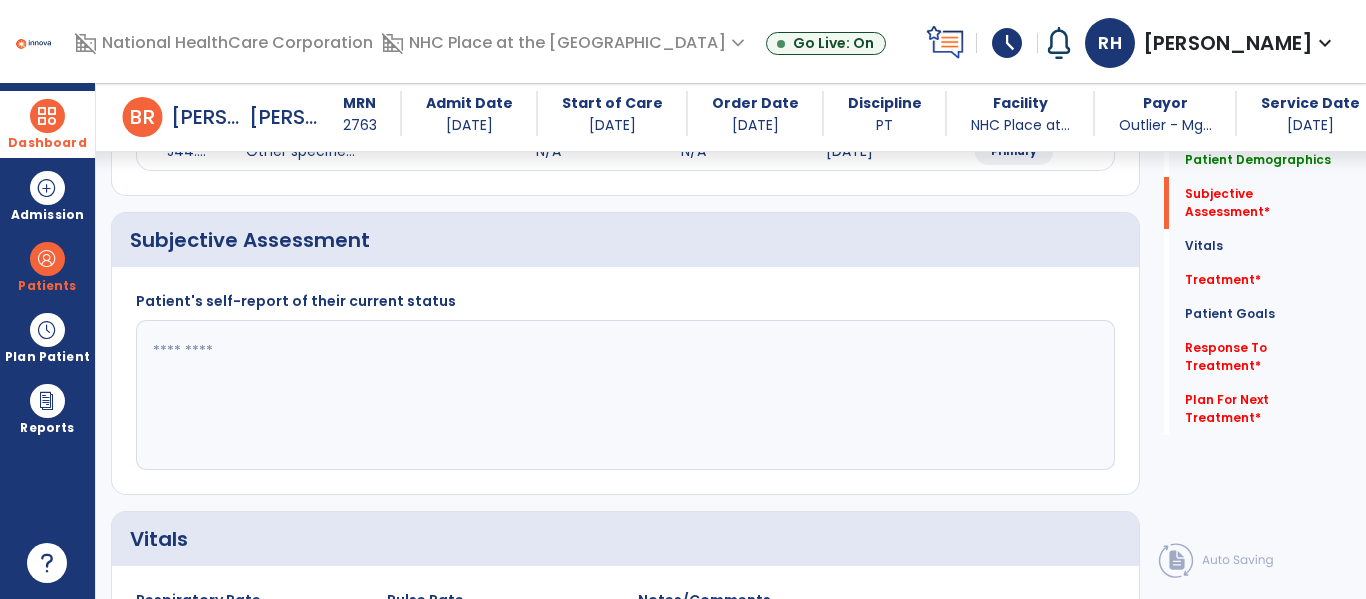 drag, startPoint x: 553, startPoint y: 306, endPoint x: 550, endPoint y: 329, distance: 23.194826 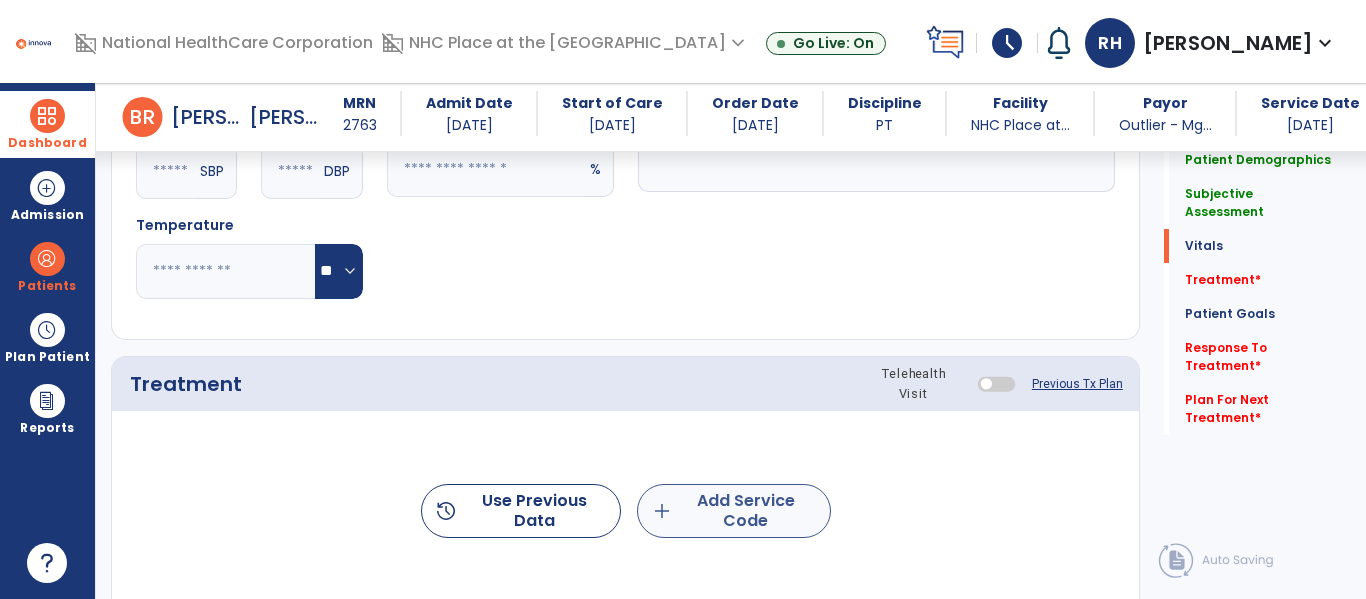 type on "**********" 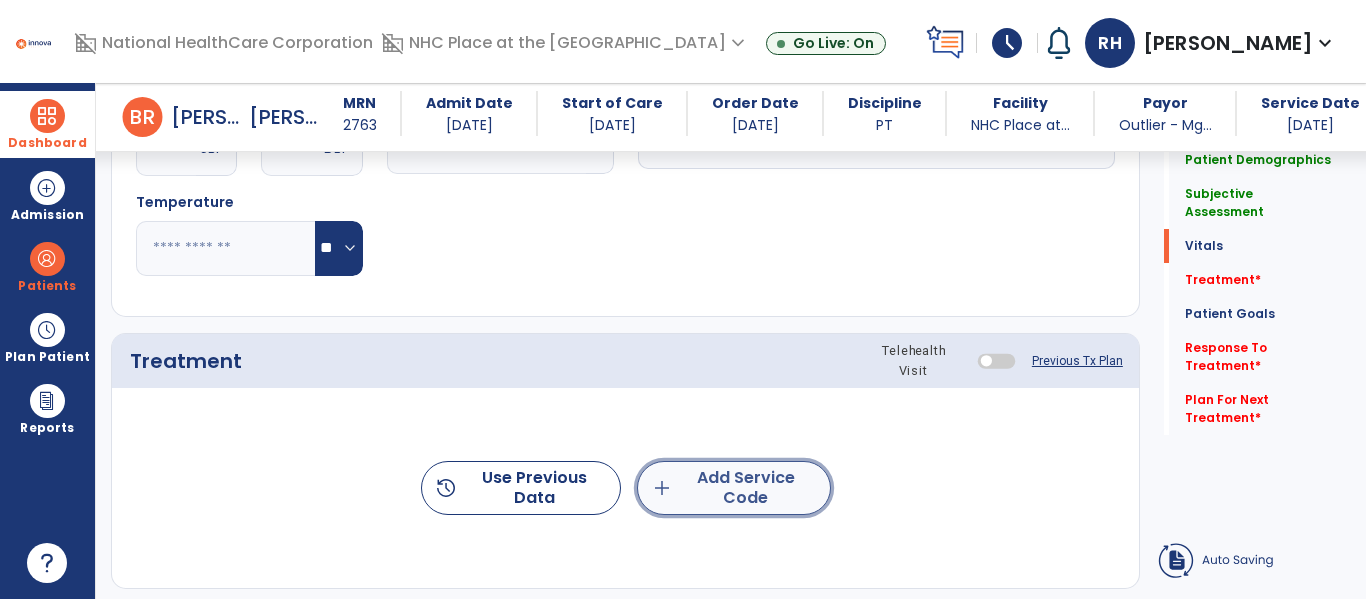 click on "add  Add Service Code" 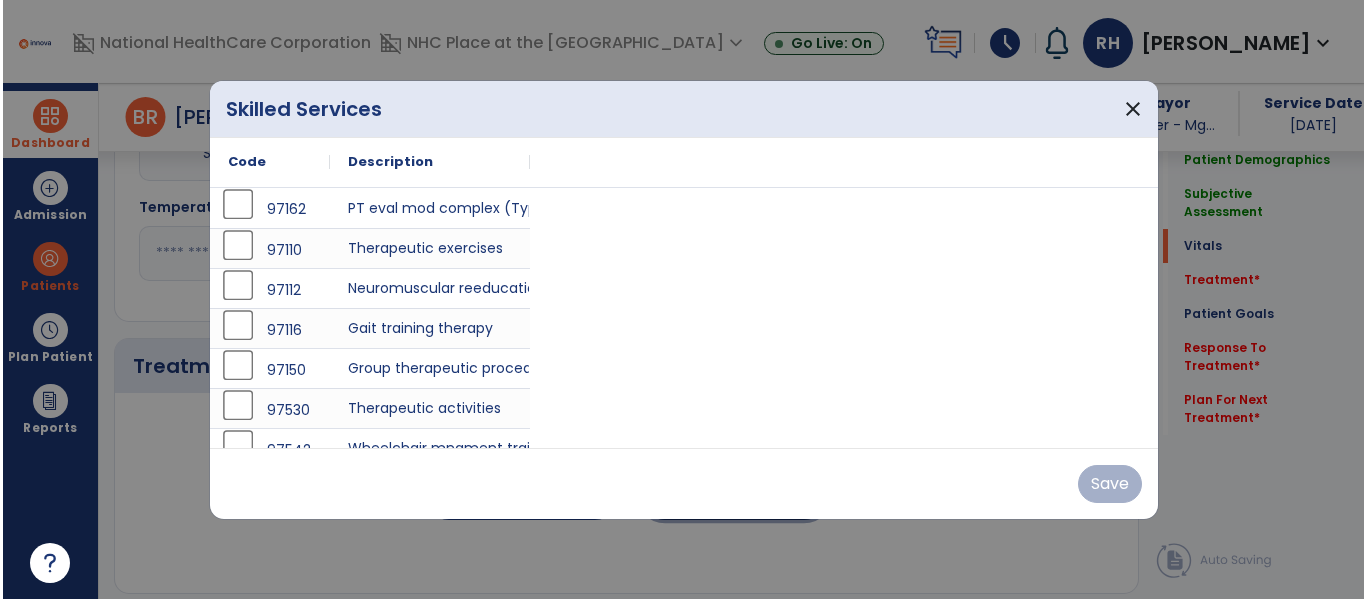 scroll, scrollTop: 916, scrollLeft: 0, axis: vertical 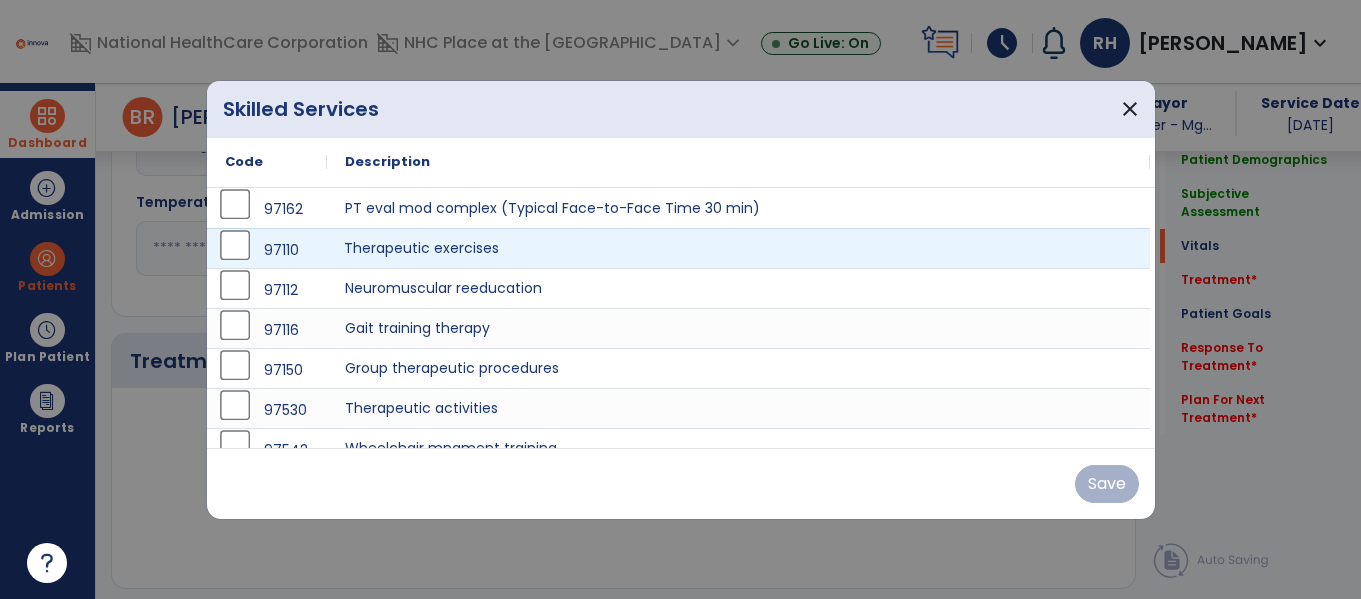 click on "Therapeutic exercises" at bounding box center [738, 248] 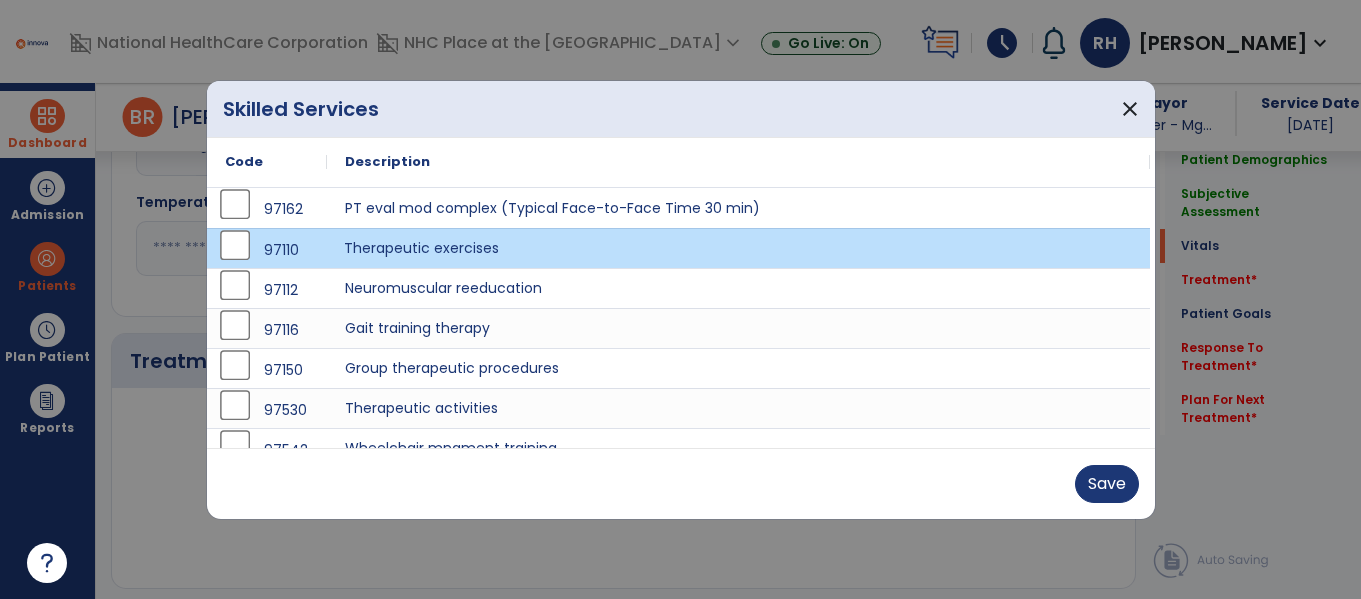 click on "Therapeutic exercises" at bounding box center (738, 248) 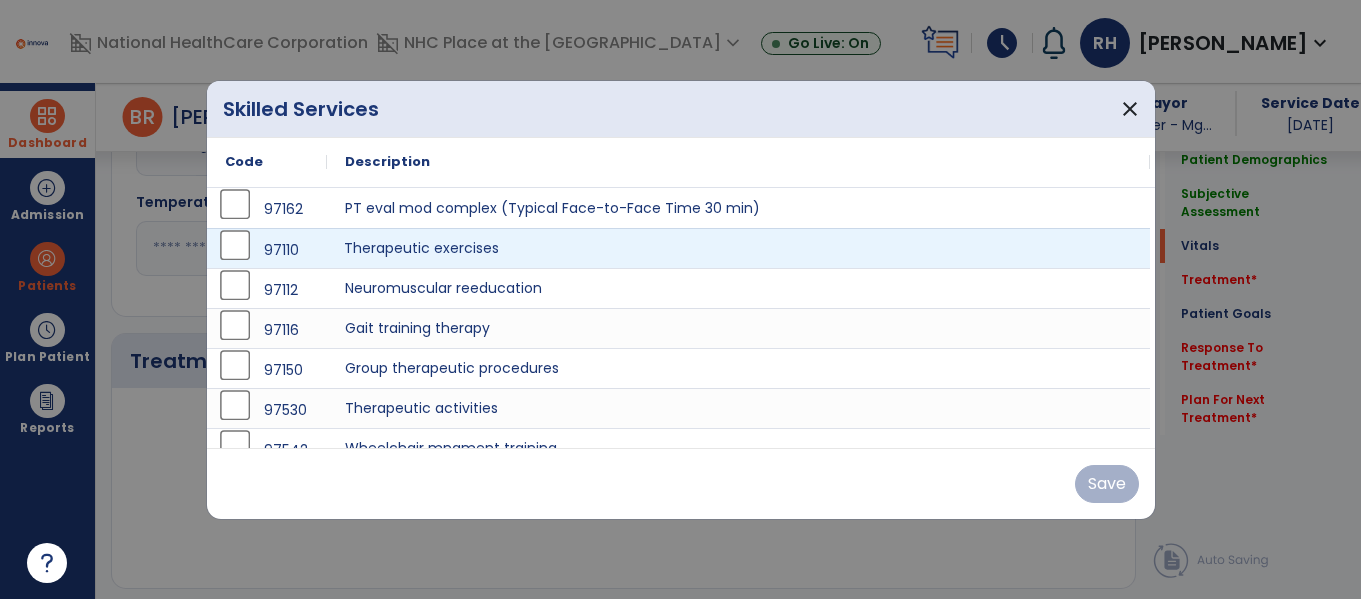 click on "Therapeutic exercises" at bounding box center (738, 248) 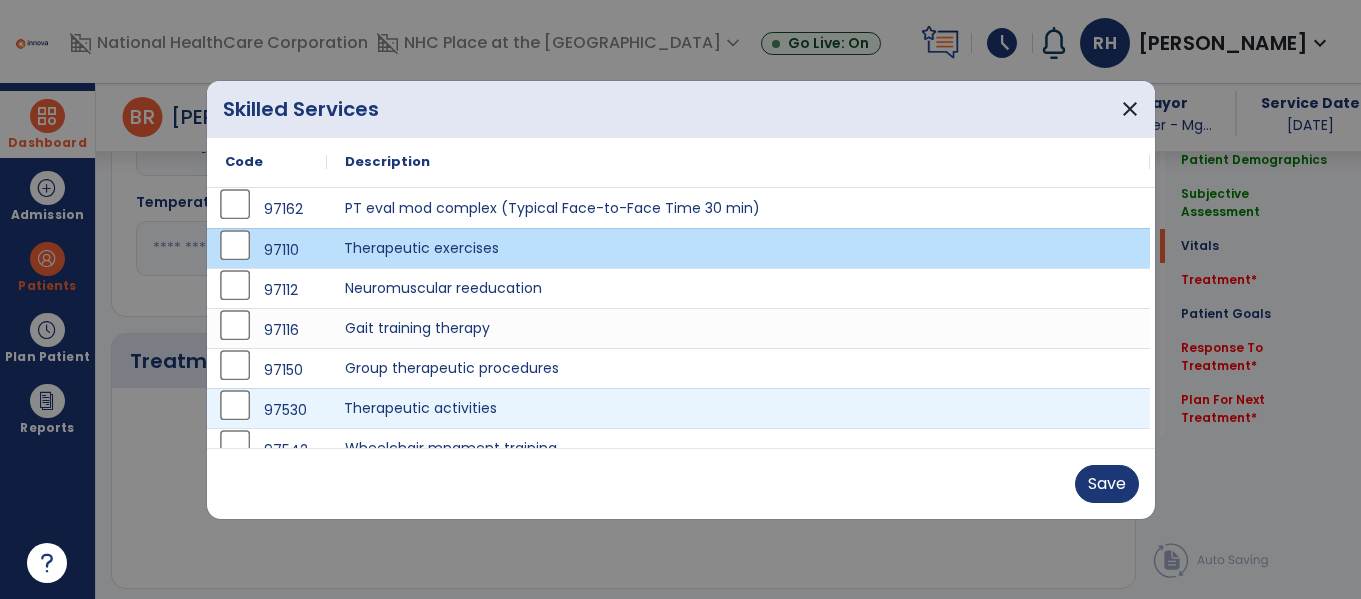 click on "Therapeutic activities" at bounding box center (738, 408) 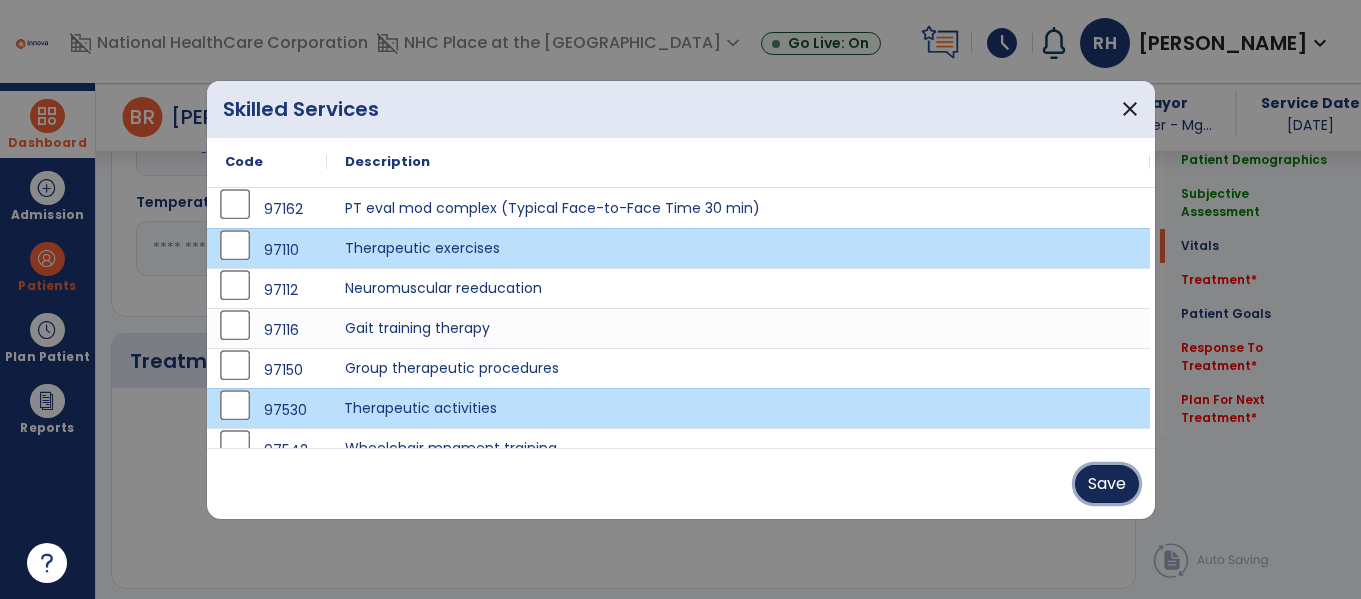 click on "Save" at bounding box center [1107, 484] 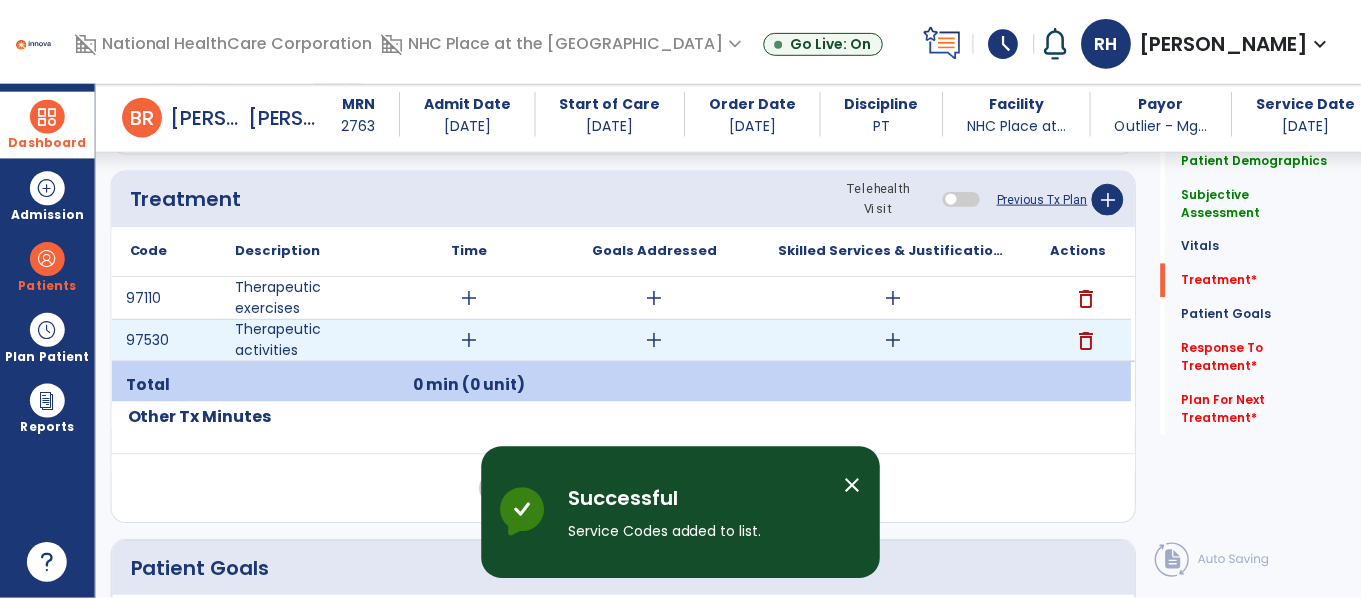 scroll, scrollTop: 1116, scrollLeft: 0, axis: vertical 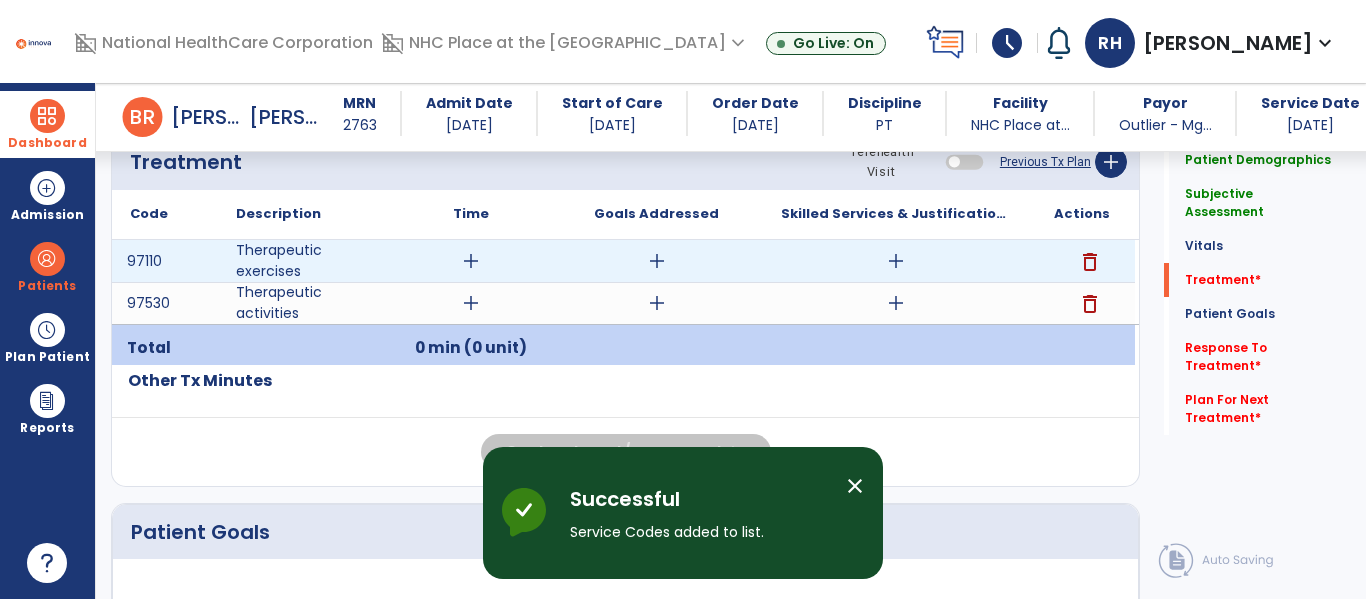 click on "add" at bounding box center [896, 261] 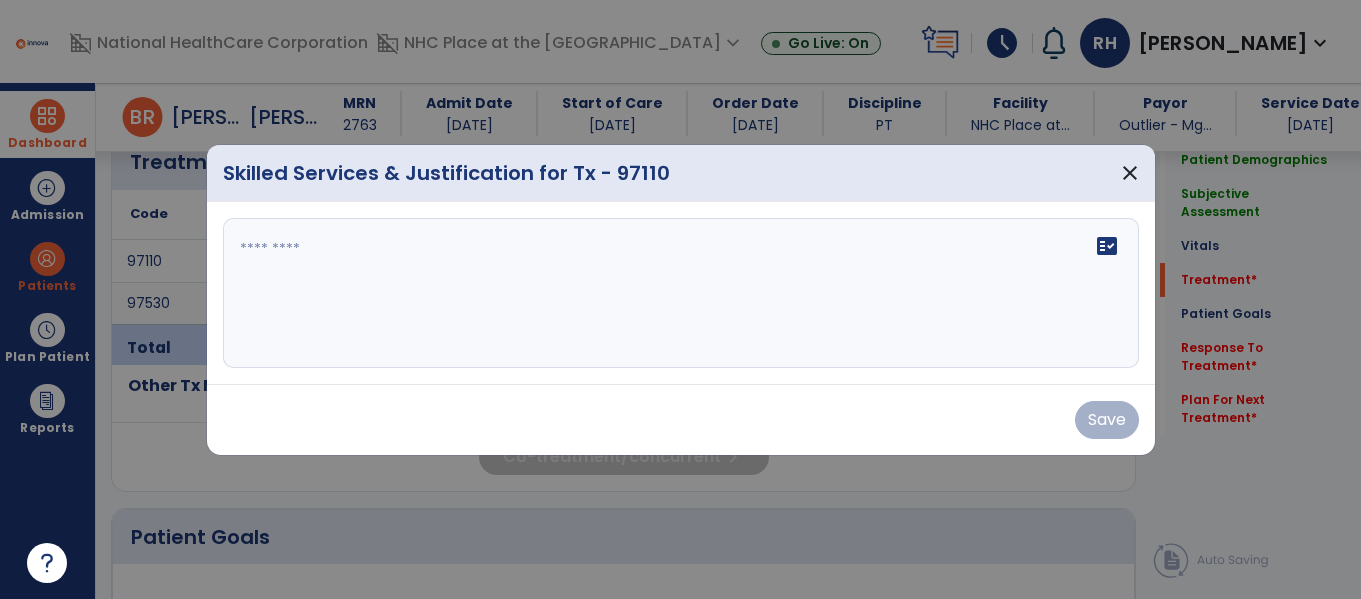 scroll, scrollTop: 1116, scrollLeft: 0, axis: vertical 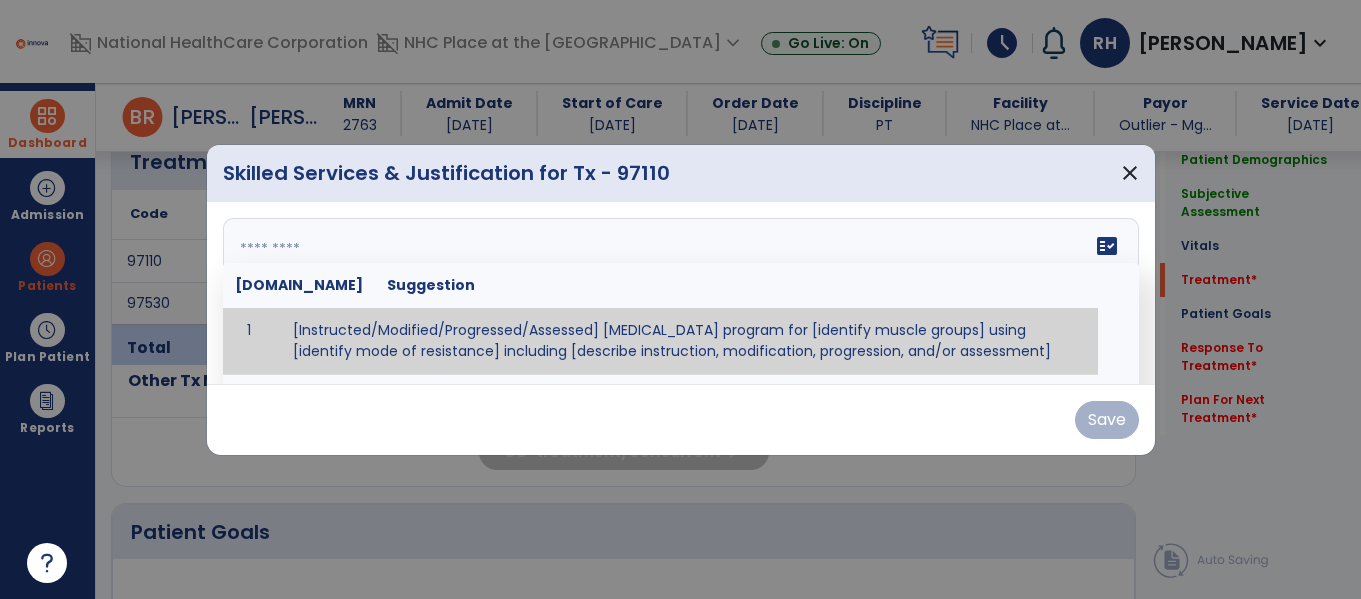 click on "fact_check  [DOMAIN_NAME] Suggestion 1 [Instructed/Modified/Progressed/Assessed] [MEDICAL_DATA] program for [identify muscle groups] using [identify mode of resistance] including [describe instruction, modification, progression, and/or assessment] 2 [Instructed/Modified/Progressed/Assessed] aerobic exercise program using [identify equipment/mode] including [describe instruction, modification,progression, and/or assessment] 3 [Instructed/Modified/Progressed/Assessed] [PROM/A/AROM/AROM] program for [identify joint movements] using [contract-relax, over-pressure, inhibitory techniques, other] 4 [Assessed/Tested] aerobic capacity with administration of [aerobic capacity test]" at bounding box center [681, 293] 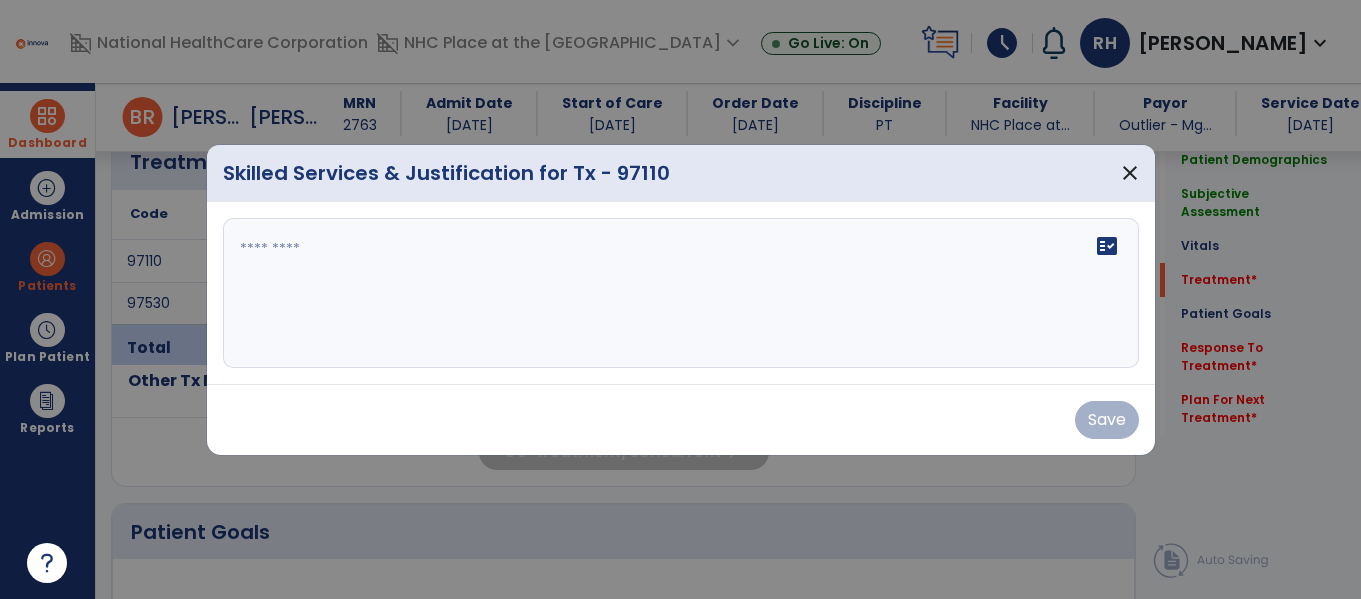 click at bounding box center [681, 293] 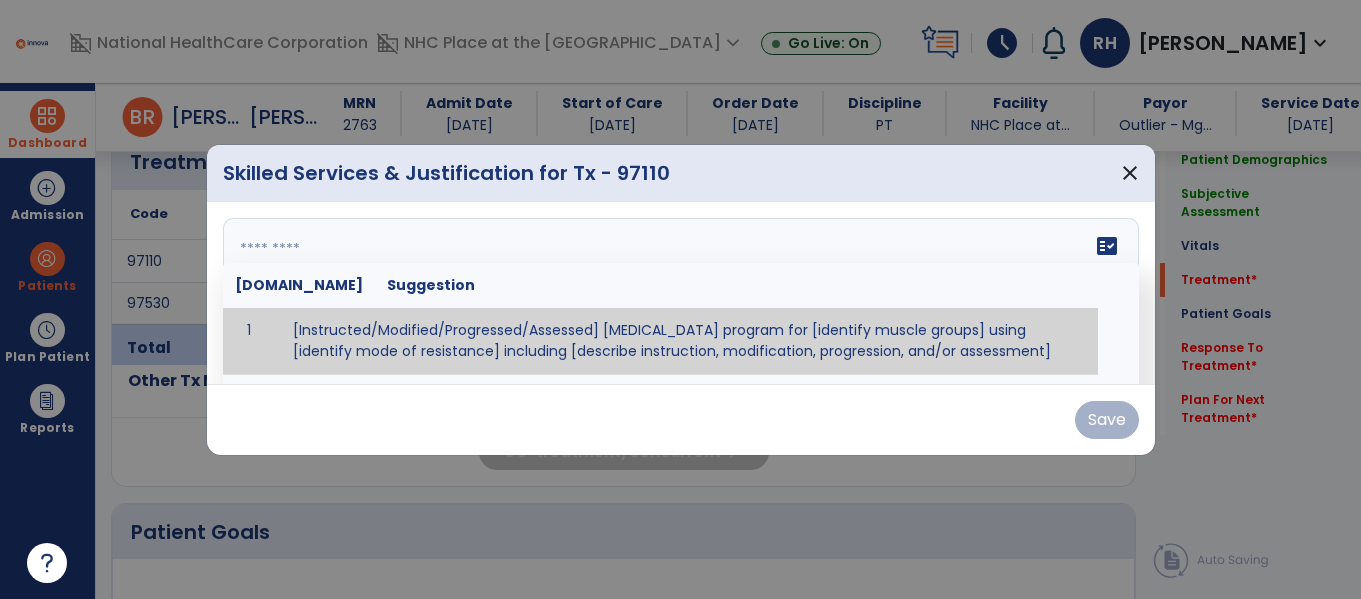 paste on "**********" 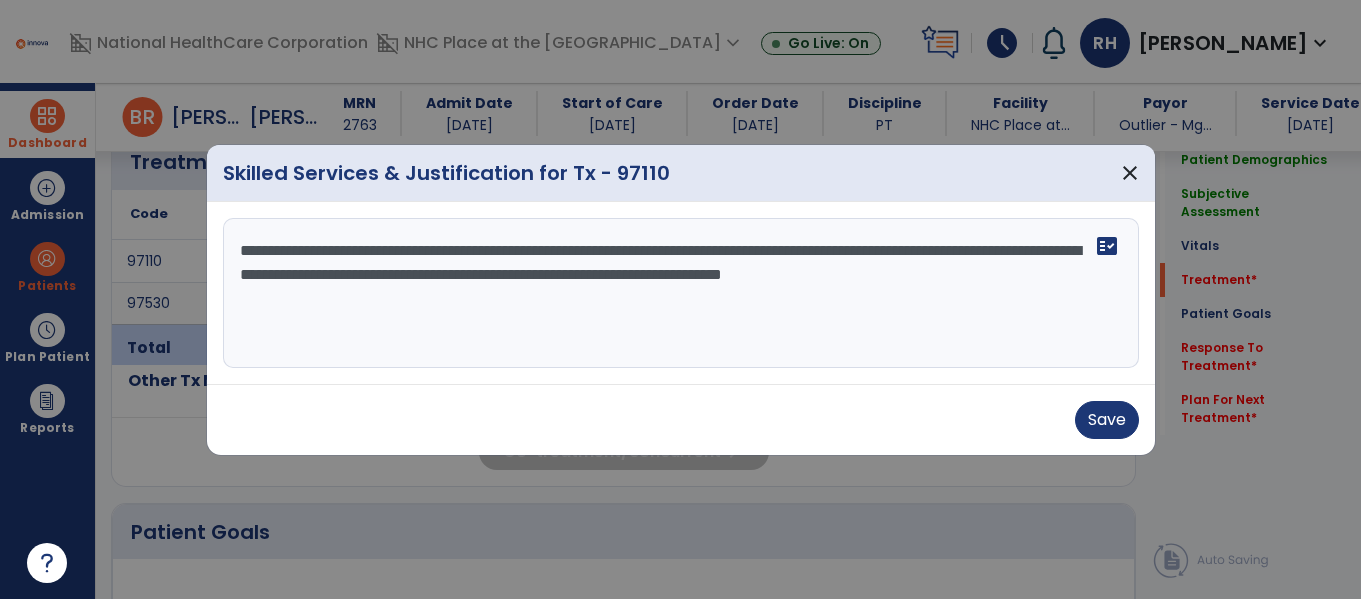 click on "**********" at bounding box center [681, 293] 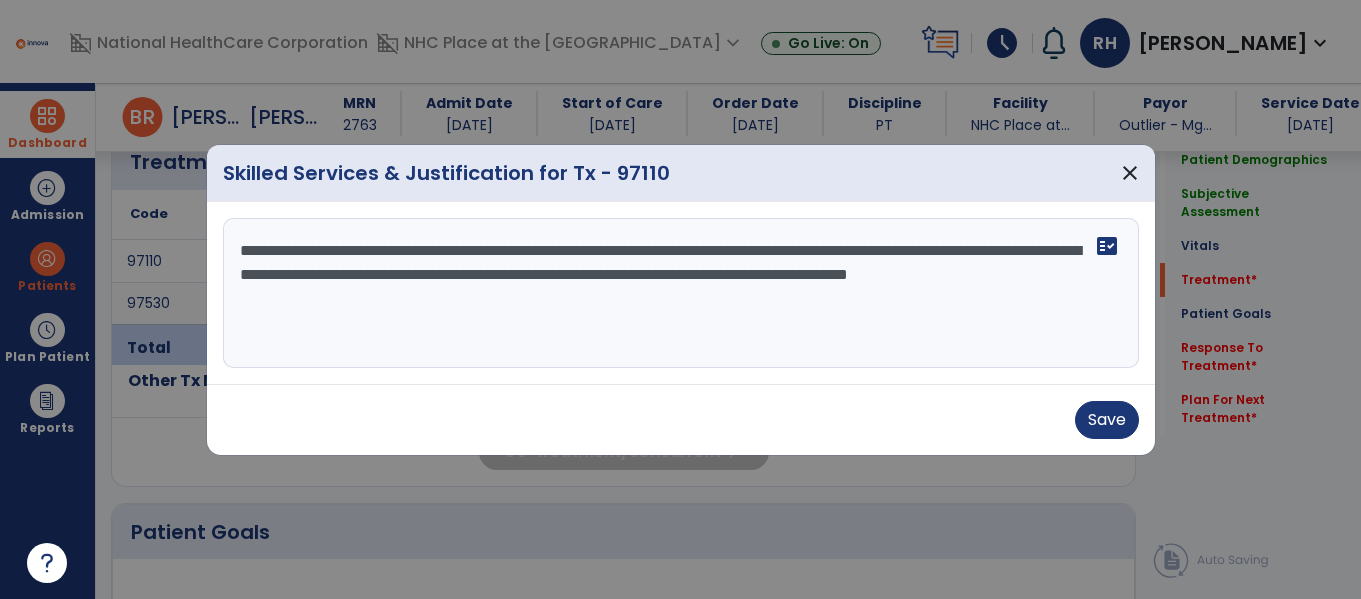 click on "**********" at bounding box center [681, 293] 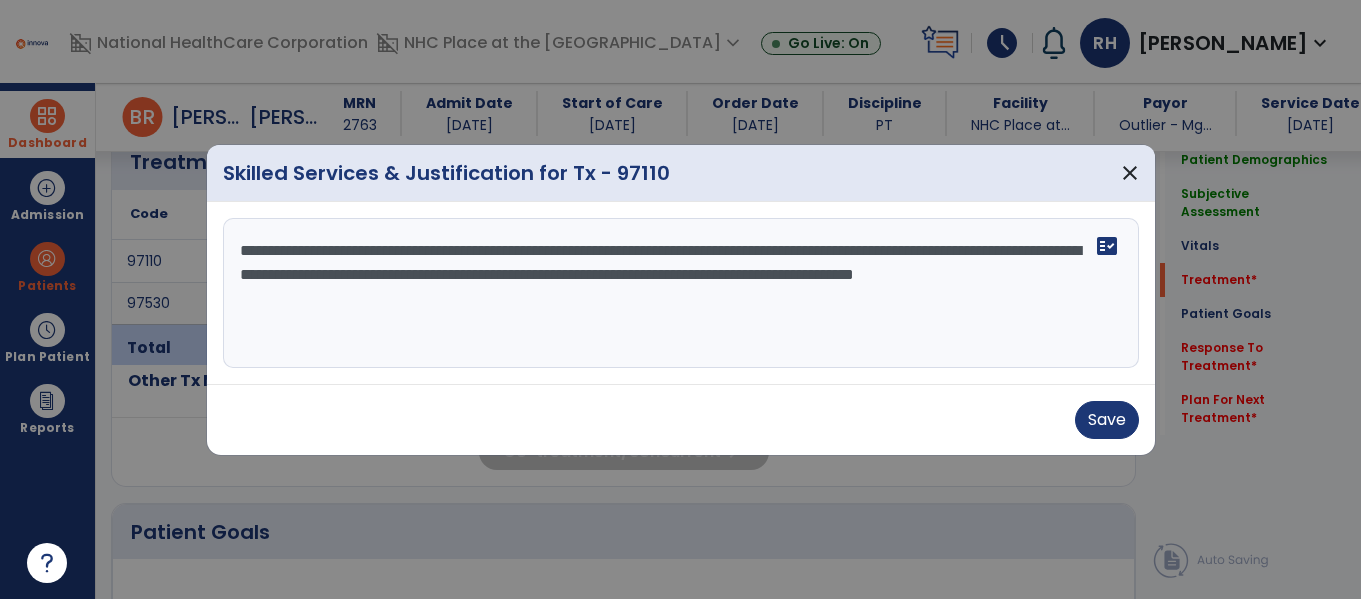 click on "**********" at bounding box center (681, 293) 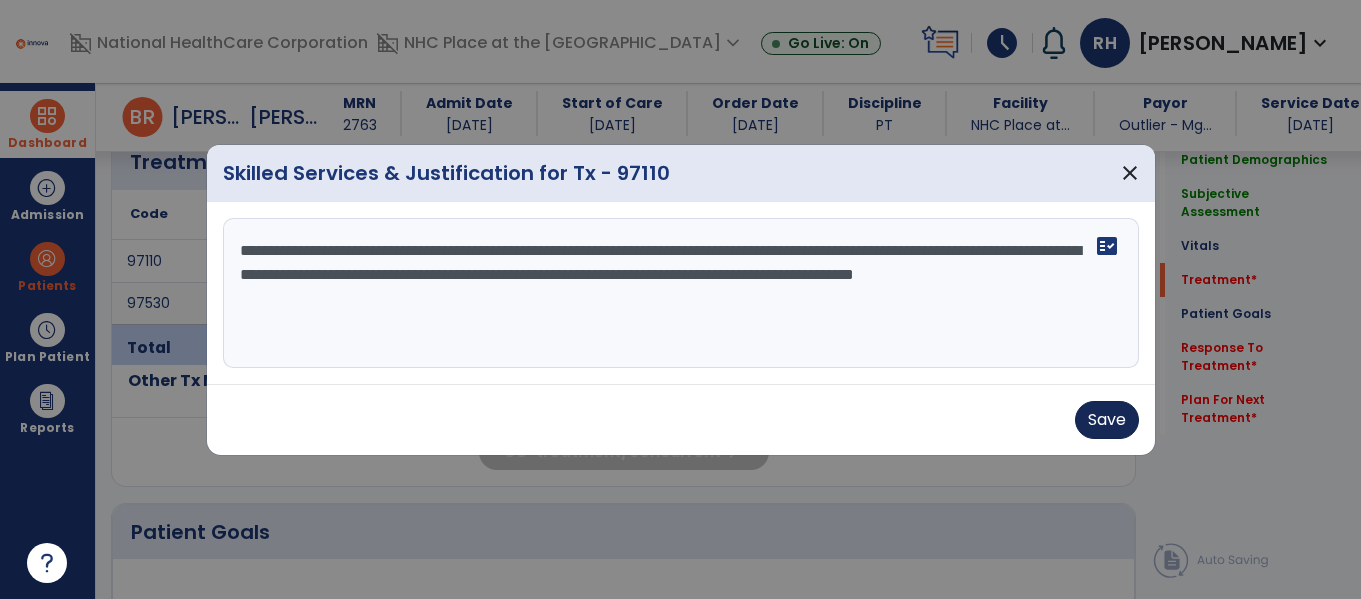 type on "**********" 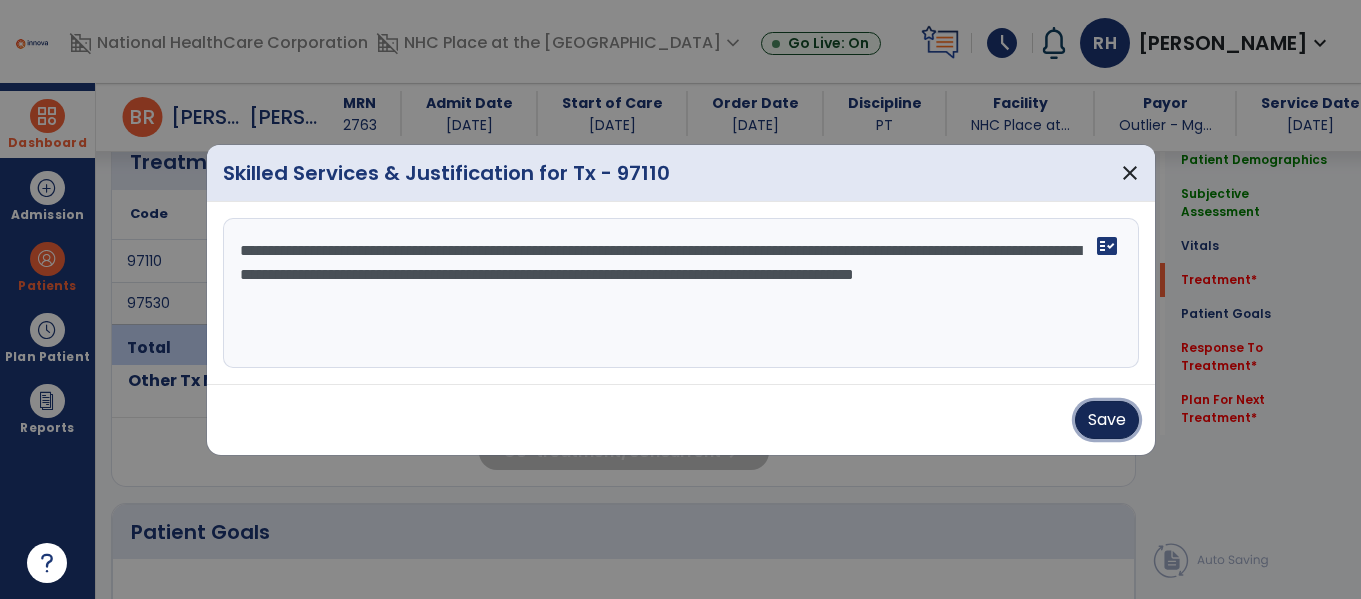 click on "Save" at bounding box center (1107, 420) 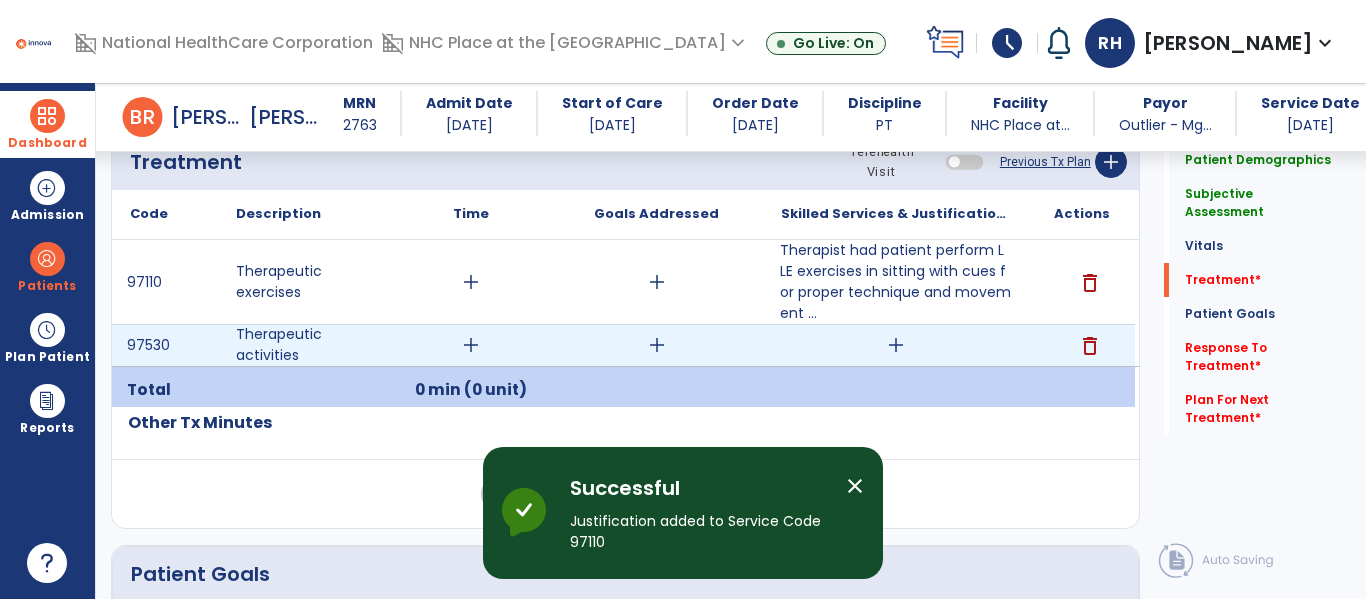 click on "add" at bounding box center [896, 345] 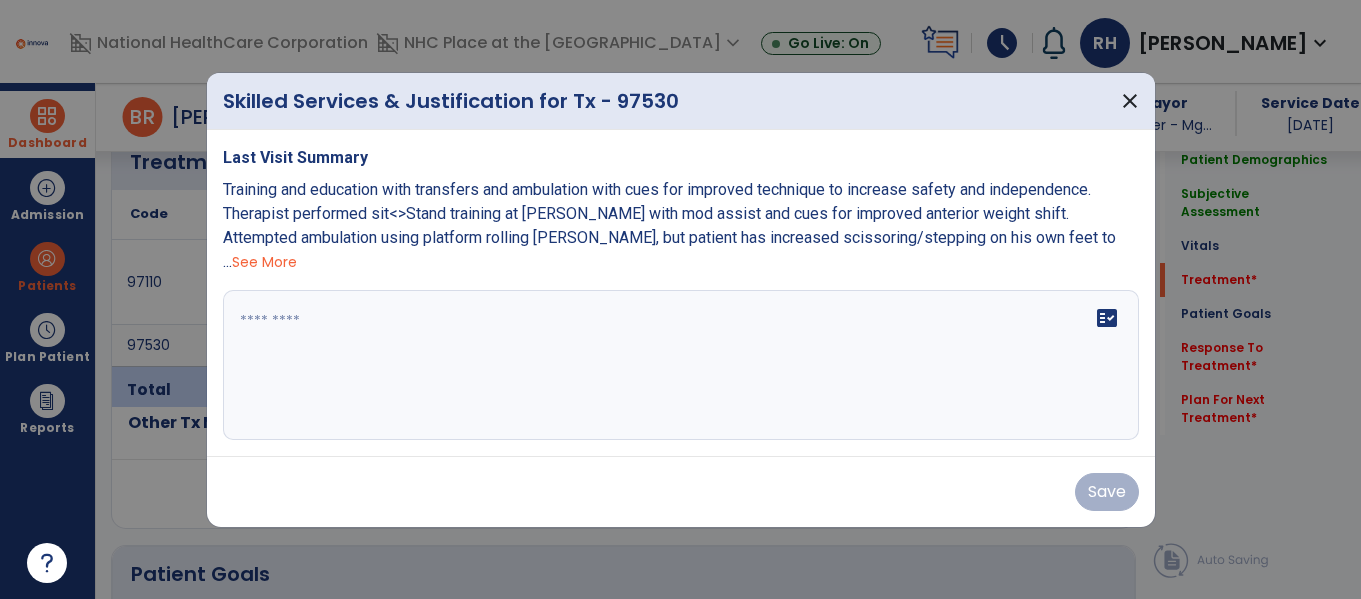 scroll, scrollTop: 1116, scrollLeft: 0, axis: vertical 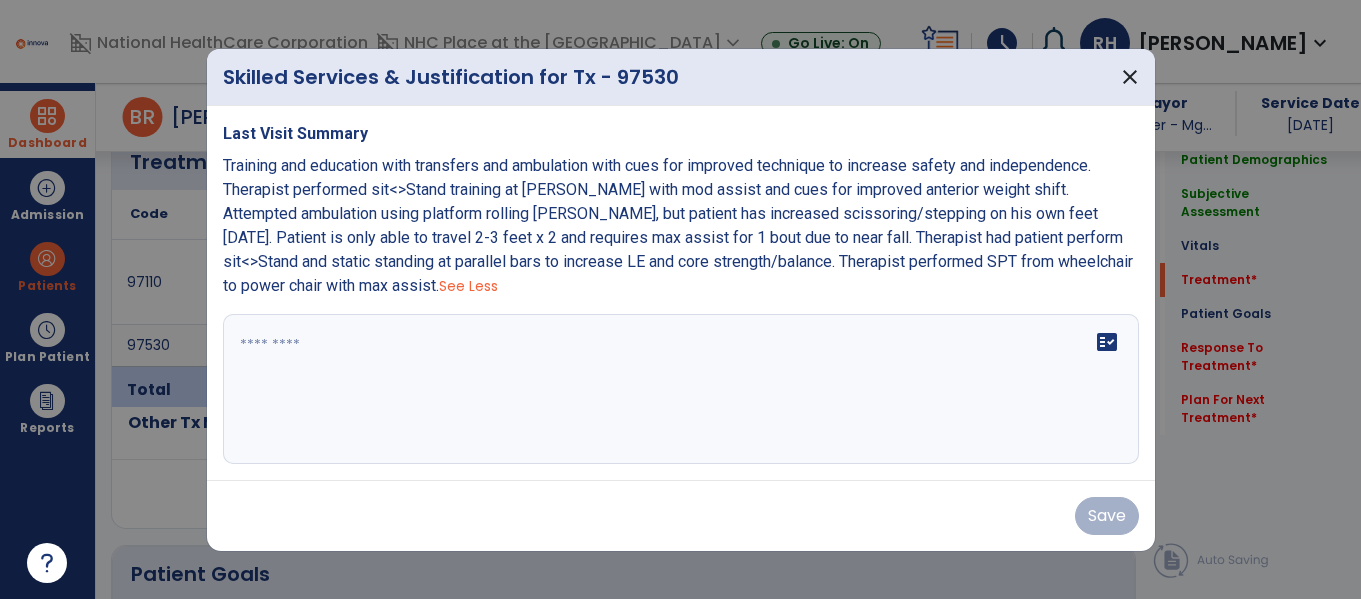 click on "Training and education with transfers and ambulation with cues for improved technique to increase safety and independence. Therapist performed sit<>Stand training at [PERSON_NAME] with mod assist and cues for improved anterior weight shift. Attempted ambulation using platform rolling [PERSON_NAME], but patient has increased scissoring/stepping on his own feet [DATE]. Patient is only able to travel 2-3 feet x 2 and requires max assist for 1 bout due to near fall. Therapist had patient perform sit<>Stand and static standing at parallel bars to increase LE and core strength/balance. Therapist performed SPT from wheelchair to power chair with max assist." at bounding box center [678, 225] 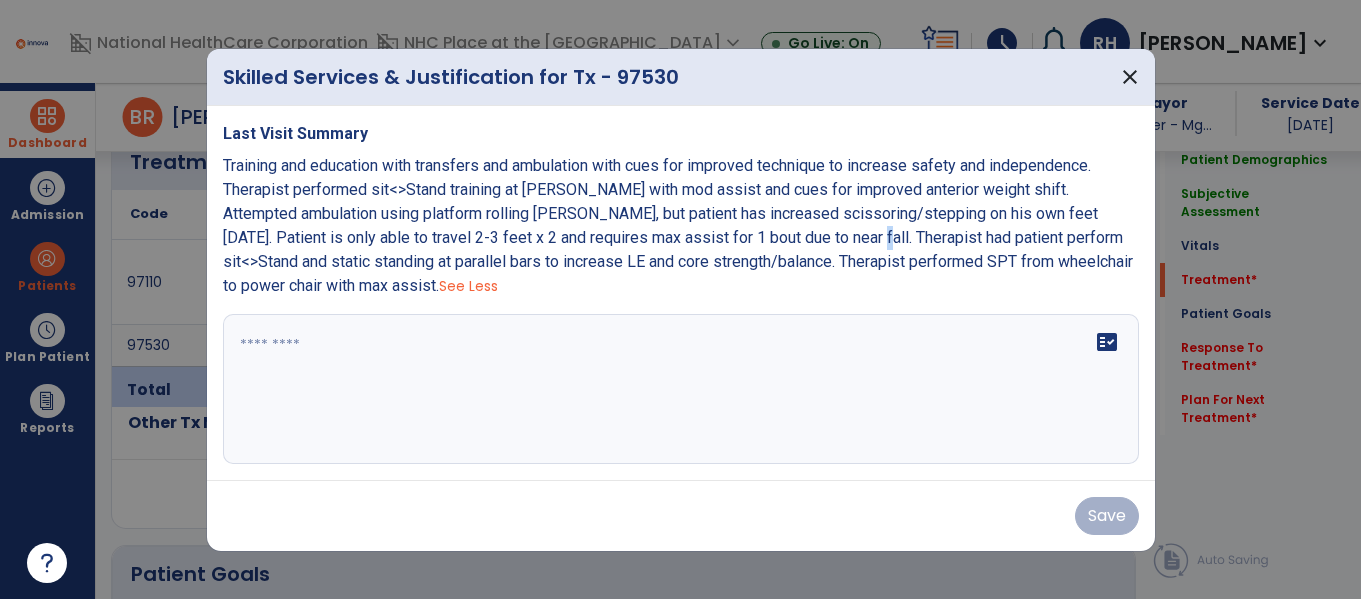 click on "Training and education with transfers and ambulation with cues for improved technique to increase safety and independence. Therapist performed sit<>Stand training at [PERSON_NAME] with mod assist and cues for improved anterior weight shift. Attempted ambulation using platform rolling [PERSON_NAME], but patient has increased scissoring/stepping on his own feet [DATE]. Patient is only able to travel 2-3 feet x 2 and requires max assist for 1 bout due to near fall. Therapist had patient perform sit<>Stand and static standing at parallel bars to increase LE and core strength/balance. Therapist performed SPT from wheelchair to power chair with max assist." at bounding box center [678, 225] 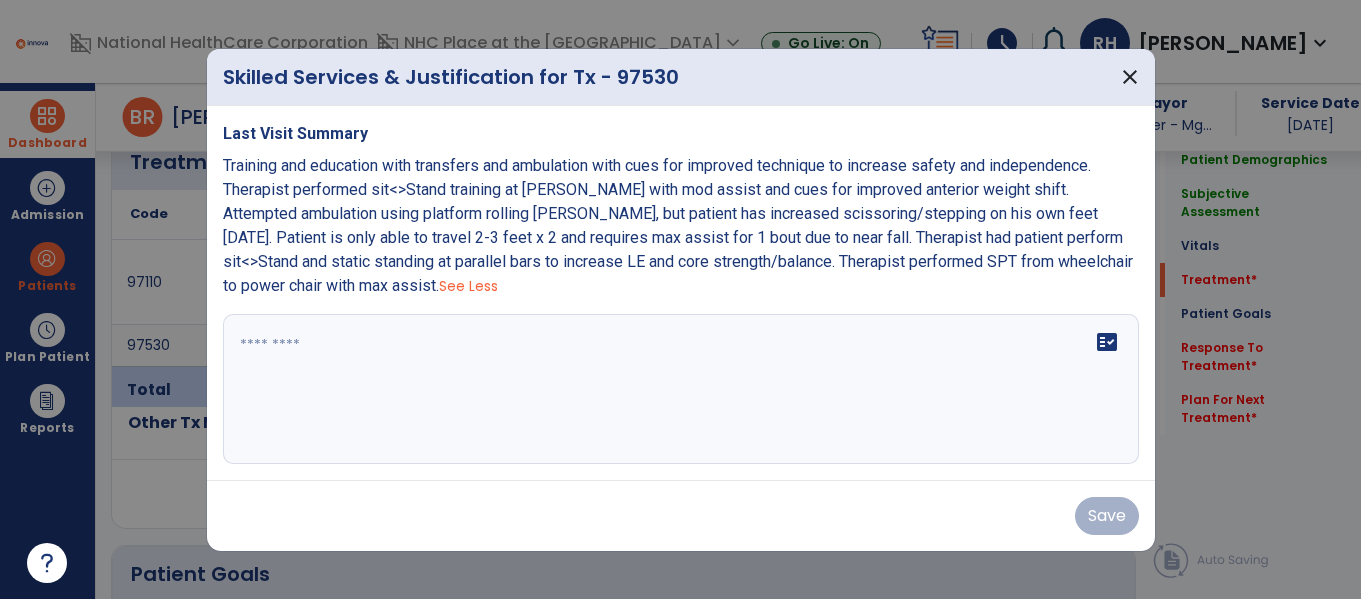 click at bounding box center (681, 389) 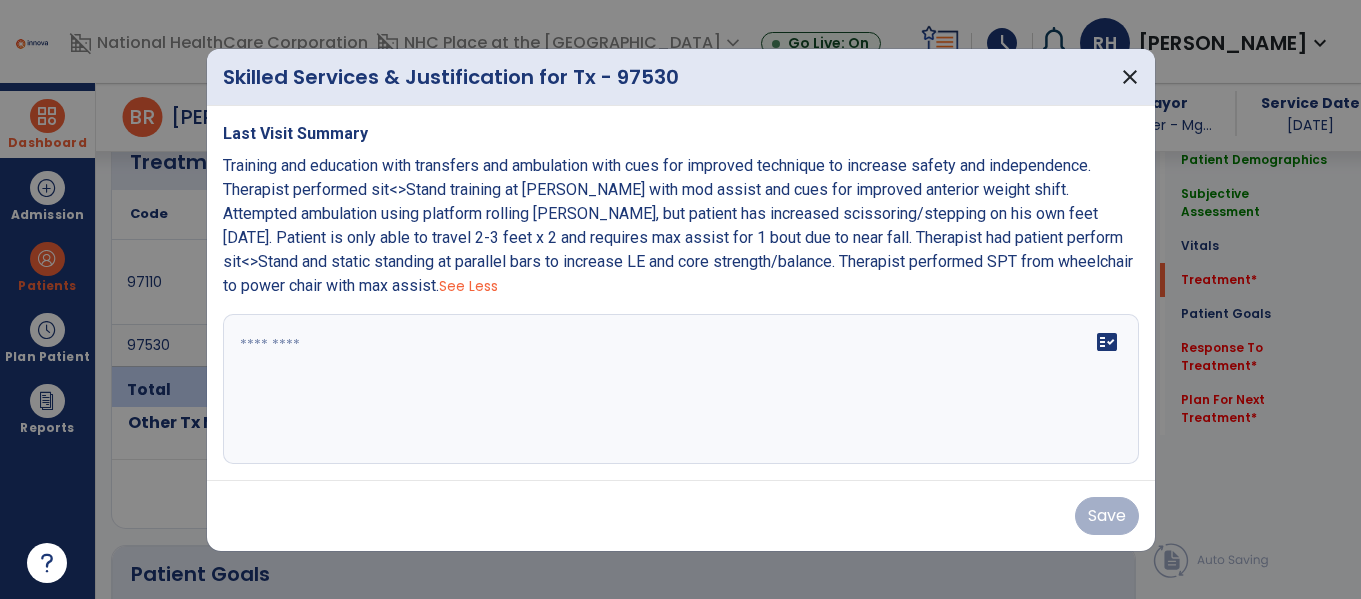 click on "Last Visit Summary Training and education with transfers and ambulation with cues for improved technique to increase safety and independence. Therapist performed sit<>Stand training at [PERSON_NAME] with mod assist and cues for improved anterior weight shift. Attempted ambulation using platform rolling [PERSON_NAME], but patient has increased scissoring/stepping on his own feet [DATE]. Patient is only able to travel 2-3 feet x 2 and requires max assist for 1 bout due to near fall. Therapist had patient perform sit<>Stand and static standing at parallel bars to increase LE and core strength/balance. Therapist performed SPT from wheelchair to power chair with max assist.   See Less   fact_check" at bounding box center [681, 293] 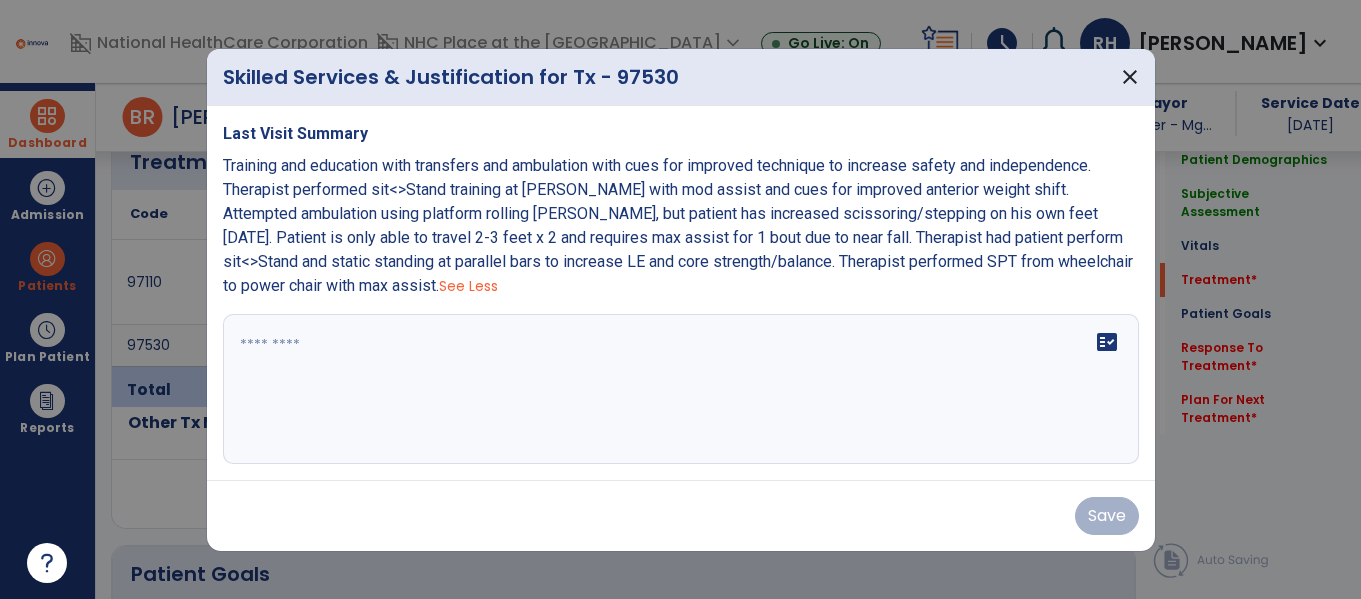 click at bounding box center [681, 389] 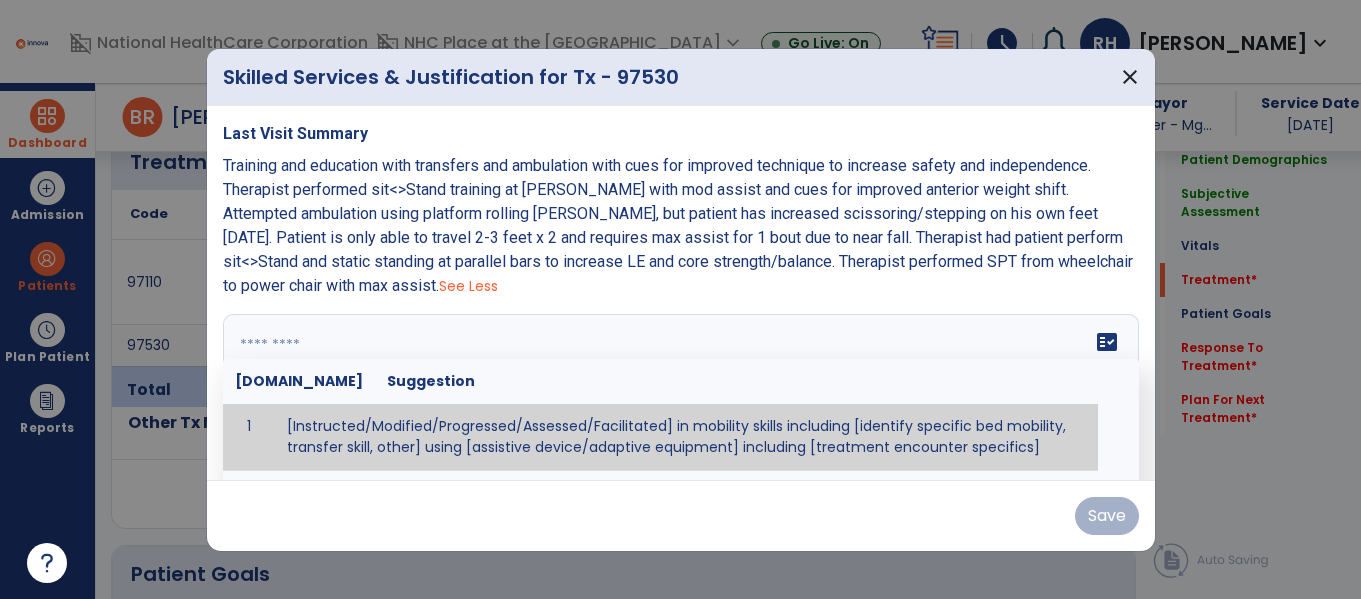 paste on "**********" 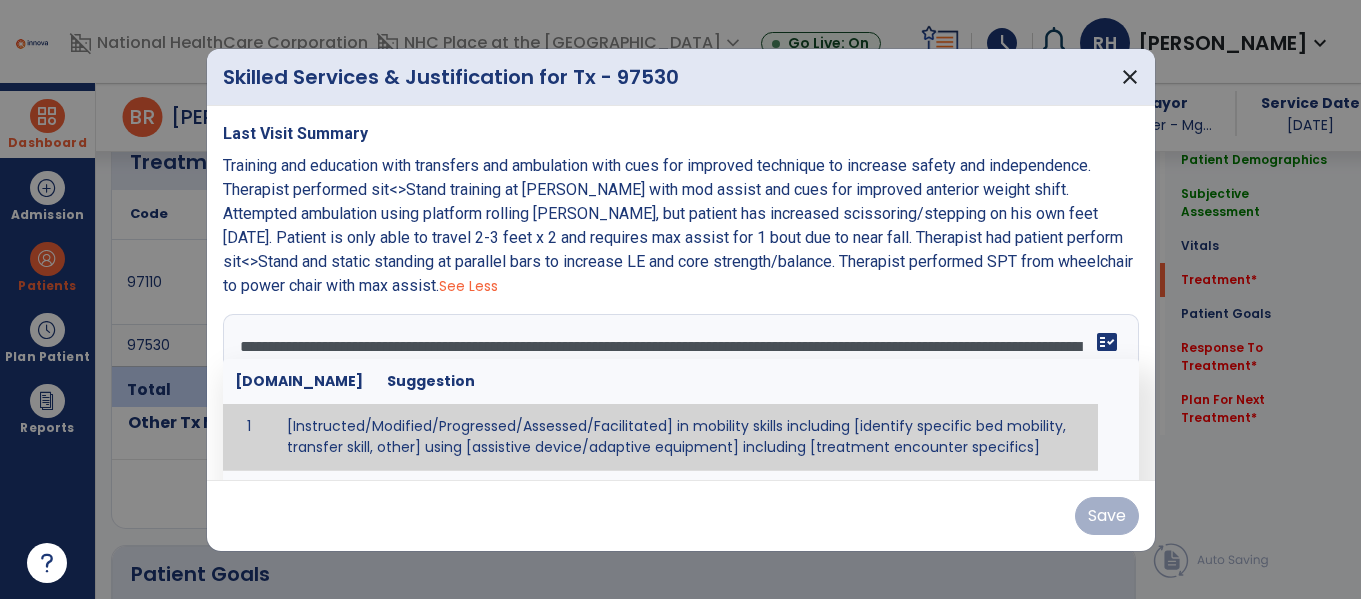 scroll, scrollTop: 112, scrollLeft: 0, axis: vertical 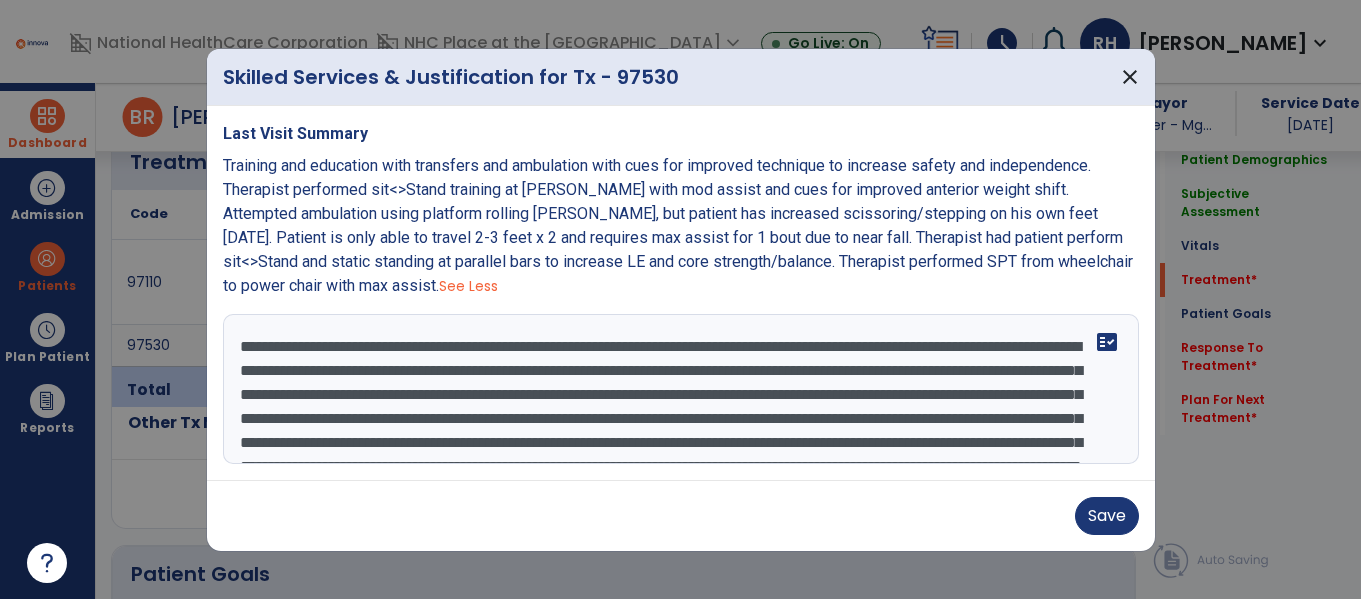 click on "**********" at bounding box center (681, 389) 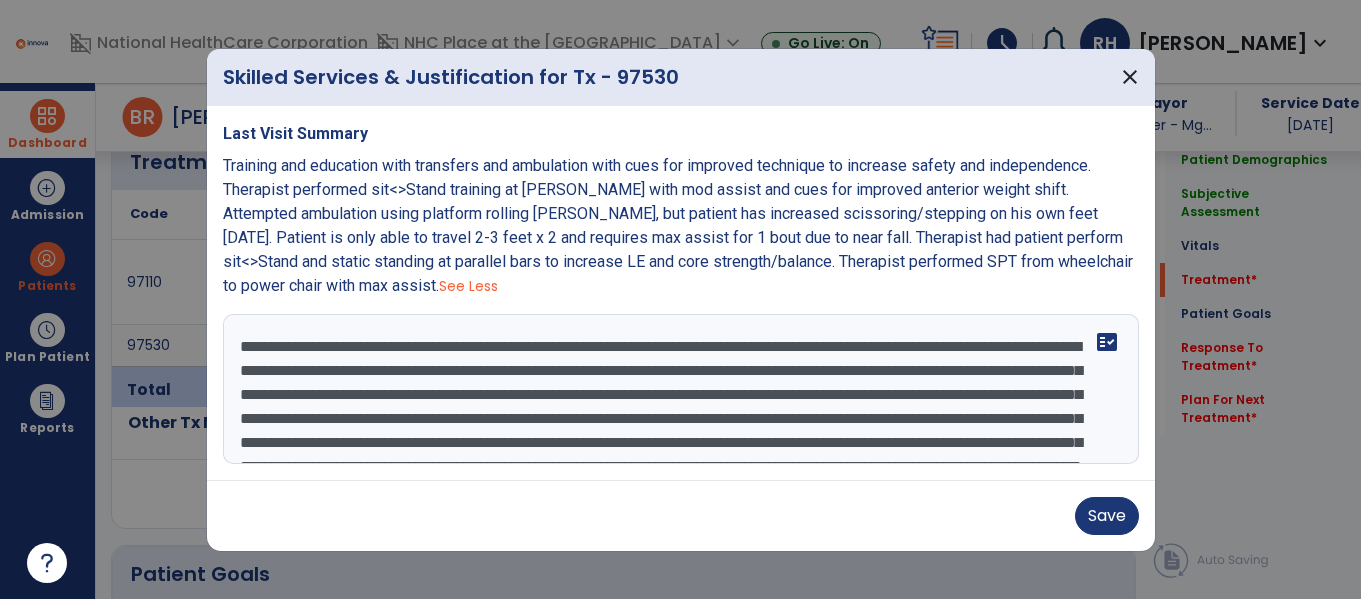 click on "**********" at bounding box center (681, 389) 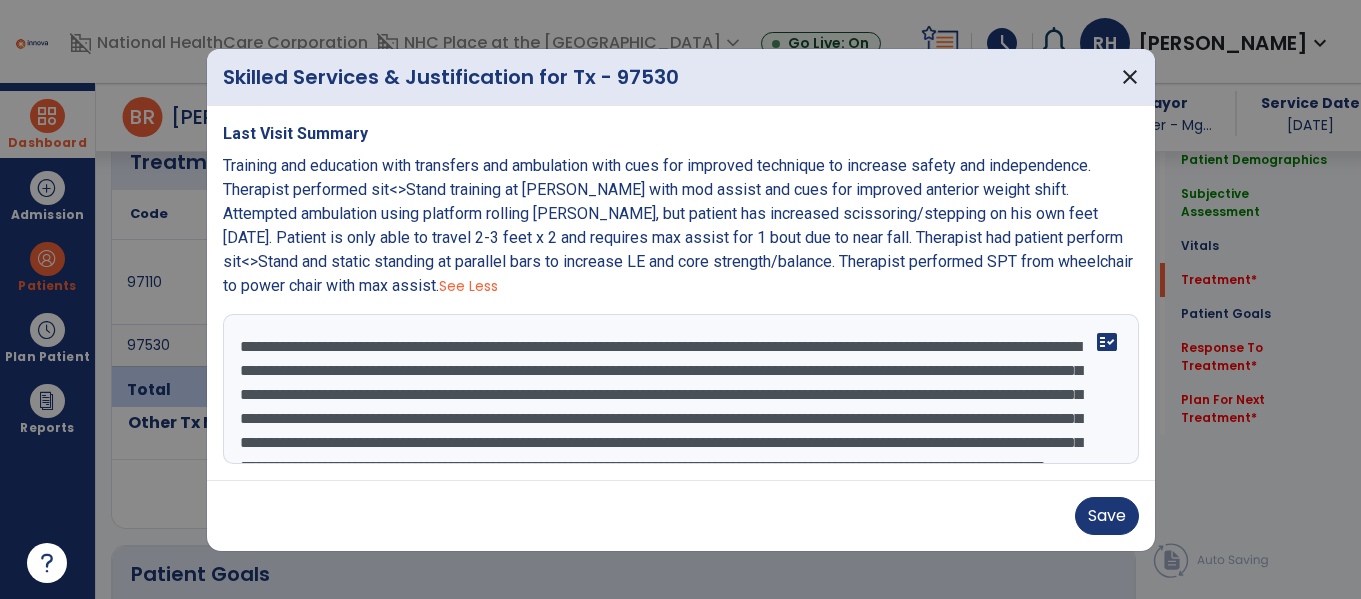 scroll, scrollTop: 79, scrollLeft: 0, axis: vertical 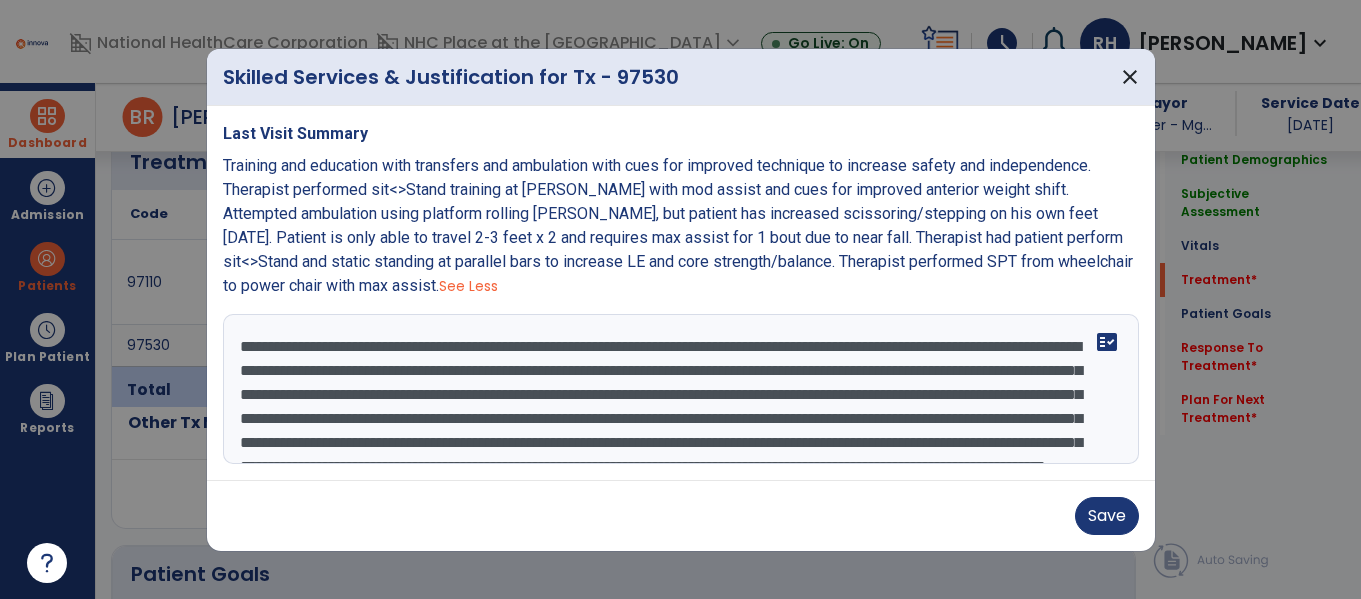 click on "**********" at bounding box center [681, 389] 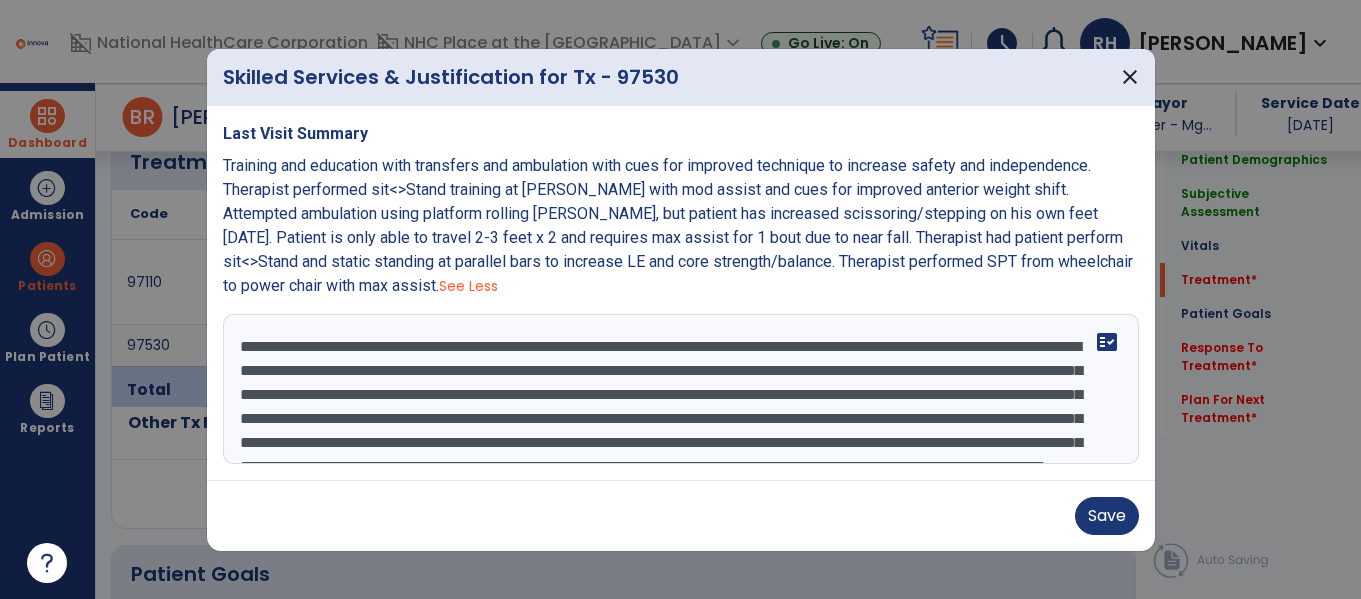 click on "**********" at bounding box center (681, 389) 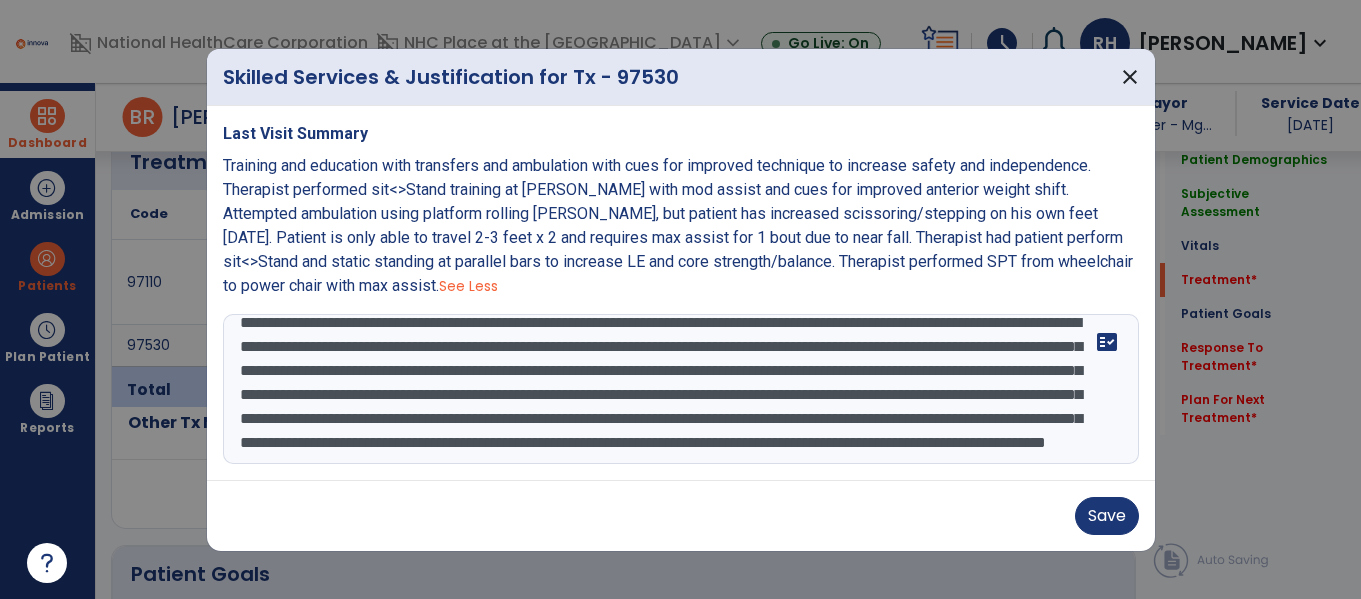 scroll, scrollTop: 96, scrollLeft: 0, axis: vertical 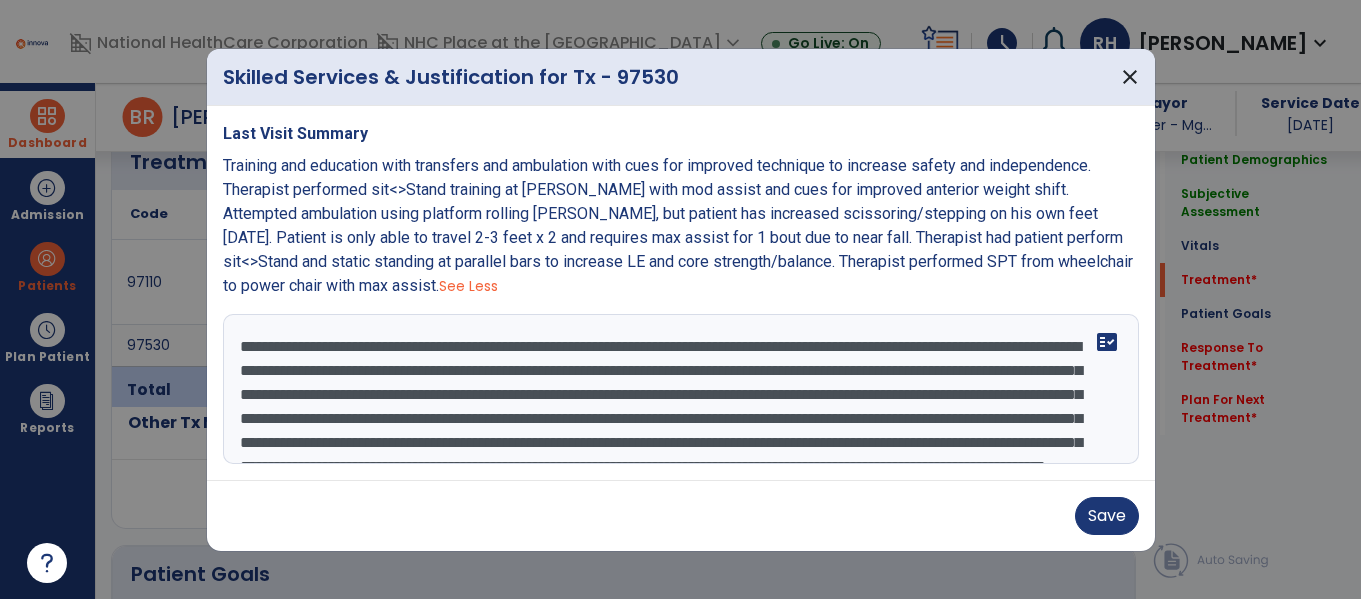 click on "**********" at bounding box center (681, 389) 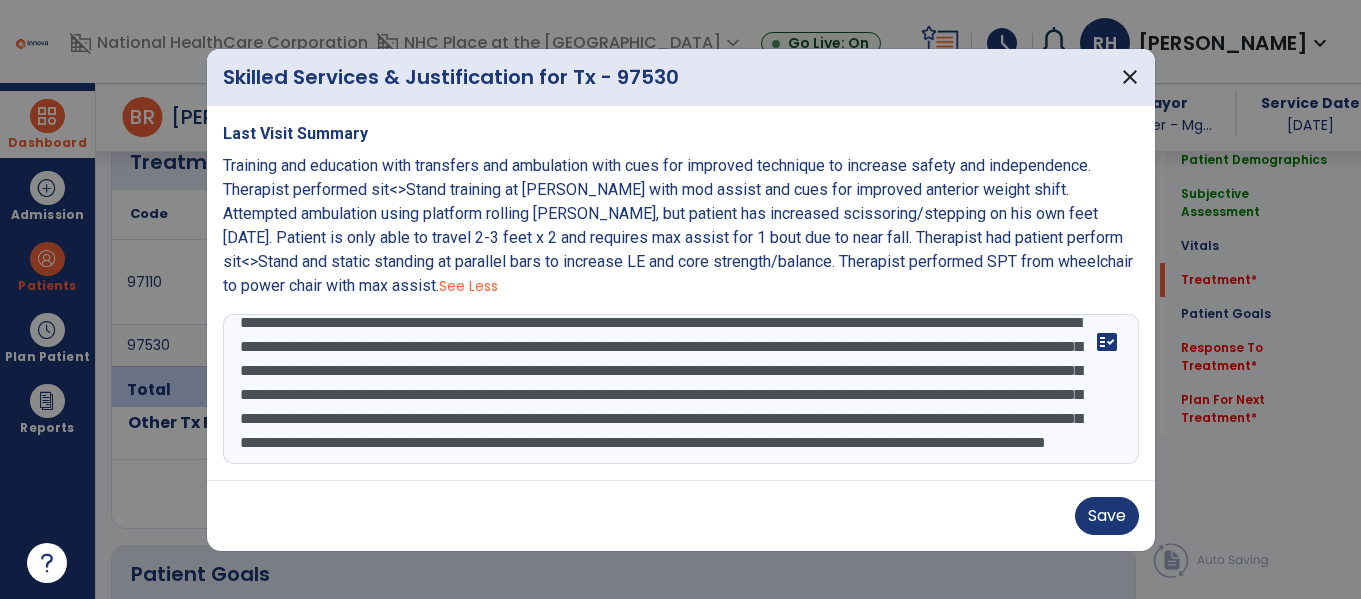 scroll, scrollTop: 96, scrollLeft: 0, axis: vertical 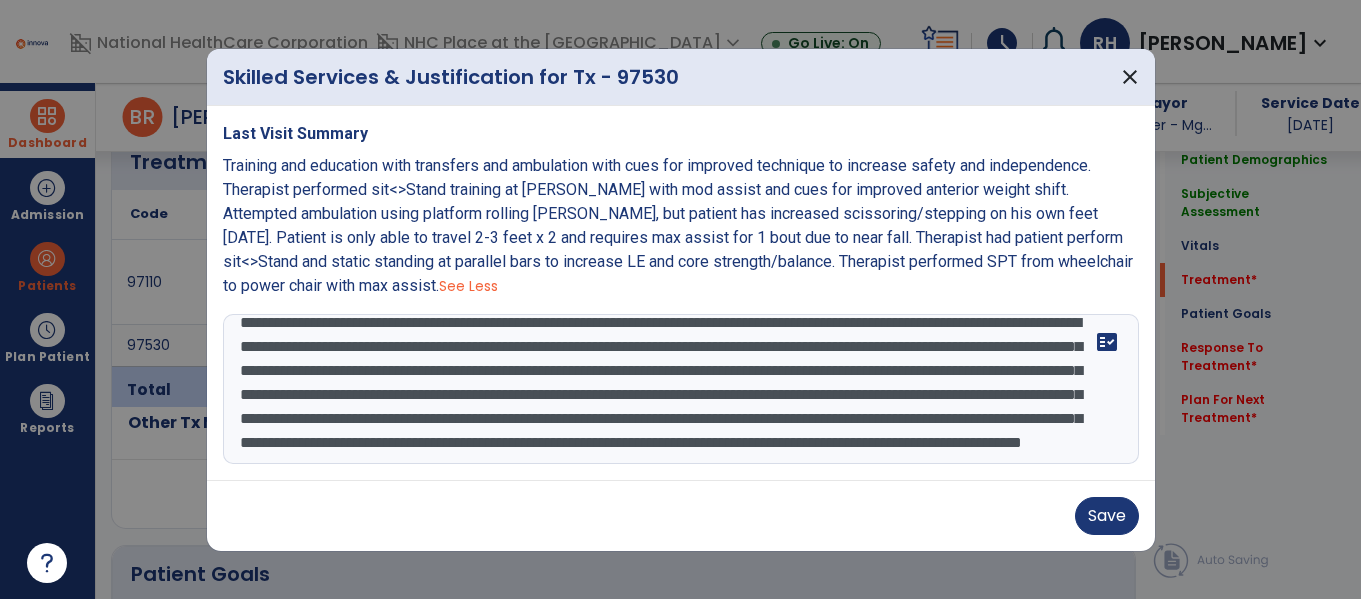 click on "**********" at bounding box center (681, 389) 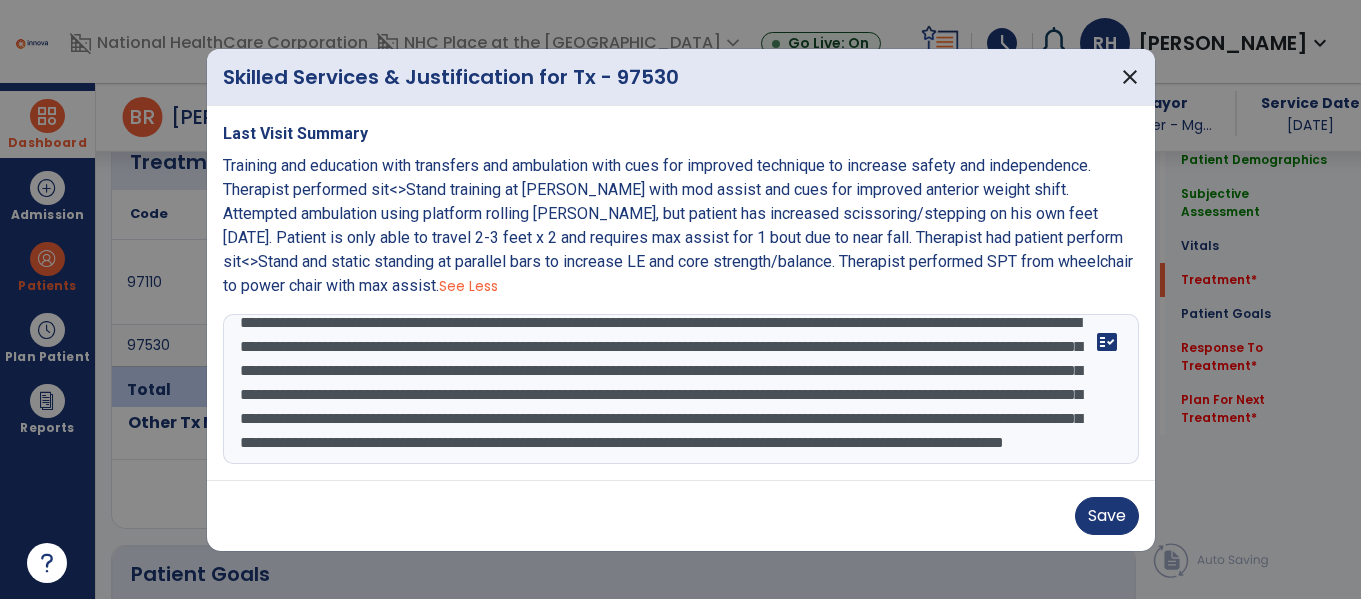 scroll, scrollTop: 72, scrollLeft: 0, axis: vertical 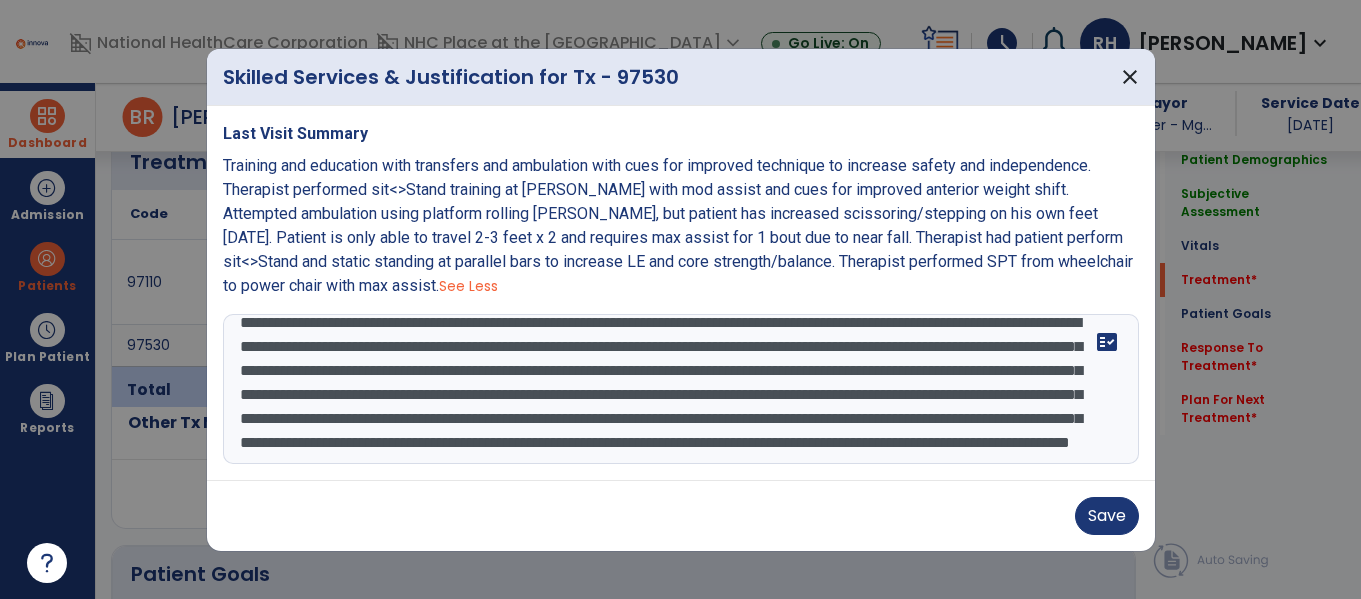 drag, startPoint x: 297, startPoint y: 365, endPoint x: 407, endPoint y: 464, distance: 147.98987 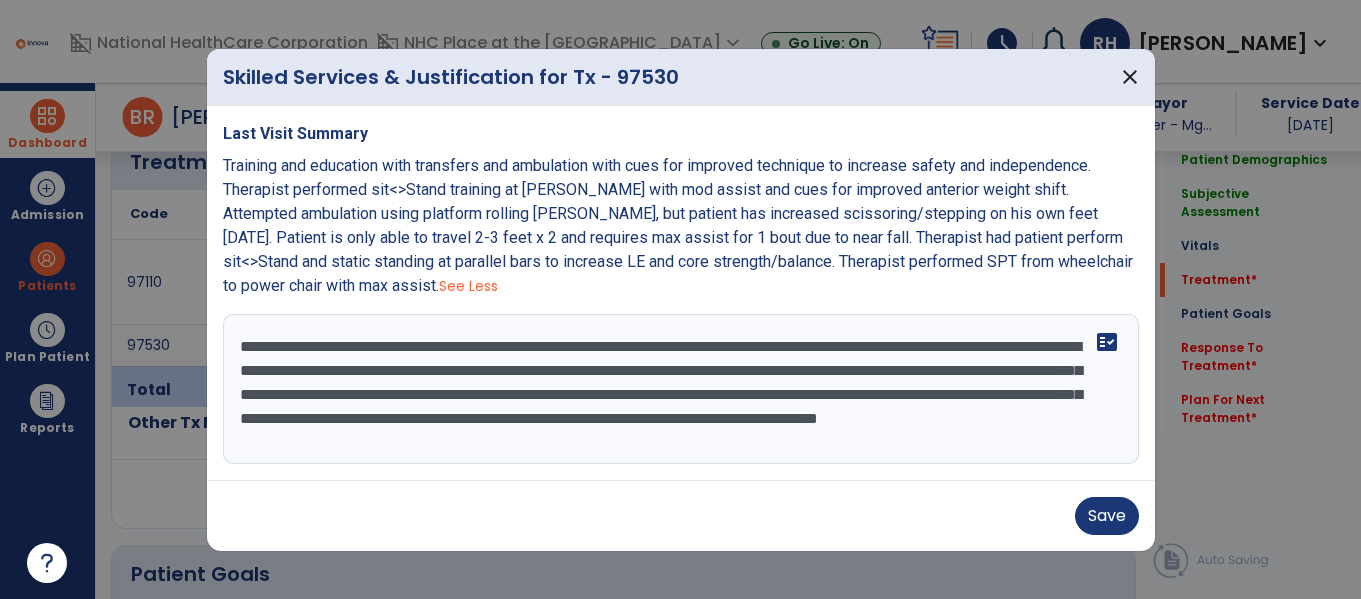 scroll, scrollTop: 24, scrollLeft: 0, axis: vertical 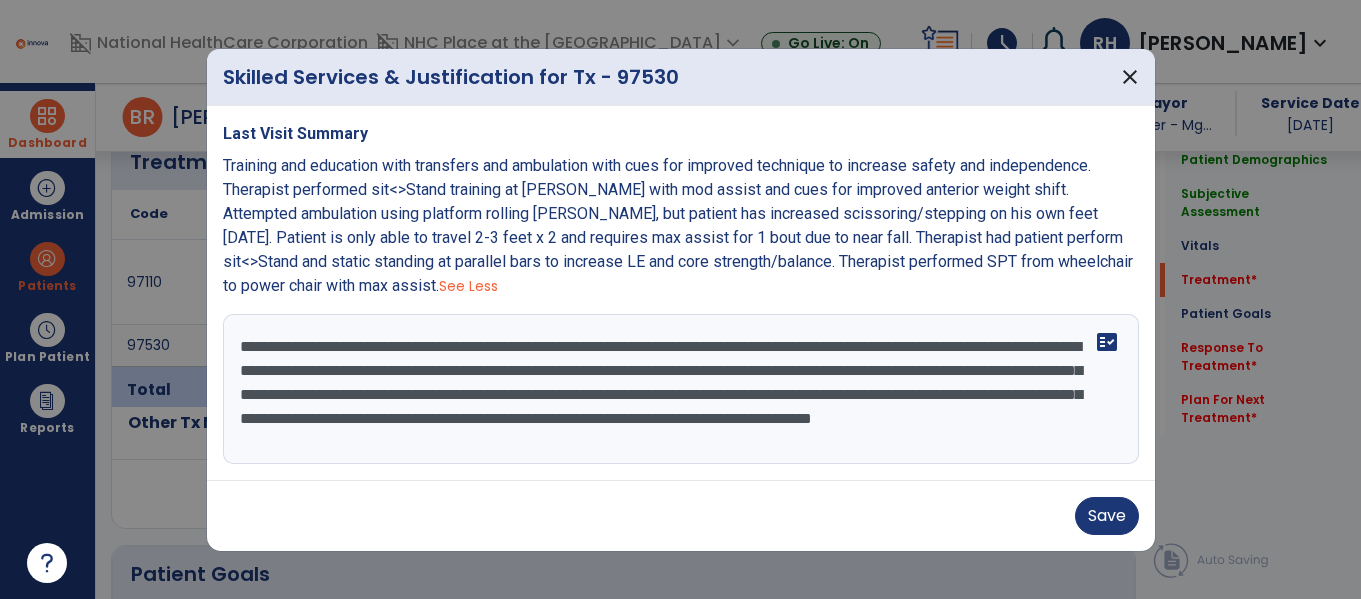 type on "**********" 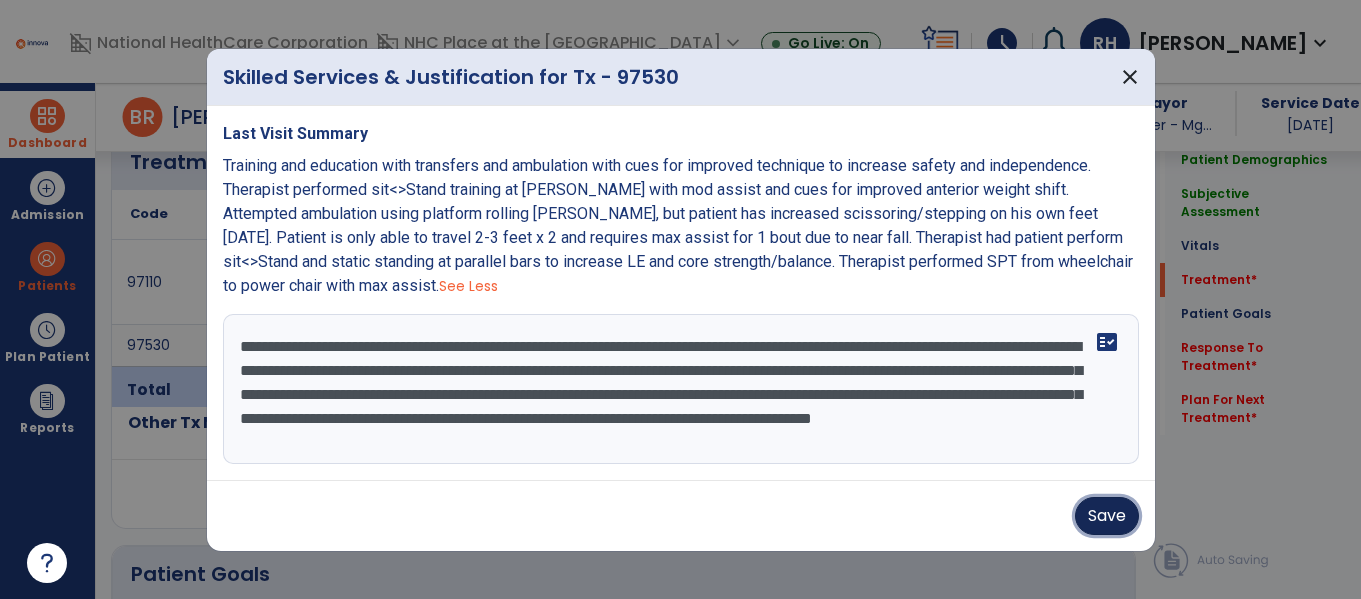 click on "Save" at bounding box center (1107, 516) 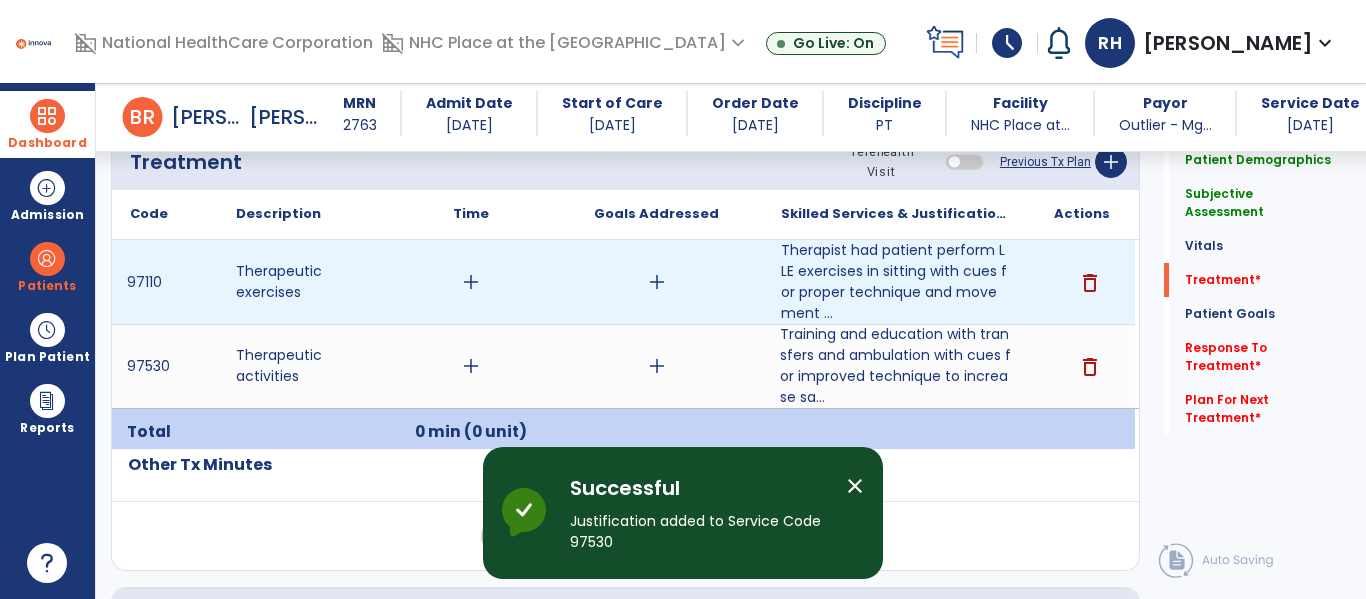 click on "add" at bounding box center (657, 282) 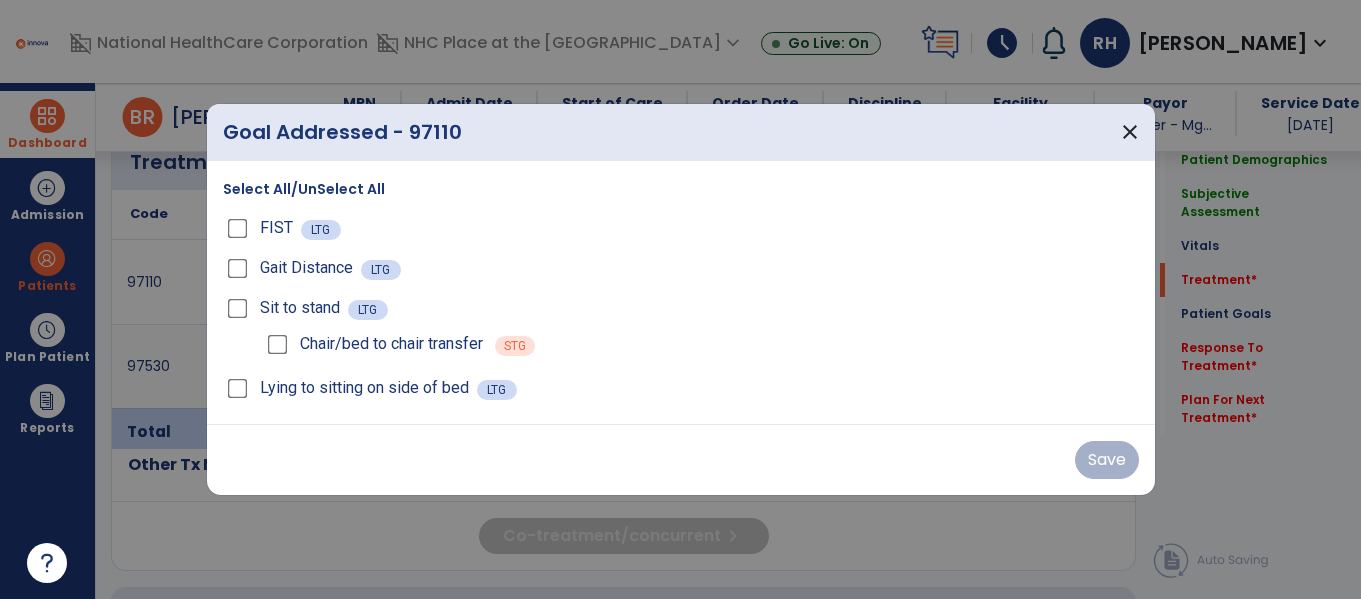scroll, scrollTop: 1116, scrollLeft: 0, axis: vertical 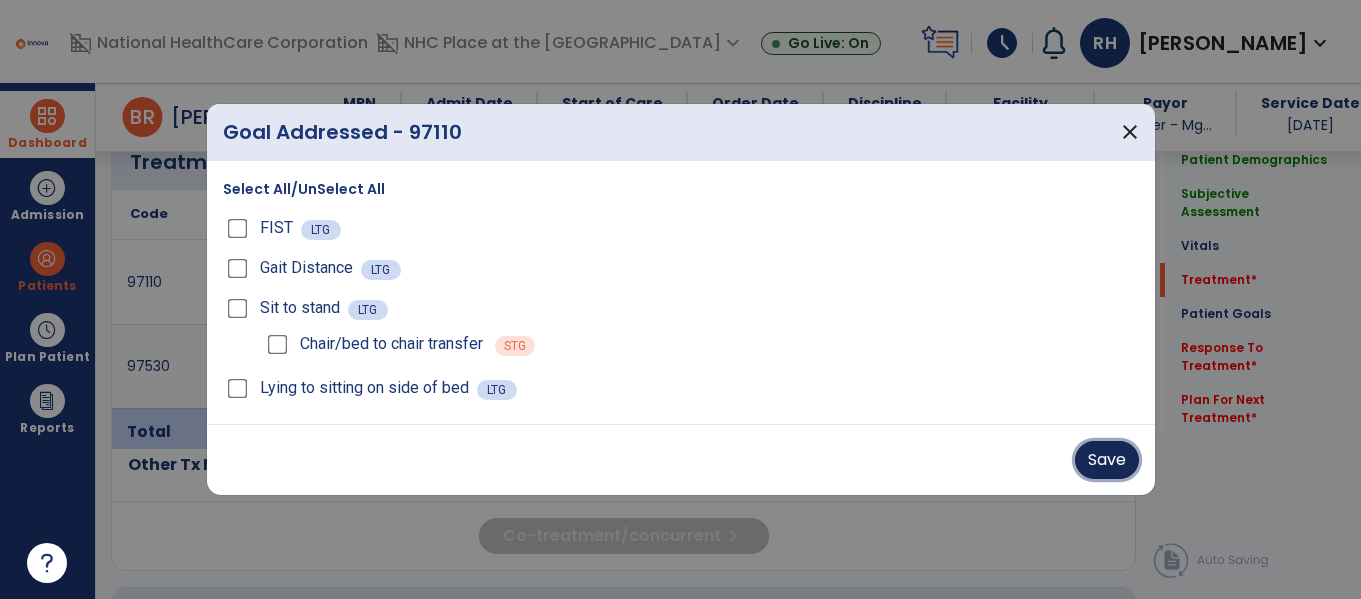 click on "Save" at bounding box center [1107, 460] 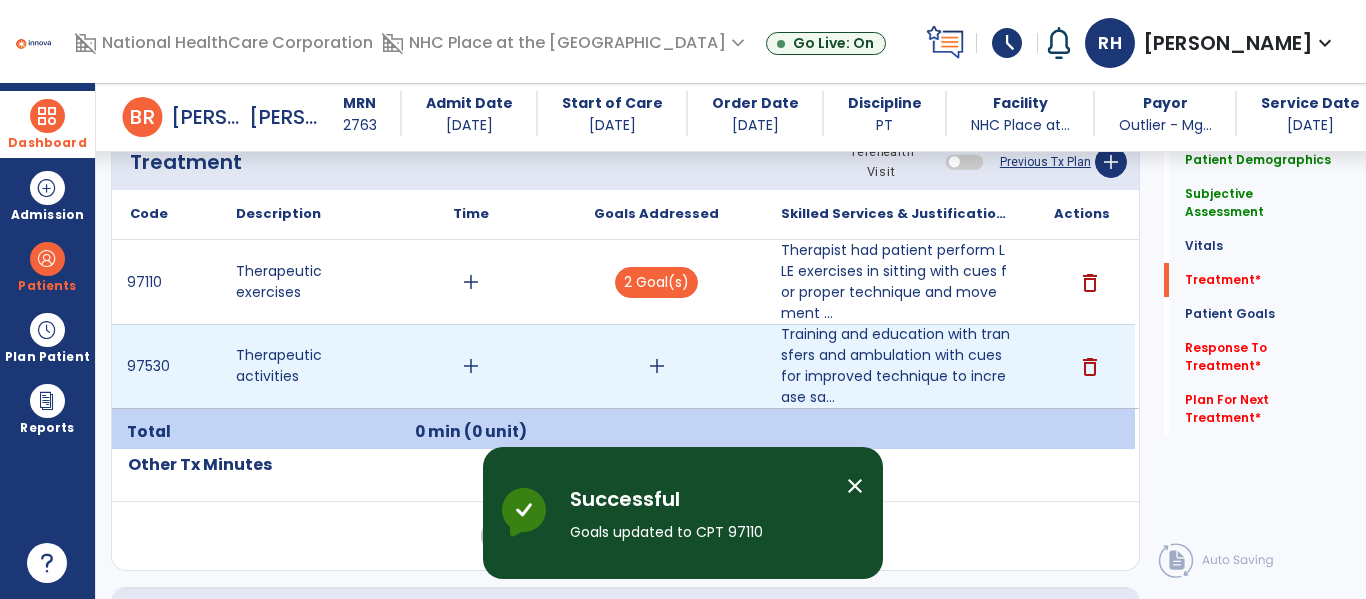 click on "add" at bounding box center (657, 366) 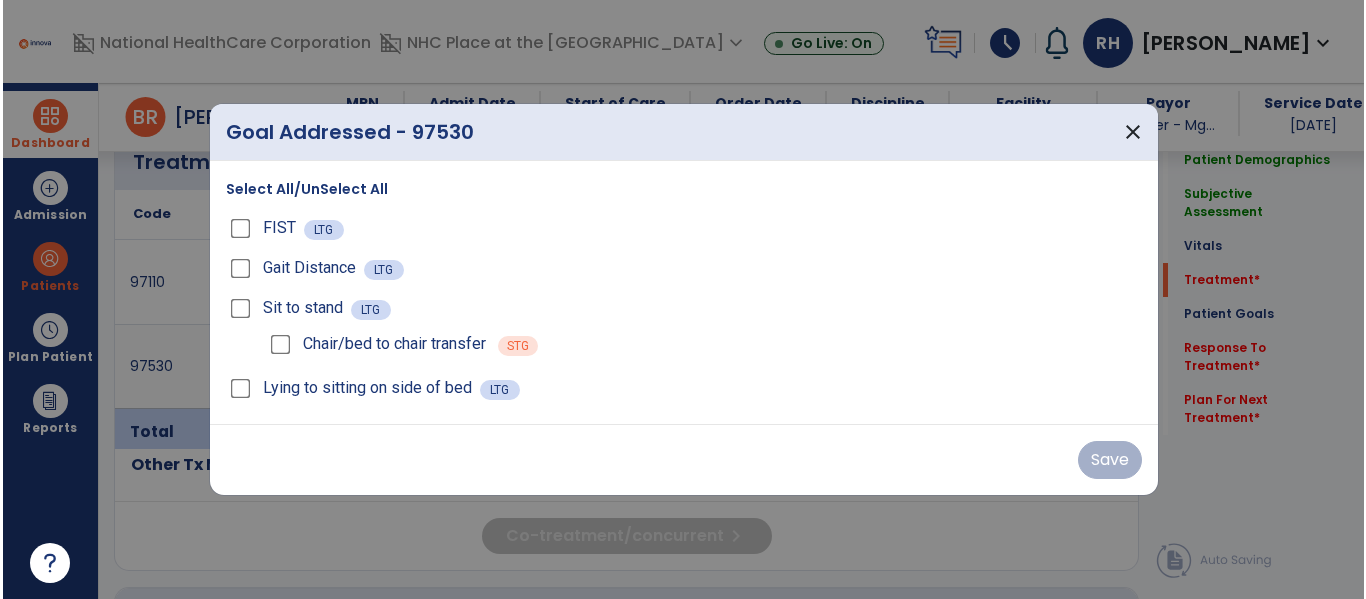scroll, scrollTop: 1116, scrollLeft: 0, axis: vertical 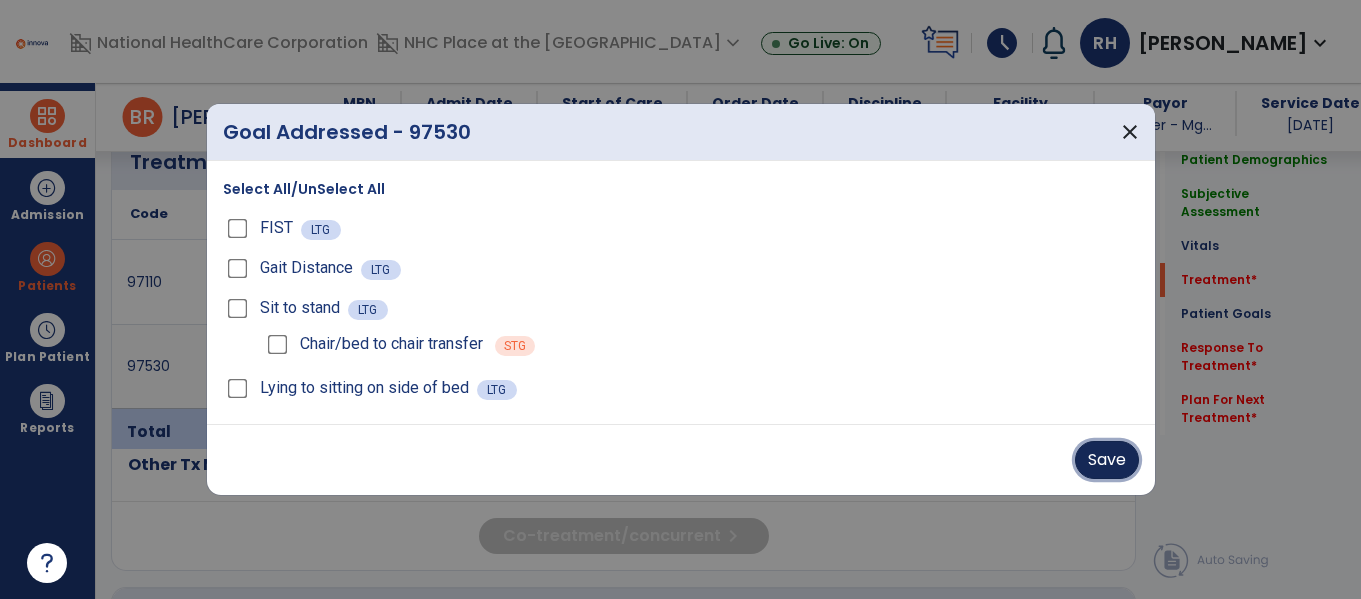 click on "Save" at bounding box center (1107, 460) 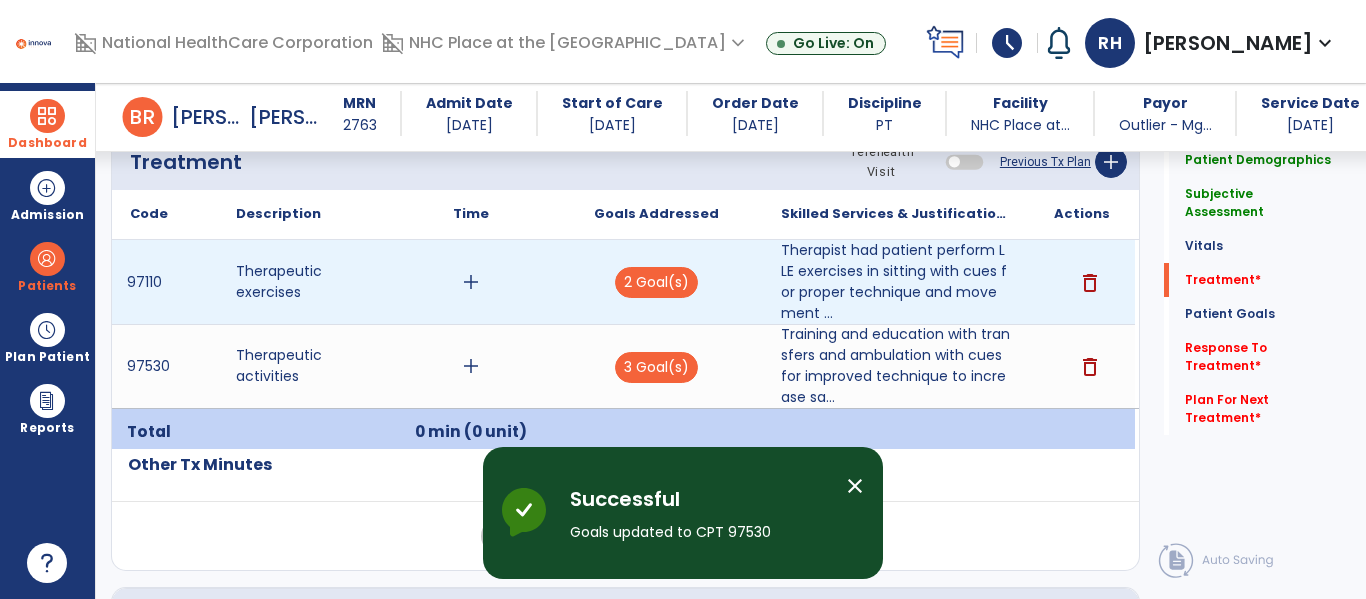click on "add" at bounding box center [471, 282] 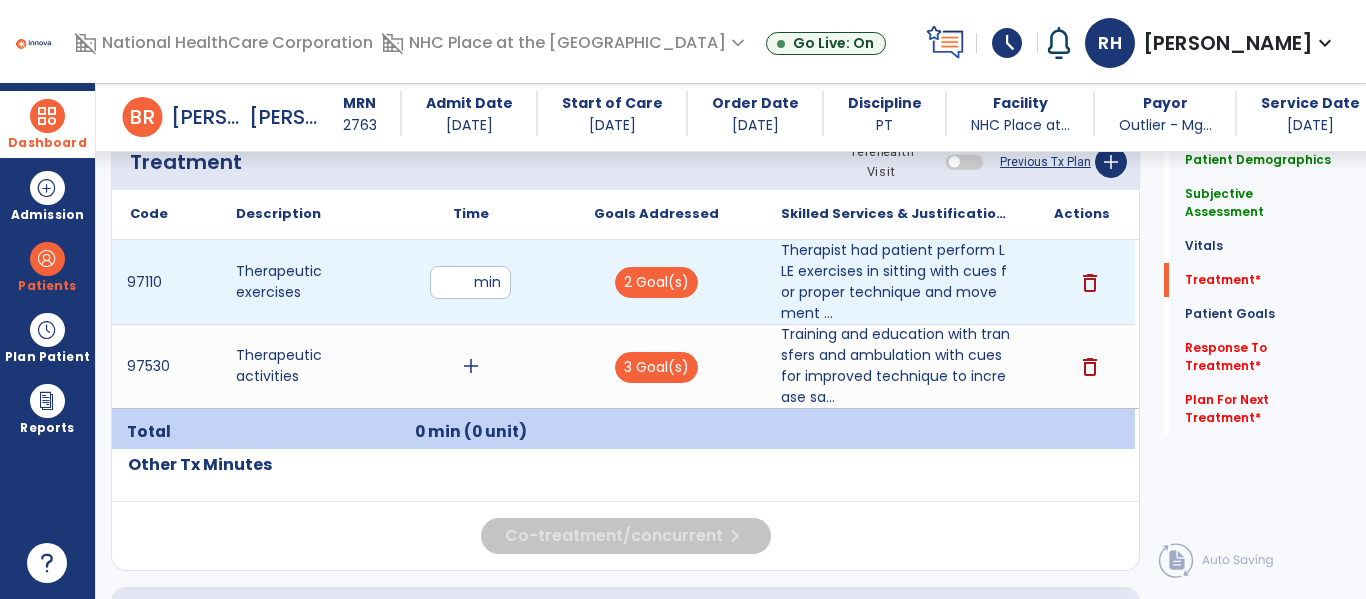 type on "**" 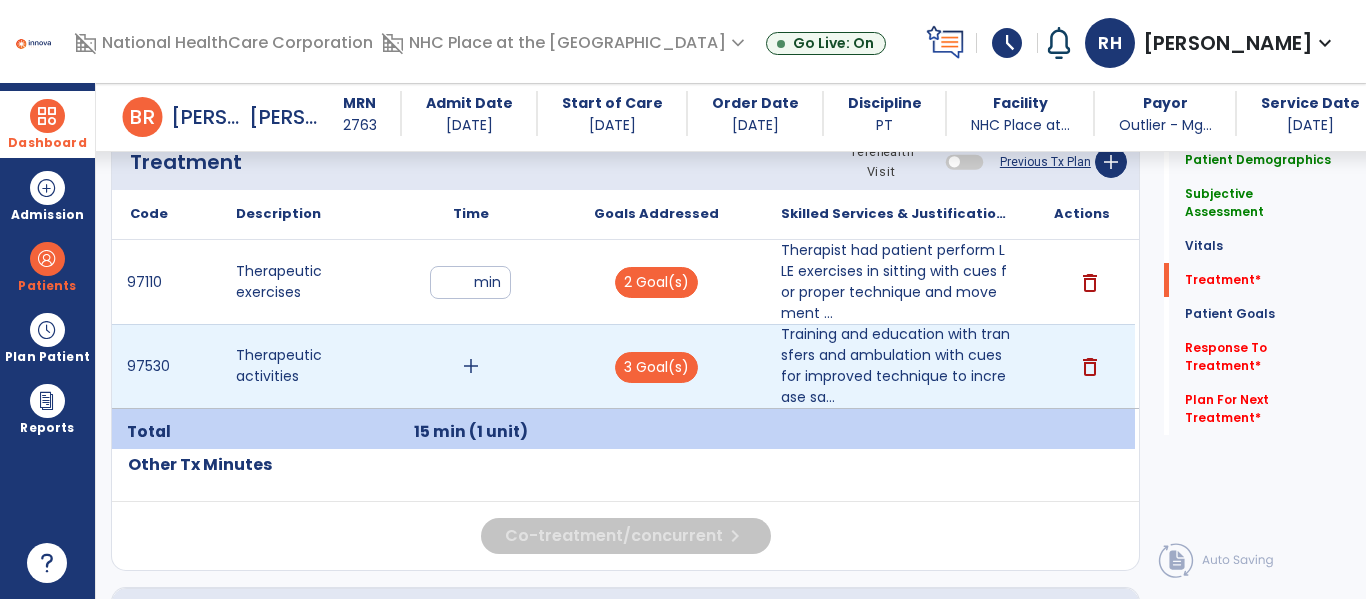 click on "add" at bounding box center (471, 366) 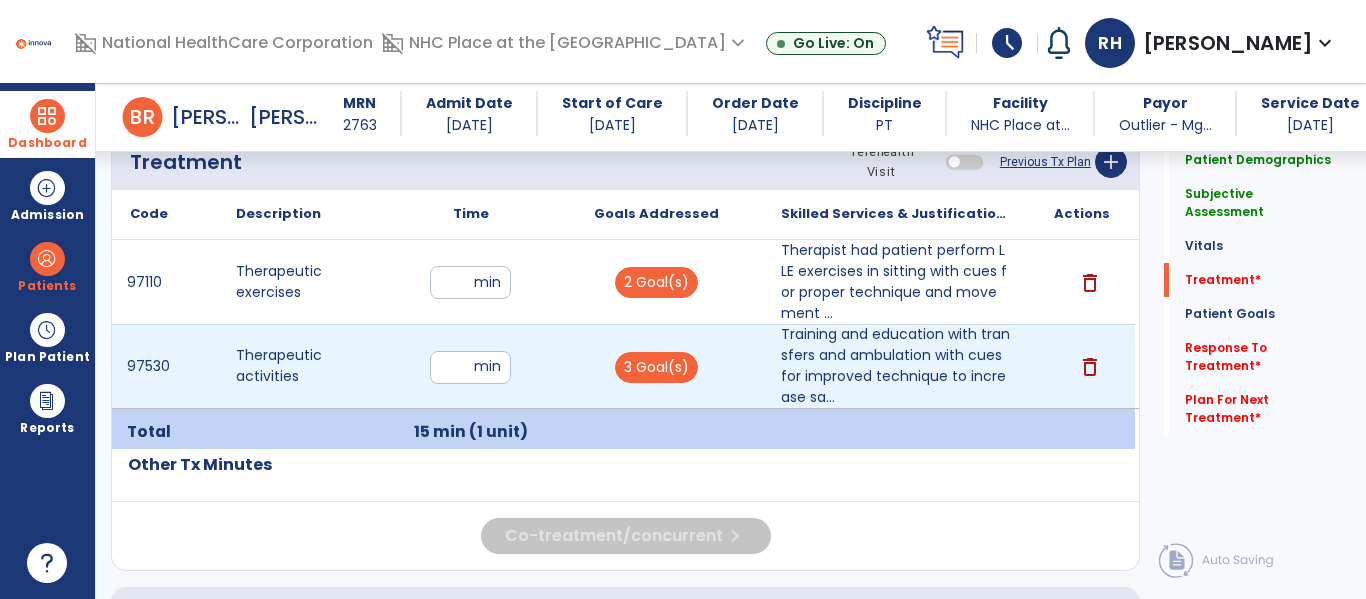 type on "**" 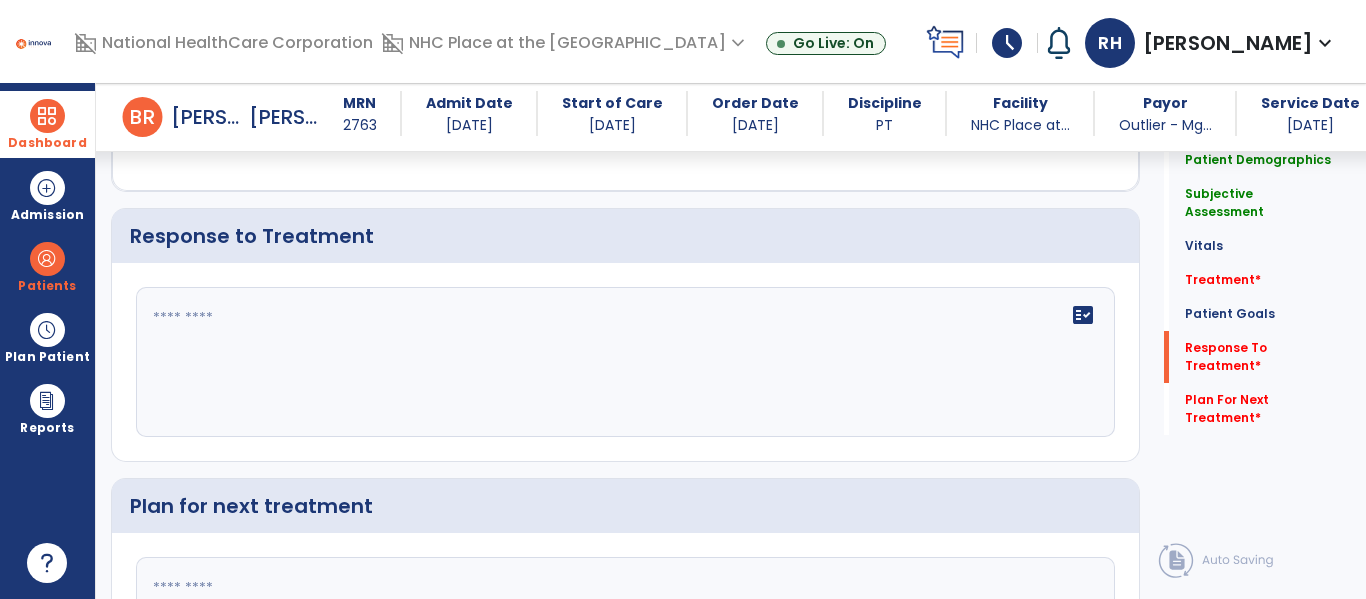 click on "fact_check" 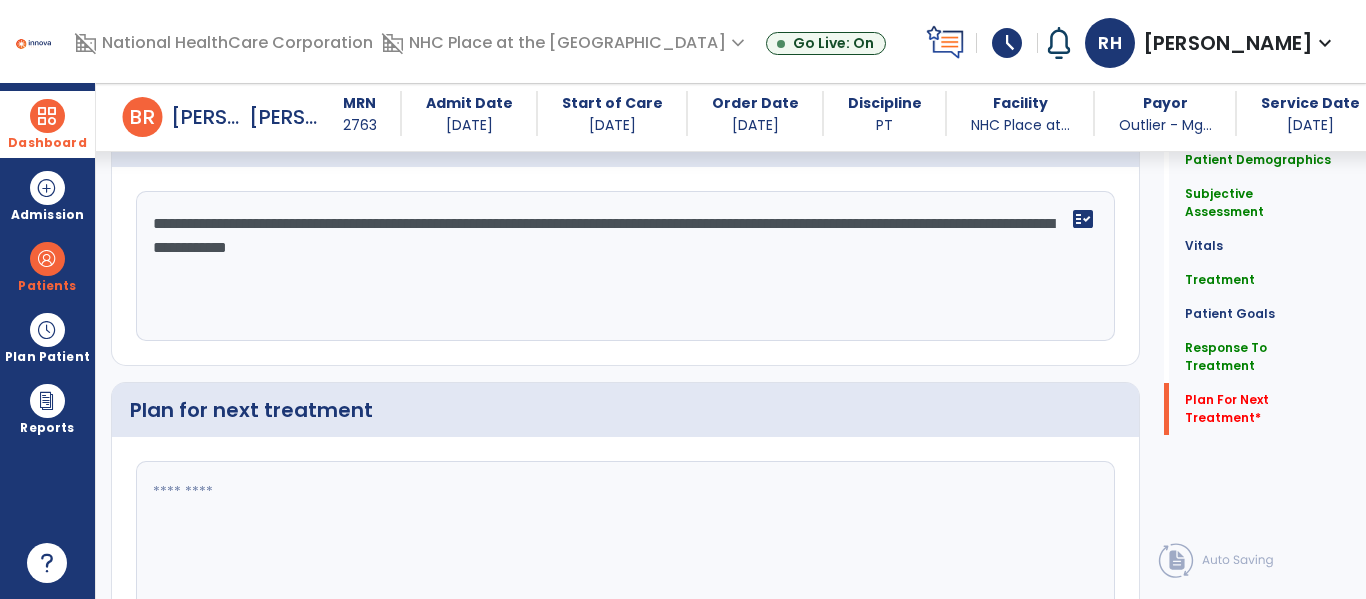 scroll, scrollTop: 2809, scrollLeft: 0, axis: vertical 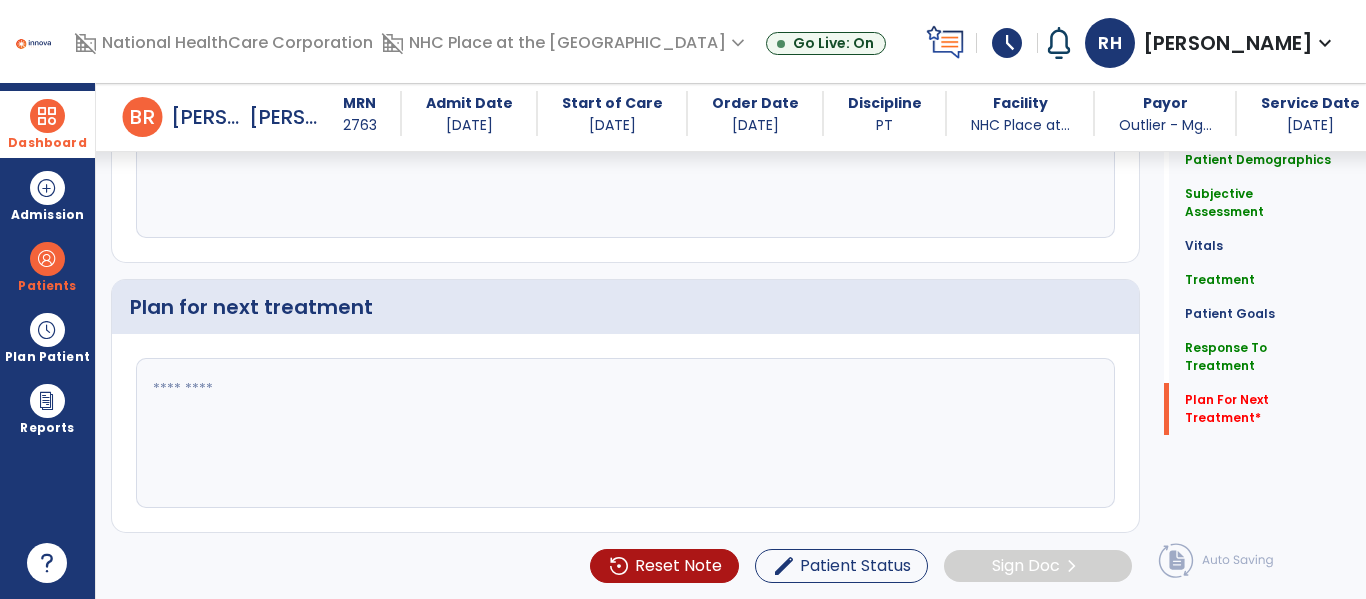 type on "**********" 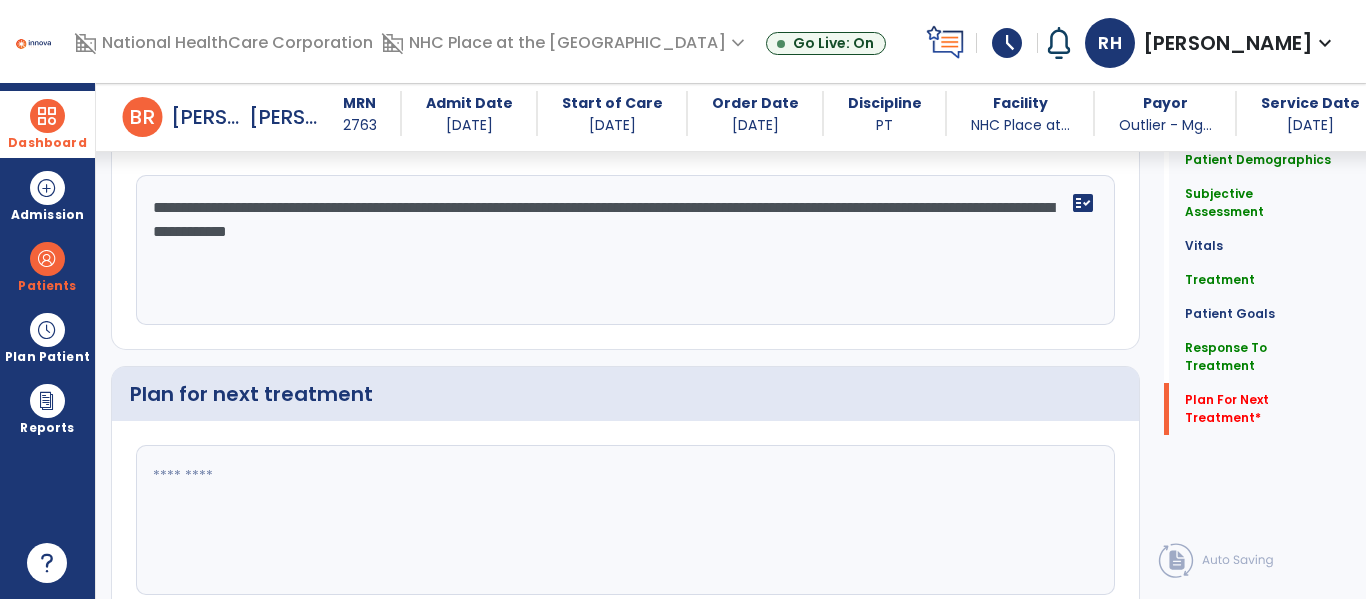 scroll, scrollTop: 2809, scrollLeft: 0, axis: vertical 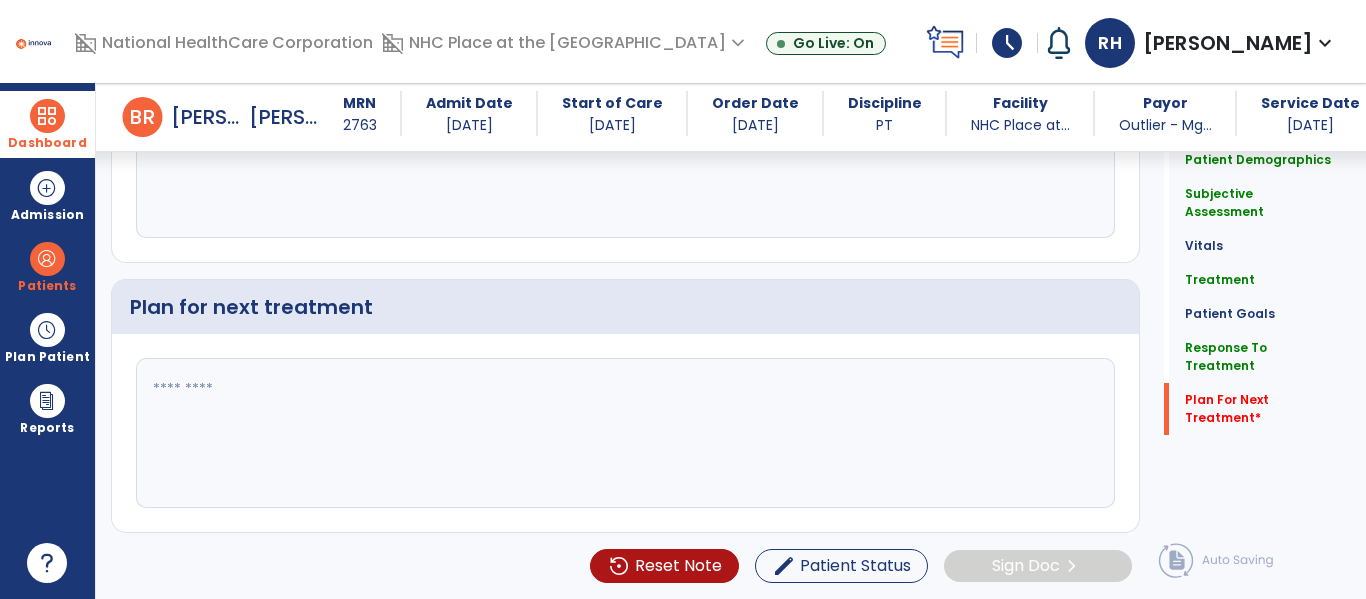 click 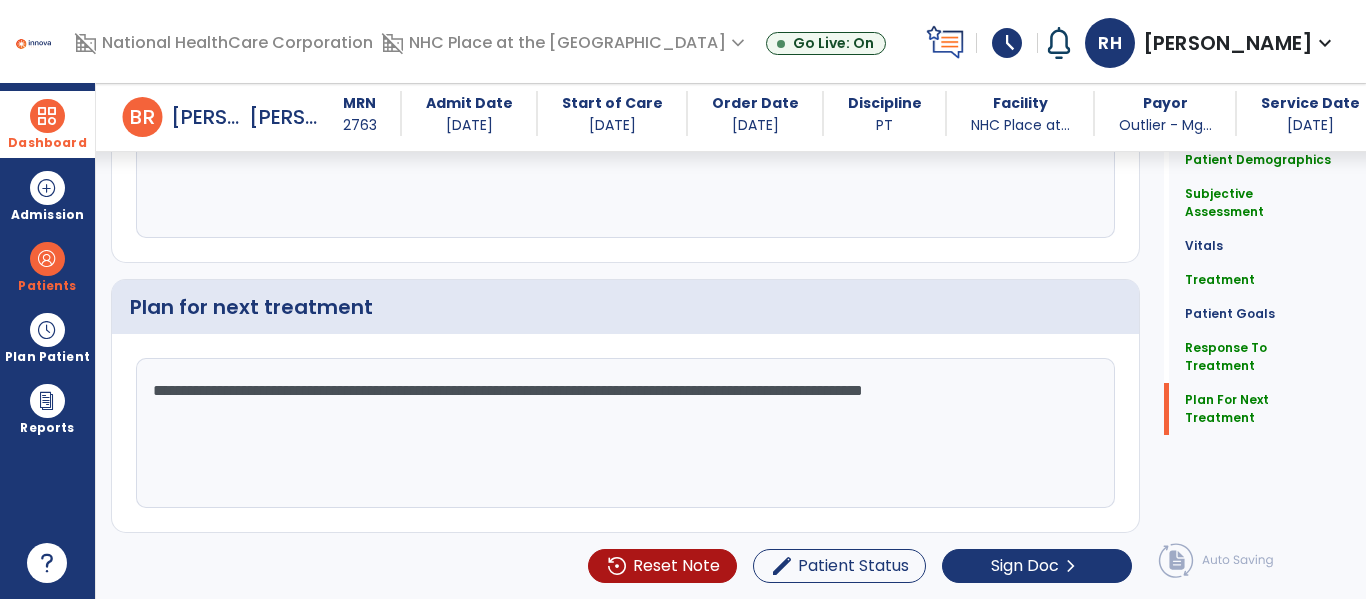 scroll, scrollTop: 2809, scrollLeft: 0, axis: vertical 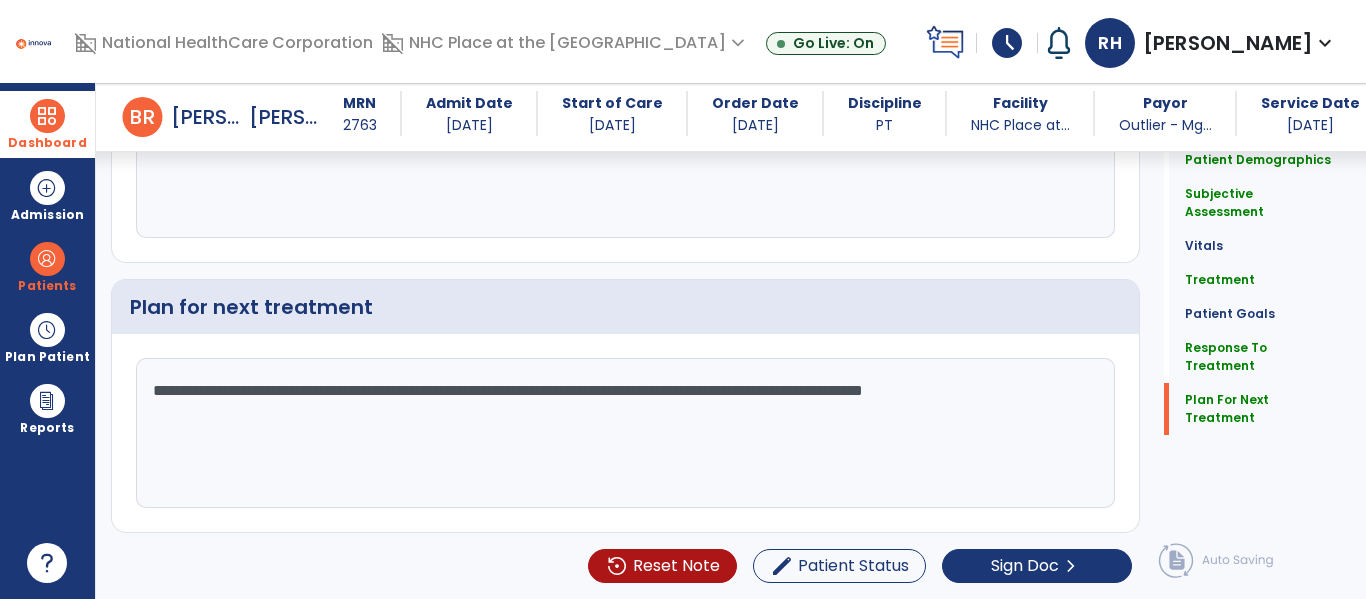 click on "**********" 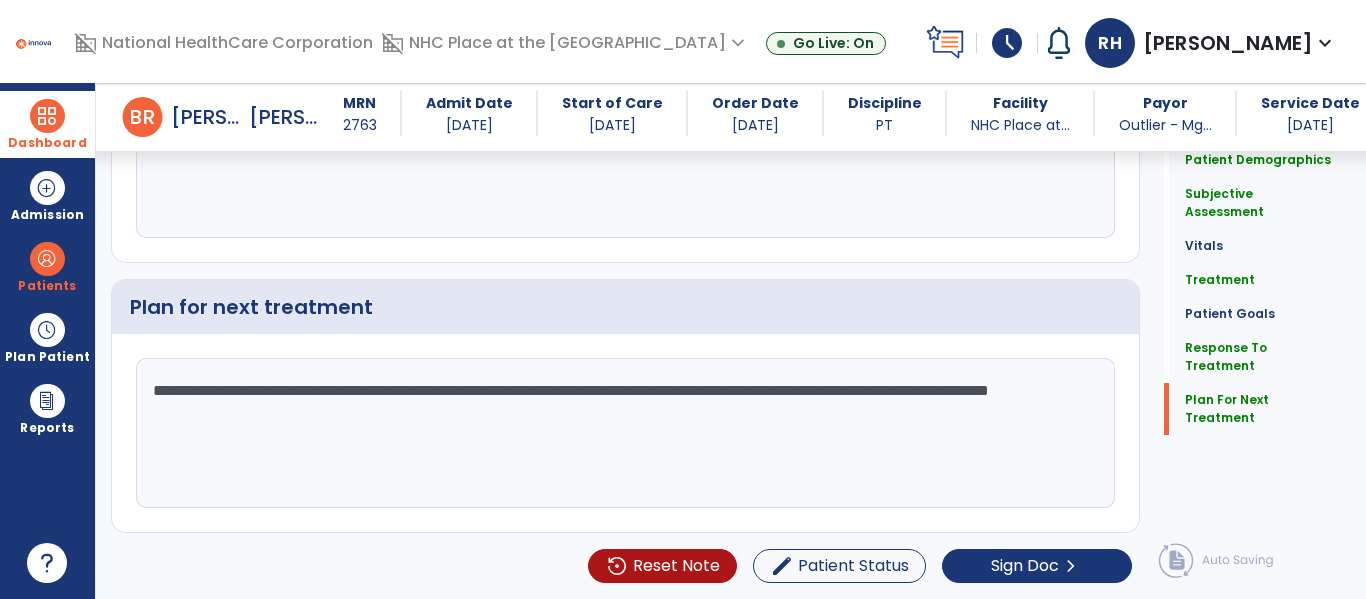 click on "**********" 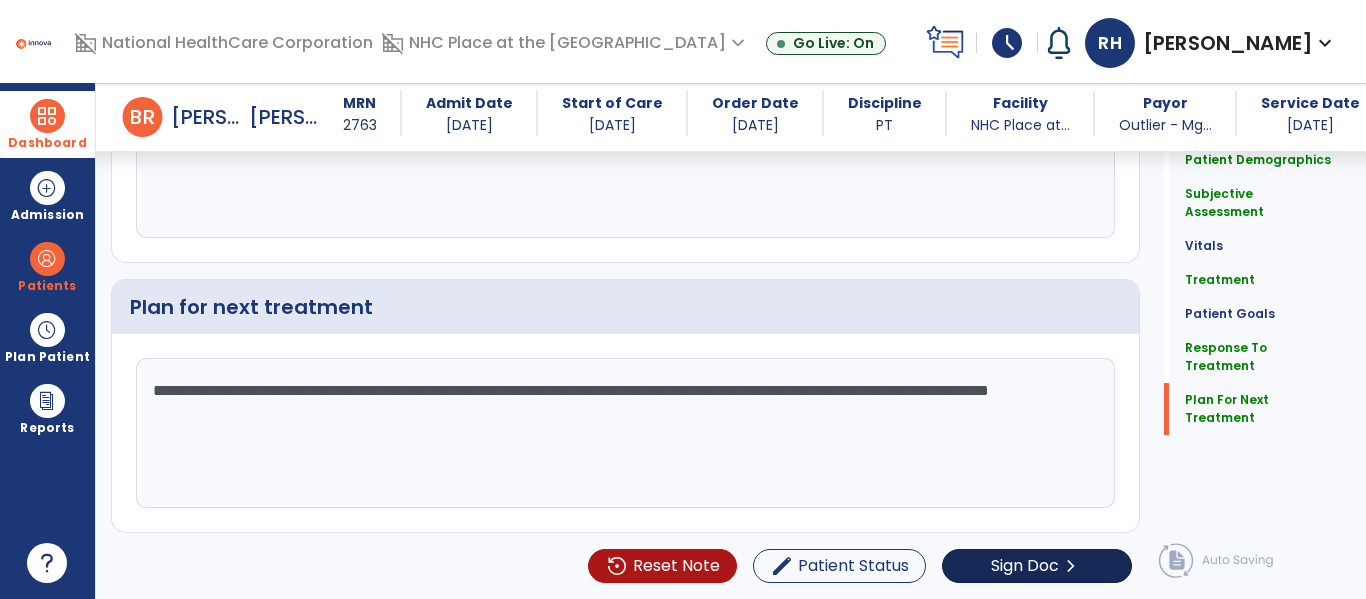 type on "**********" 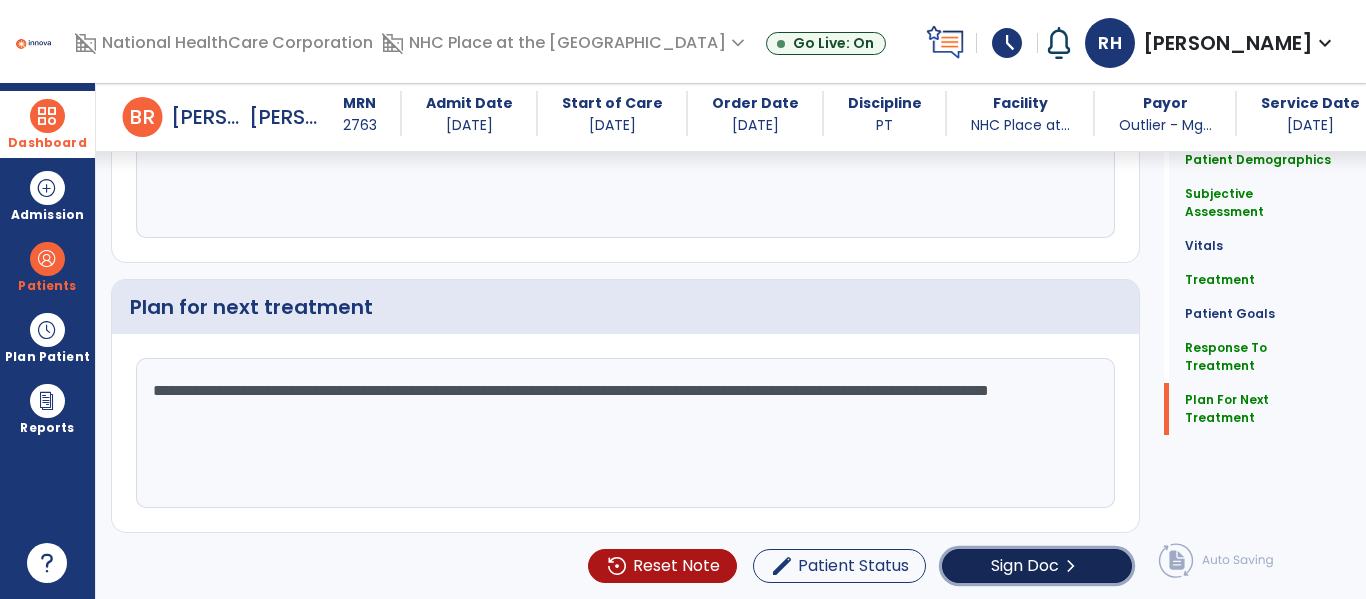 click on "chevron_right" 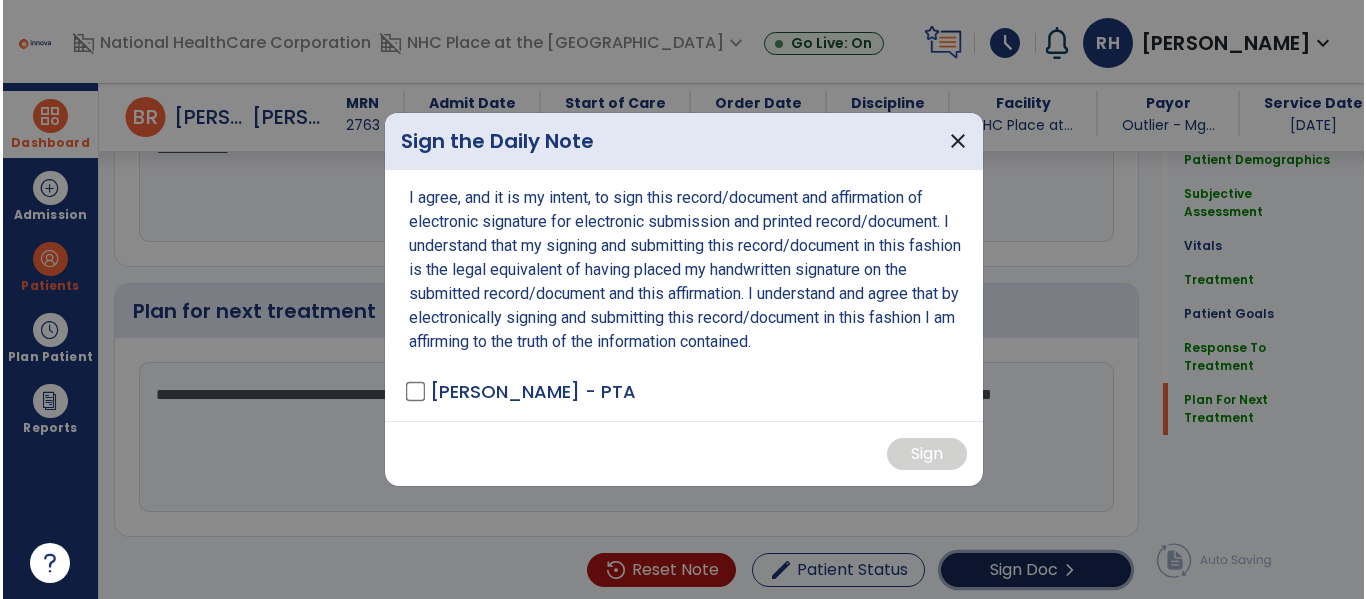 scroll, scrollTop: 2809, scrollLeft: 0, axis: vertical 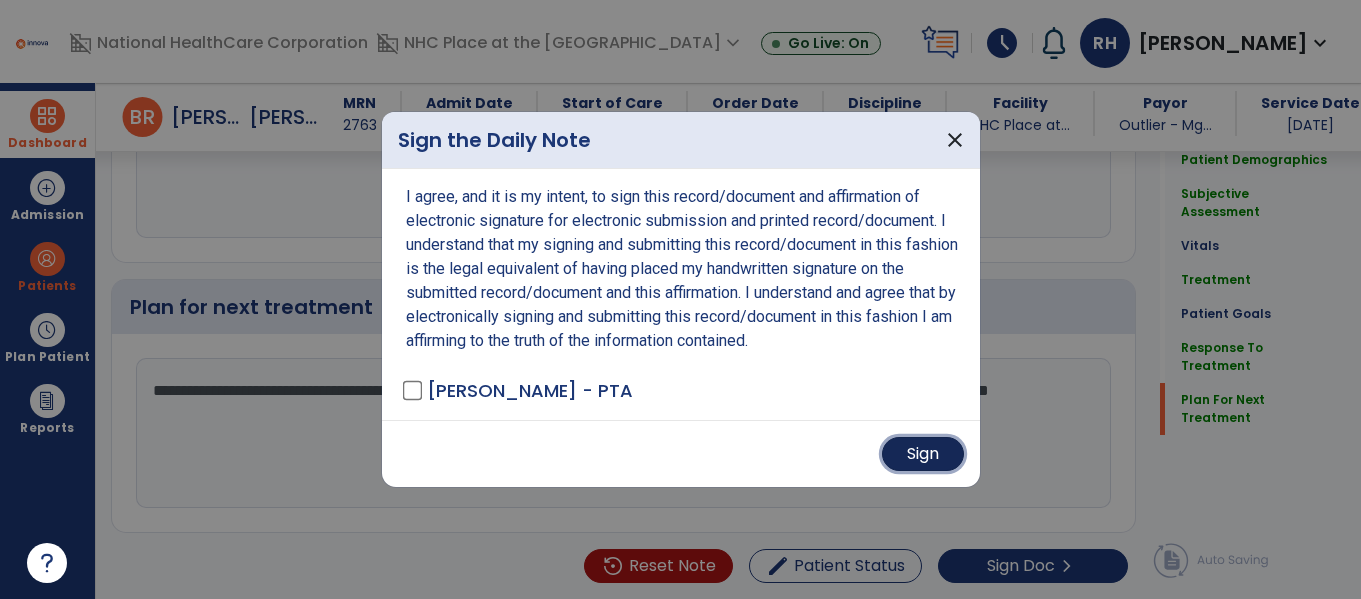 click on "Sign" at bounding box center (923, 454) 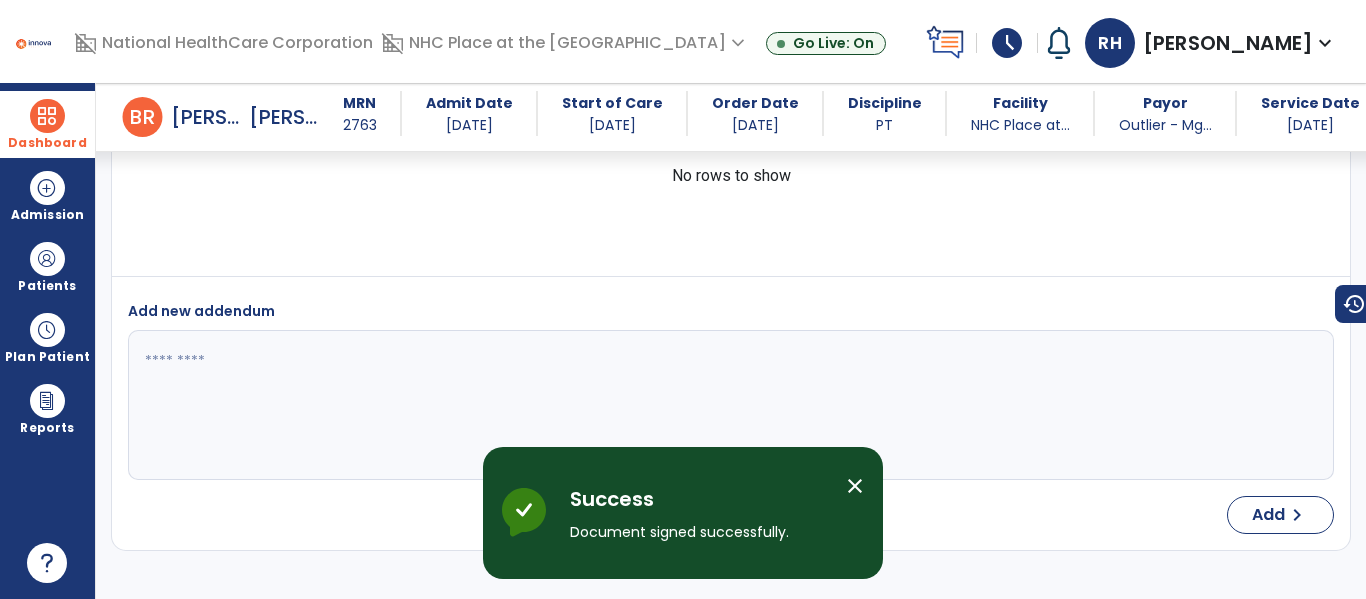 scroll, scrollTop: 4122, scrollLeft: 0, axis: vertical 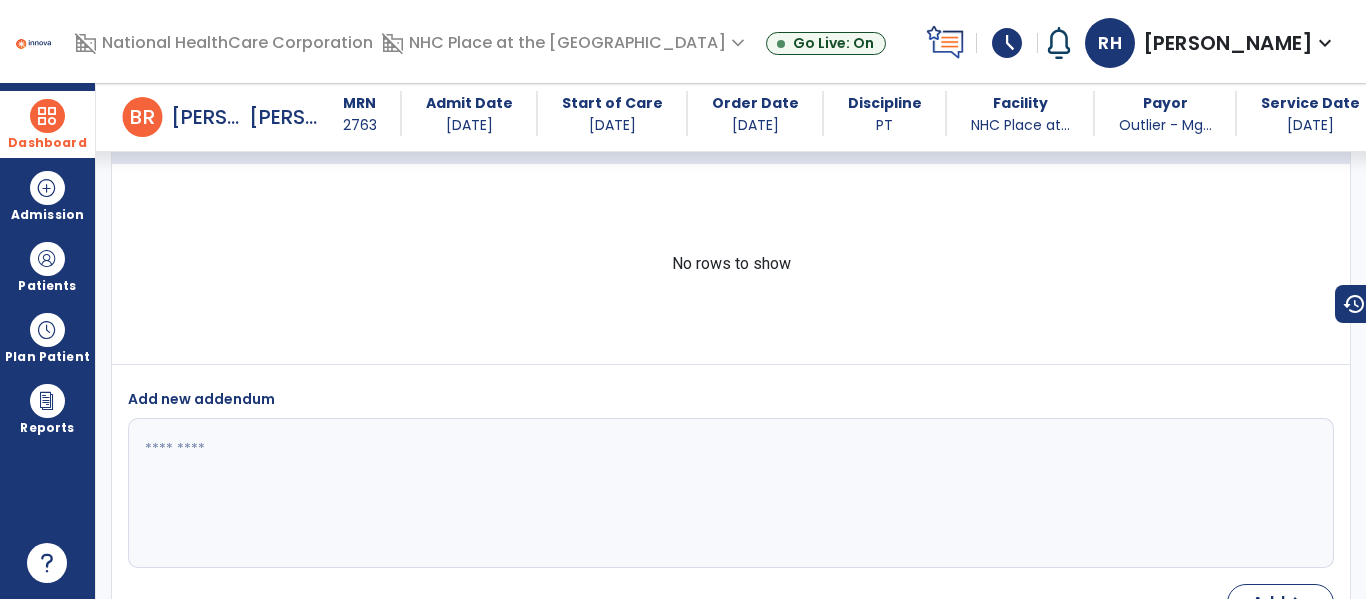 click at bounding box center [47, 116] 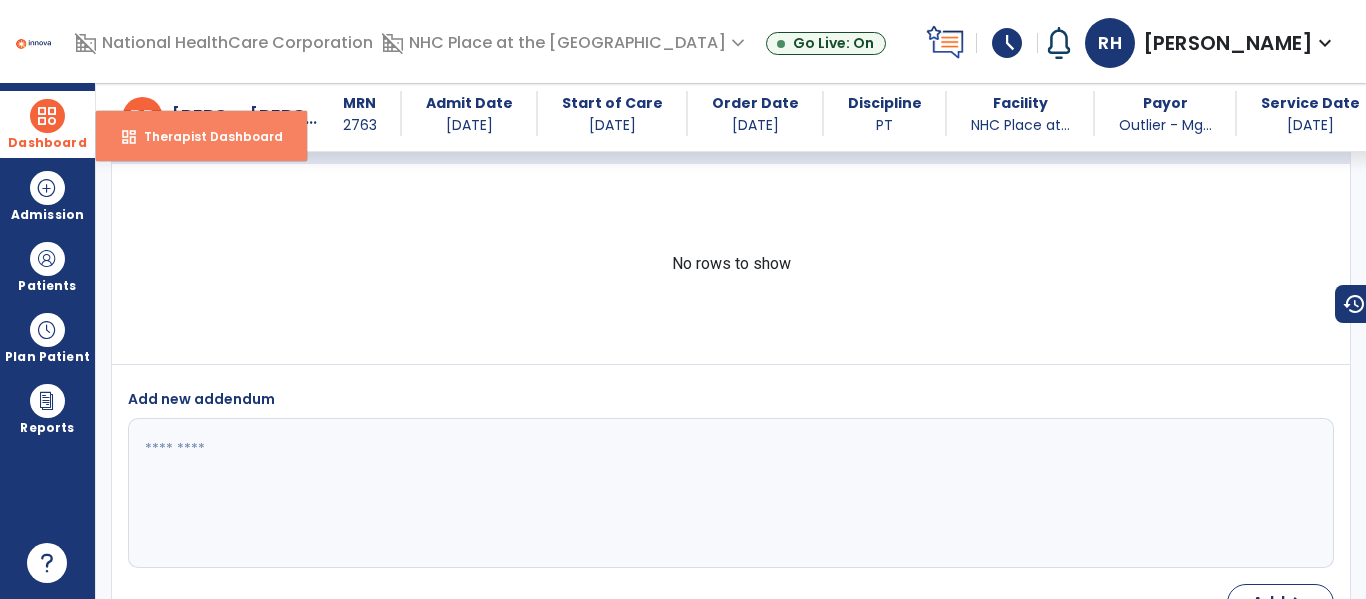 click on "Therapist Dashboard" at bounding box center [205, 136] 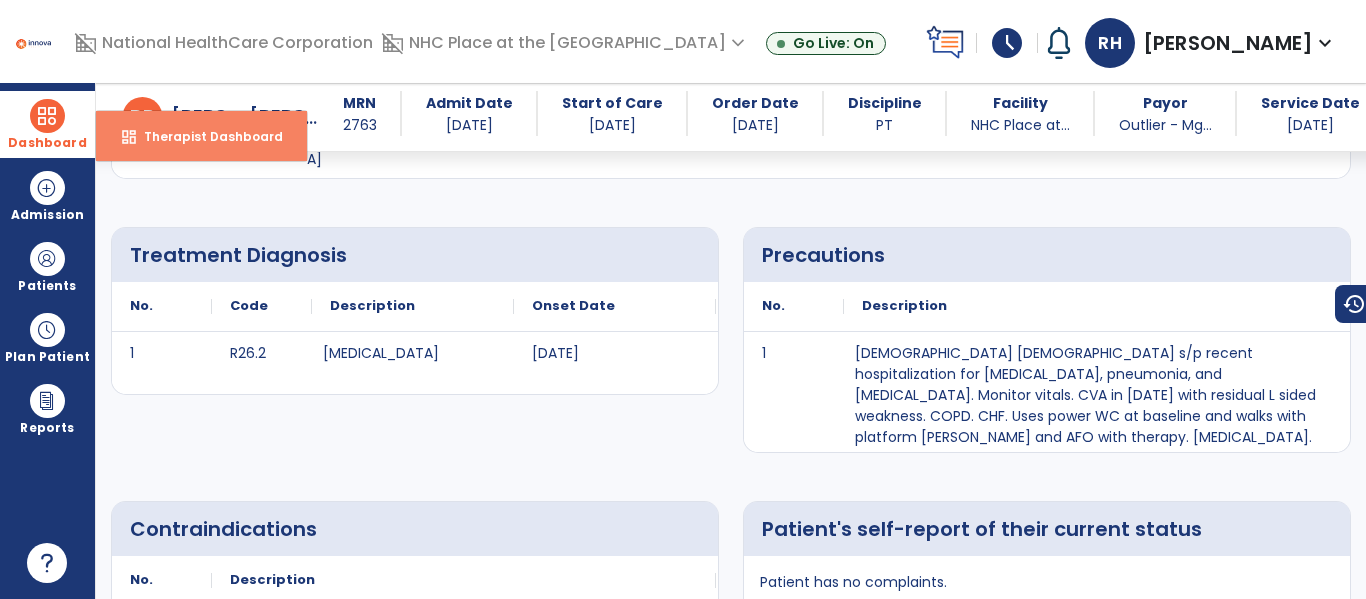select on "****" 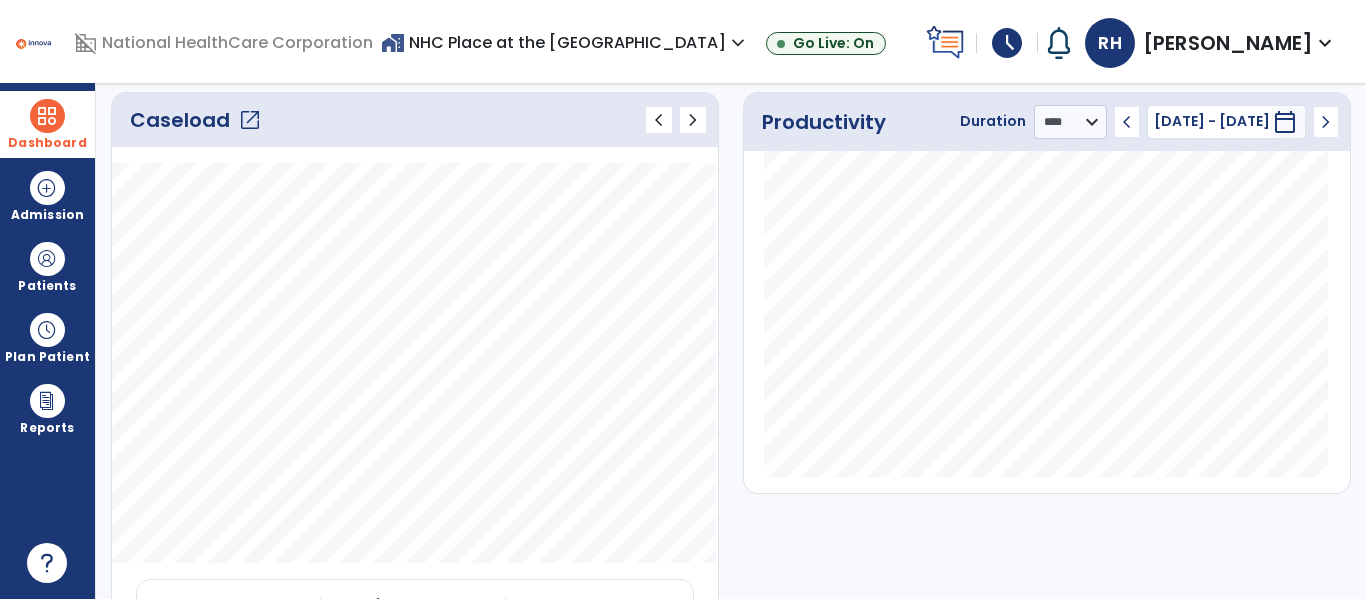 click on "open_in_new" 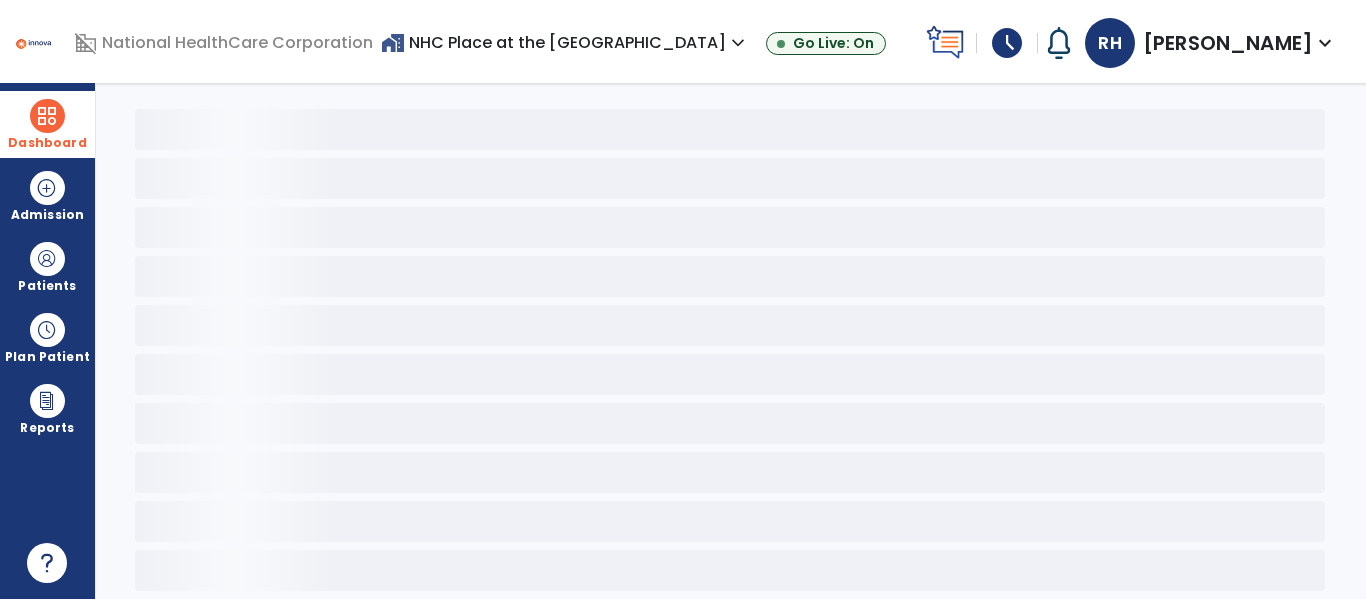 scroll, scrollTop: 68, scrollLeft: 0, axis: vertical 